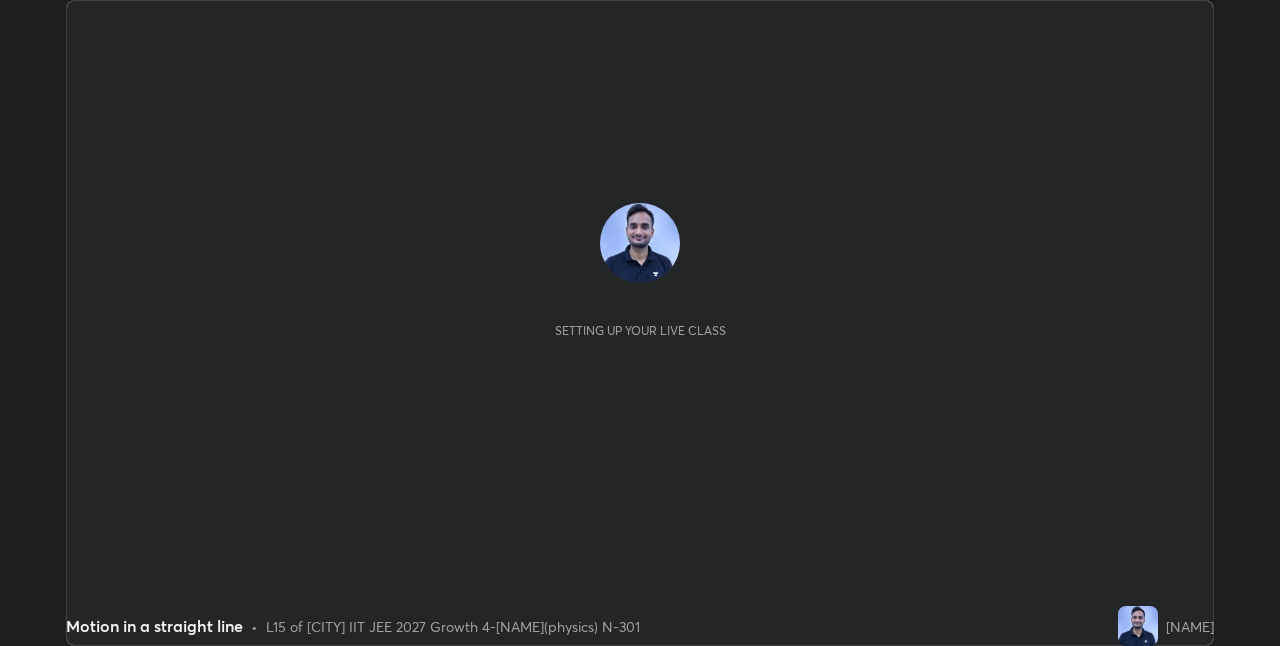 scroll, scrollTop: 0, scrollLeft: 0, axis: both 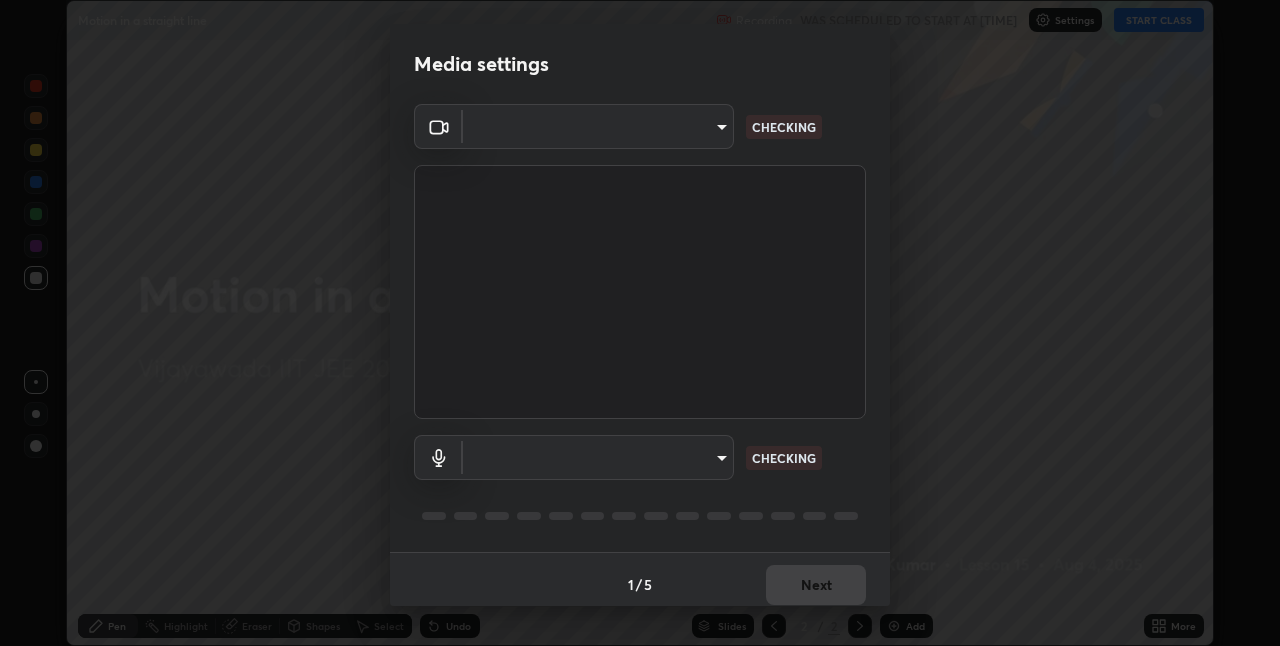 type on "e73d2c6d92d5eb4330bdac1748542d82cafb8f7456d61f7475a533174482276f" 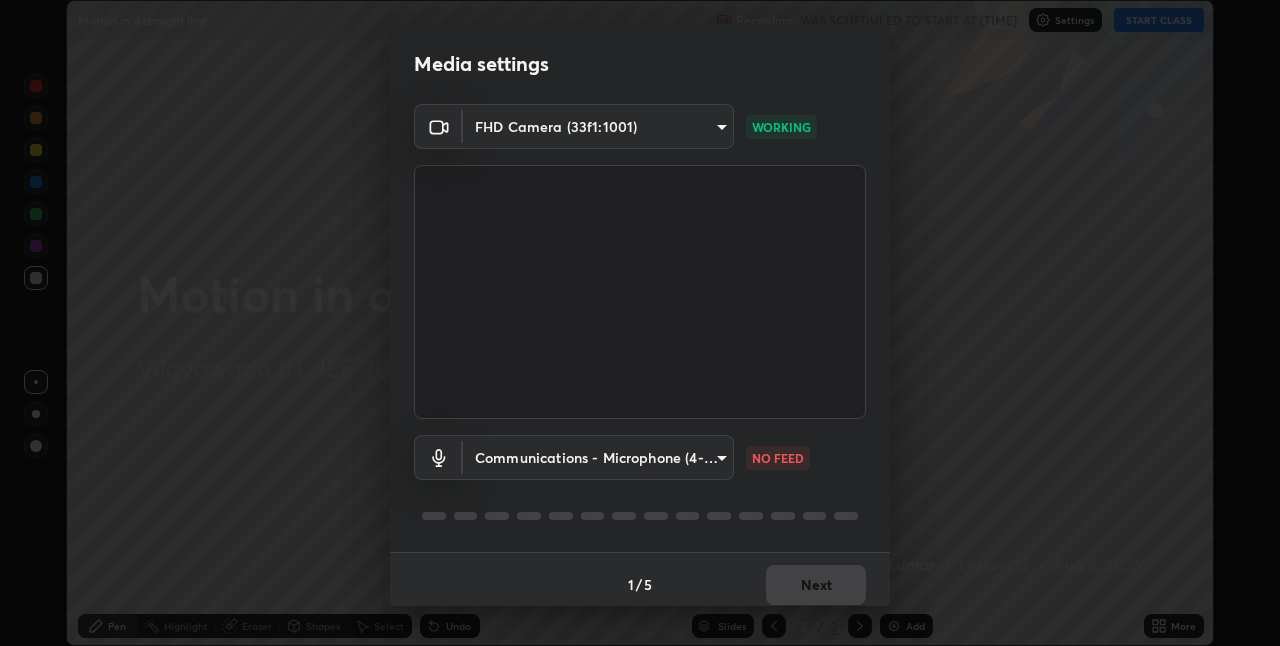 click on "Erase all Motion in a straight line Recording WAS SCHEDULED TO START AT  [TIME] Settings START CLASS Setting up your live class Motion in a straight line • L15 of [CITY] IIT JEE 2027 Growth 4-[NAME](physics) N-301 [NAME] Pen Highlight Eraser Shapes Select Undo Slides 2 / 2 Add More No doubts shared Encourage your learners to ask a doubt for better clarity Report an issue Reason for reporting Buffering Chat not working Audio - Video sync issue Educator video quality low ​ Attach an image Report Media settings FHD Camera (33f1:1001) e73d2c6d92d5eb4330bdac1748542d82cafb8f7456d61f7475a533174482276f WORKING Communications - Microphone (4- USB PnP Sound Device) communications NO FEED 1 / 5 Next" at bounding box center [640, 323] 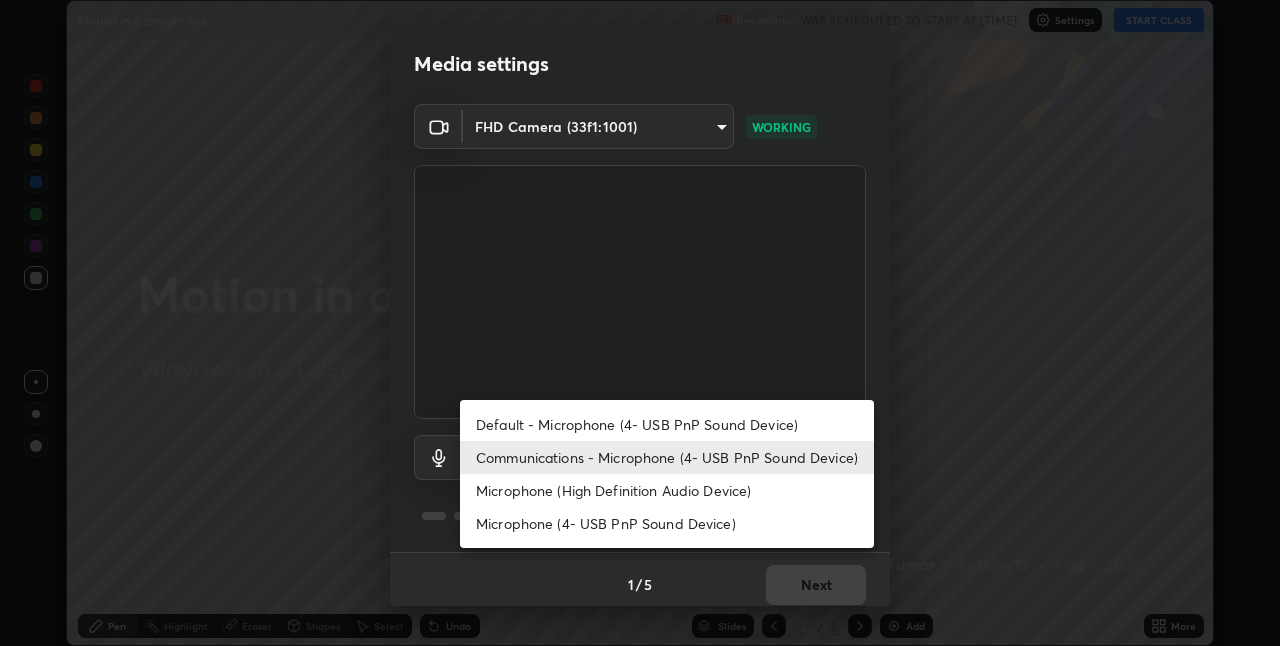 click on "Microphone (High Definition Audio Device)" at bounding box center (667, 490) 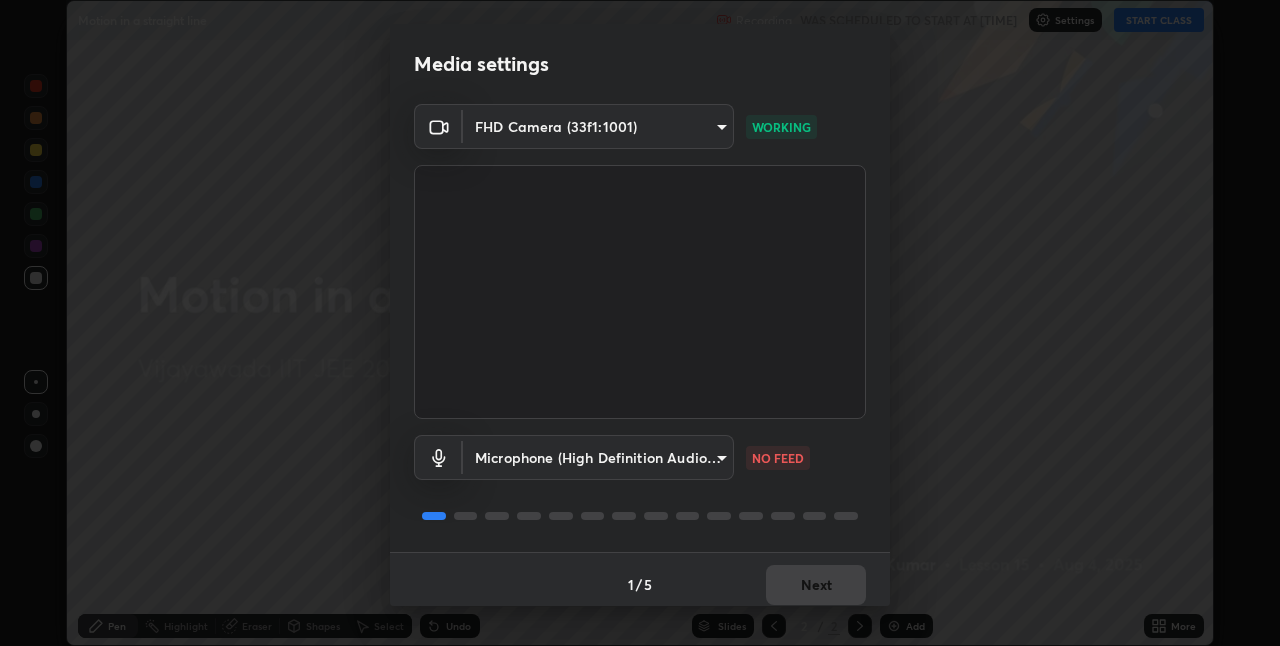 click on "Erase all Motion in a straight line Recording WAS SCHEDULED TO START AT  [TIME] Settings START CLASS Setting up your live class Motion in a straight line • L15 of [CITY] IIT JEE 2027 Growth 4-[NAME](physics) N-301 [NAME] Pen Highlight Eraser Shapes Select Undo Slides 2 / 2 Add More No doubts shared Encourage your learners to ask a doubt for better clarity Report an issue Reason for reporting Buffering Chat not working Audio - Video sync issue Educator video quality low ​ Attach an image Report Media settings FHD Camera (33f1:1001) e73d2c6d92d5eb4330bdac1748542d82cafb8f7456d61f7475a533174482276f WORKING Microphone (High Definition Audio Device) bf5ebf5aef0aec9f39c0d74ac2f7c29d401fed4b421580a5bff3bcb1952bd5f3 NO FEED 1 / 5 Next" at bounding box center [640, 323] 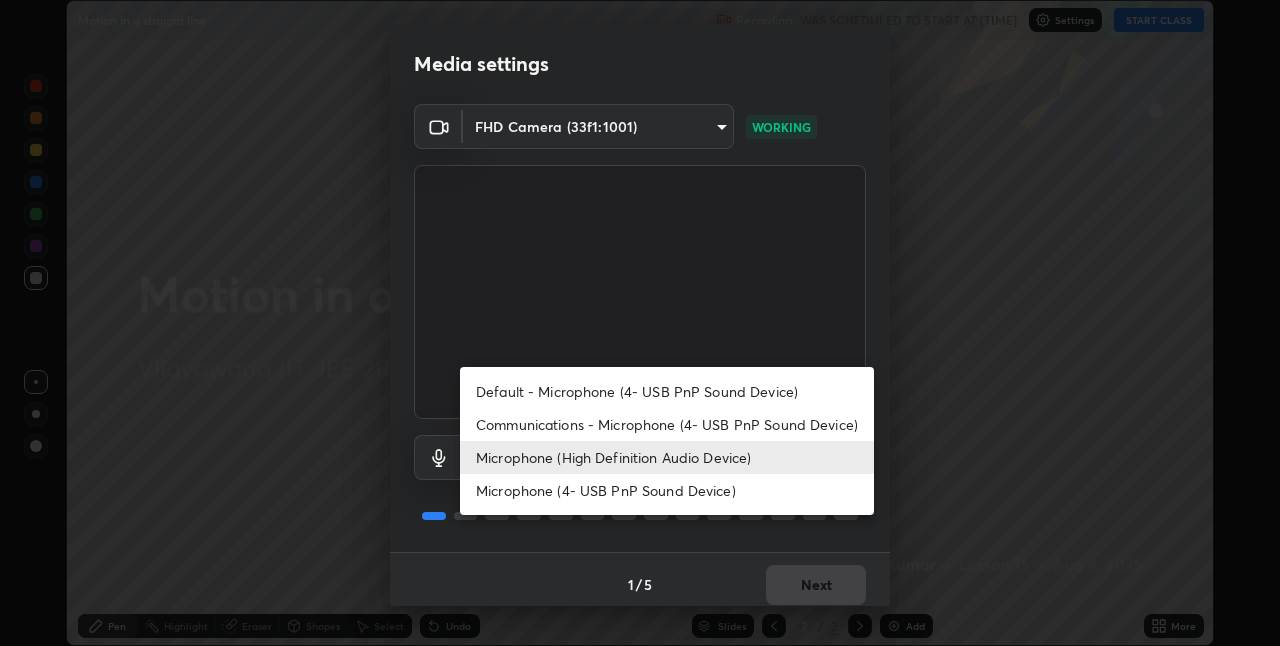 click on "Default - Microphone (4- USB PnP Sound Device)" at bounding box center (667, 391) 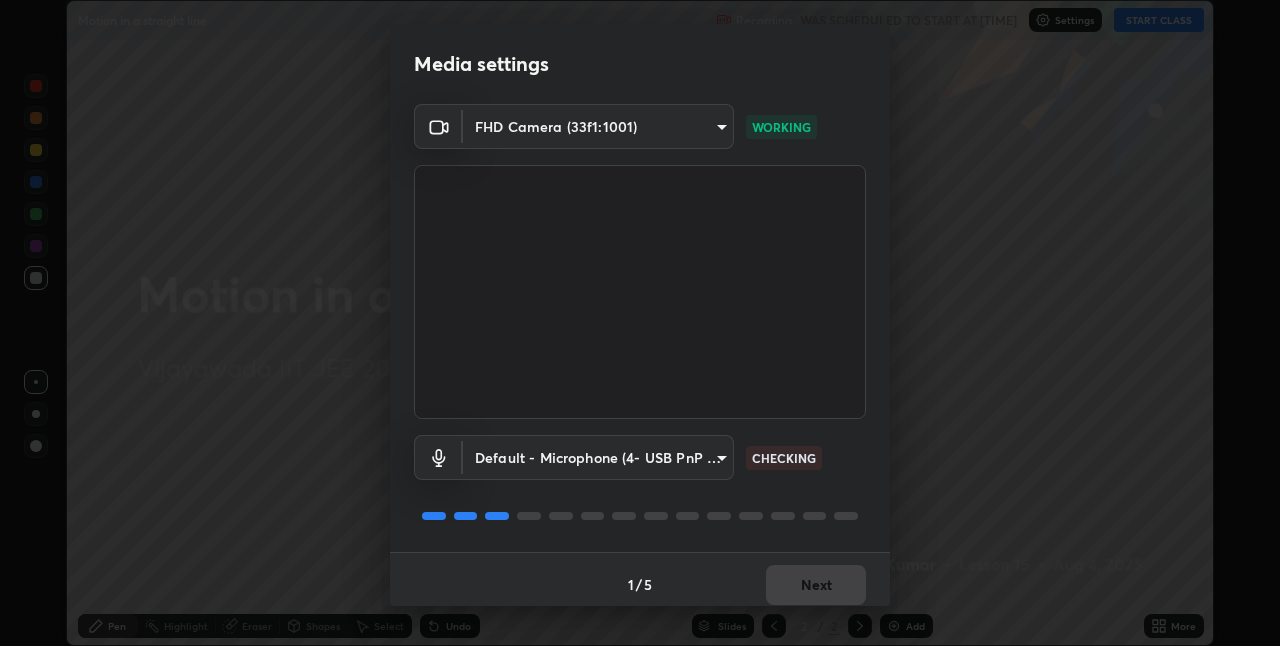 scroll, scrollTop: 10, scrollLeft: 0, axis: vertical 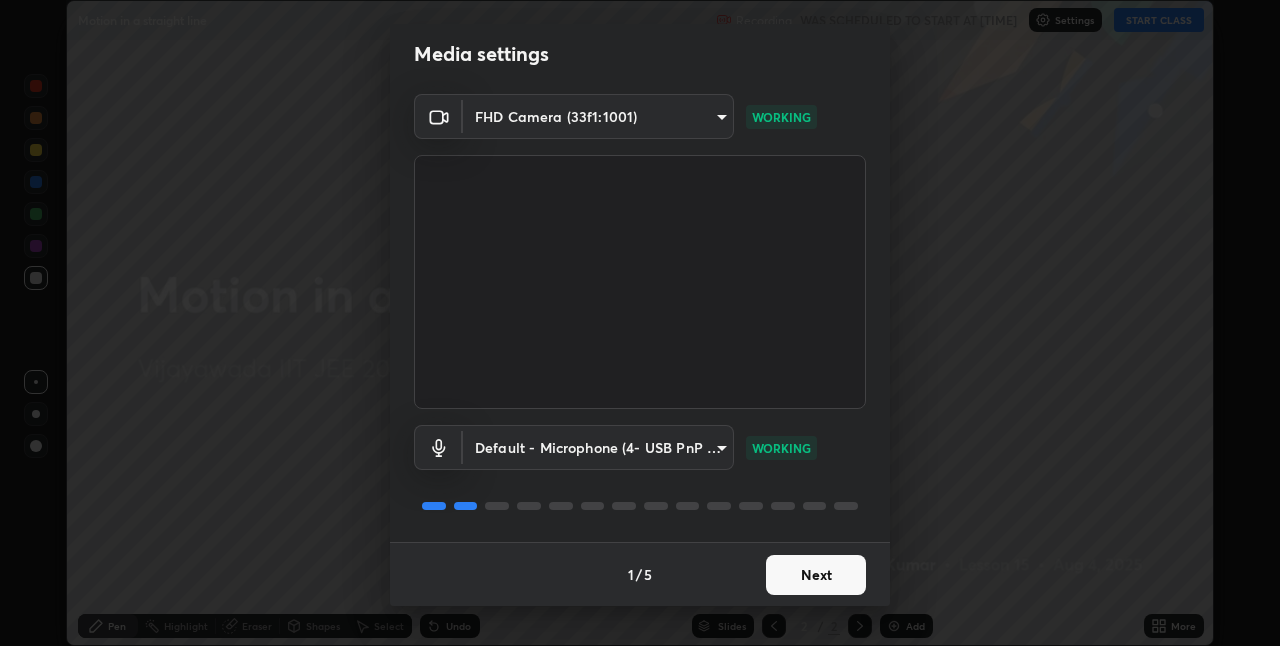 click on "Next" at bounding box center [816, 575] 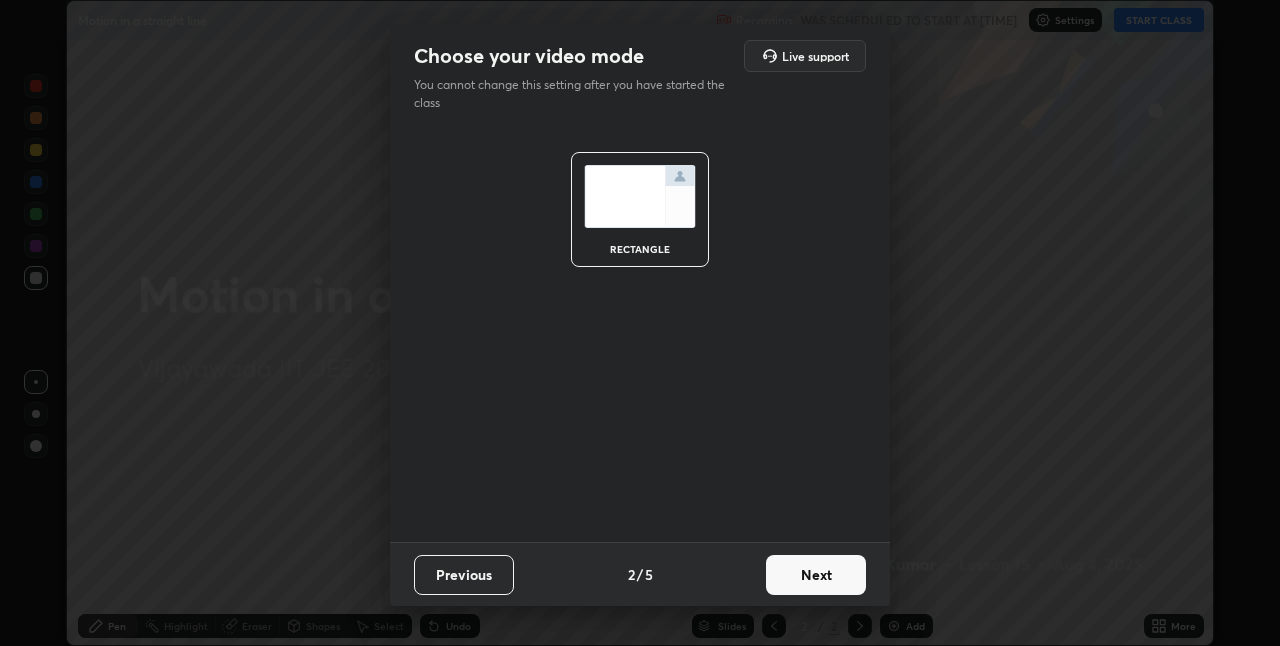 click on "Next" at bounding box center [816, 575] 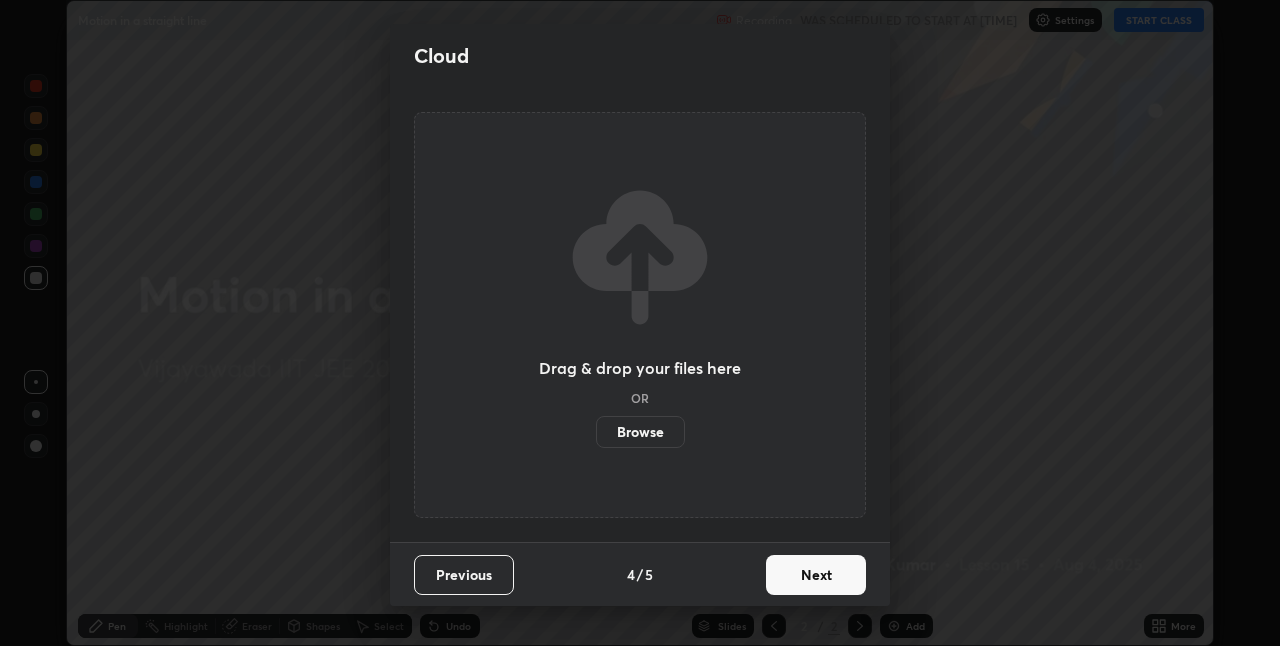 click on "Next" at bounding box center [816, 575] 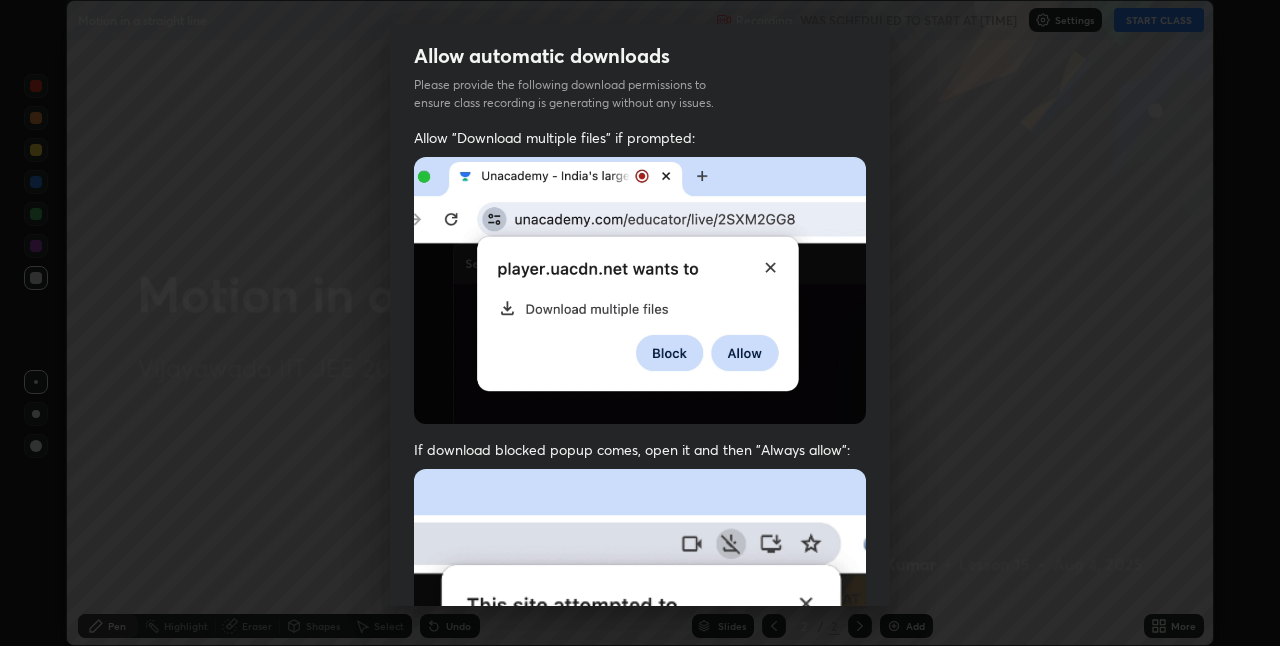 click at bounding box center (640, 687) 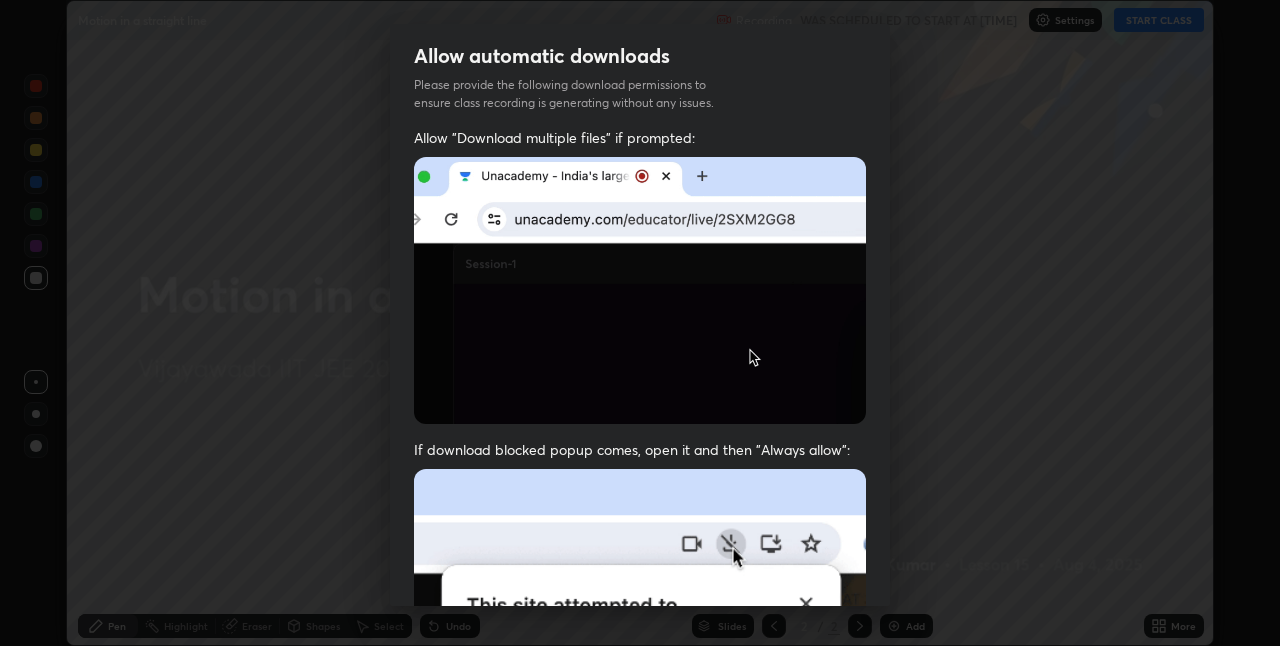 click at bounding box center [640, 687] 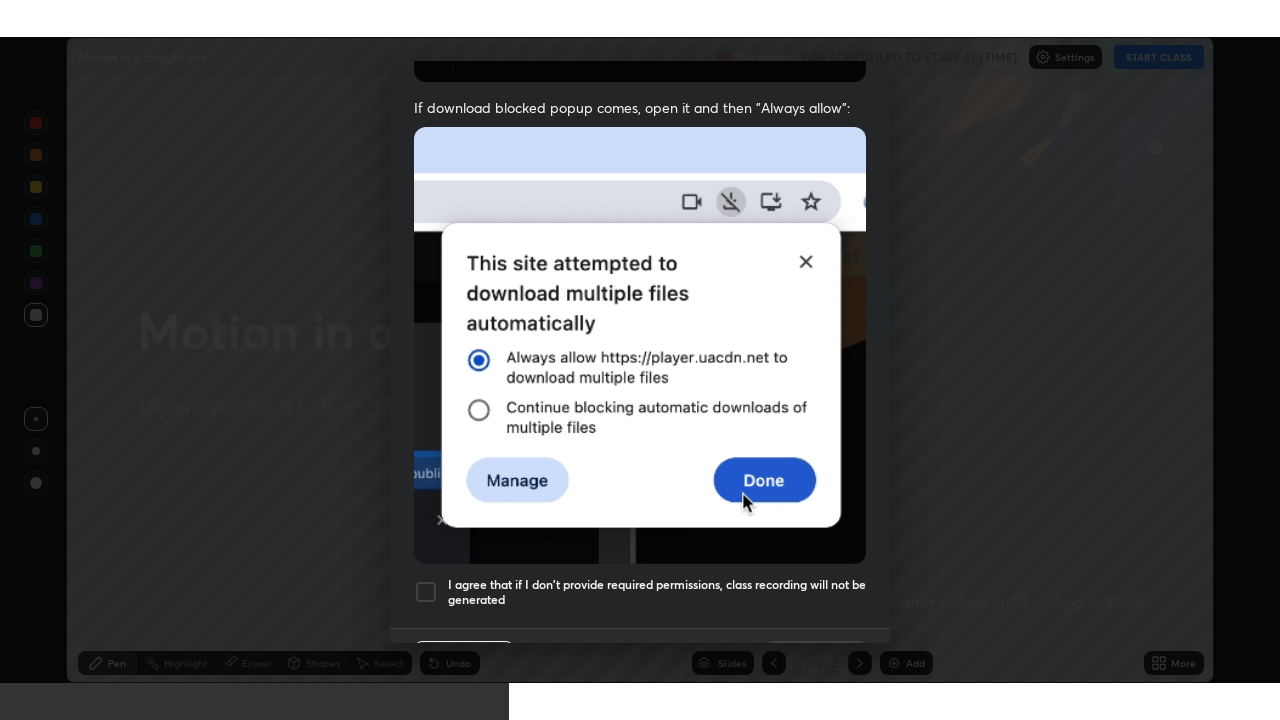 scroll, scrollTop: 418, scrollLeft: 0, axis: vertical 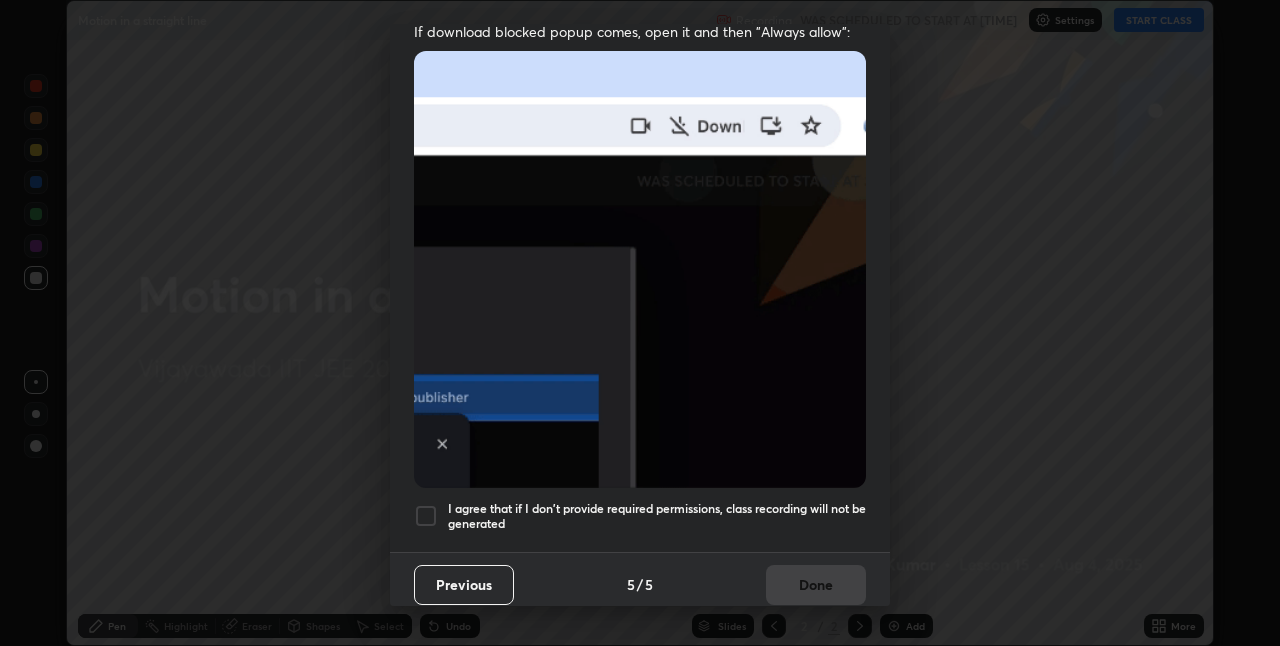 click on "I agree that if I don't provide required permissions, class recording will not be generated" at bounding box center [640, 516] 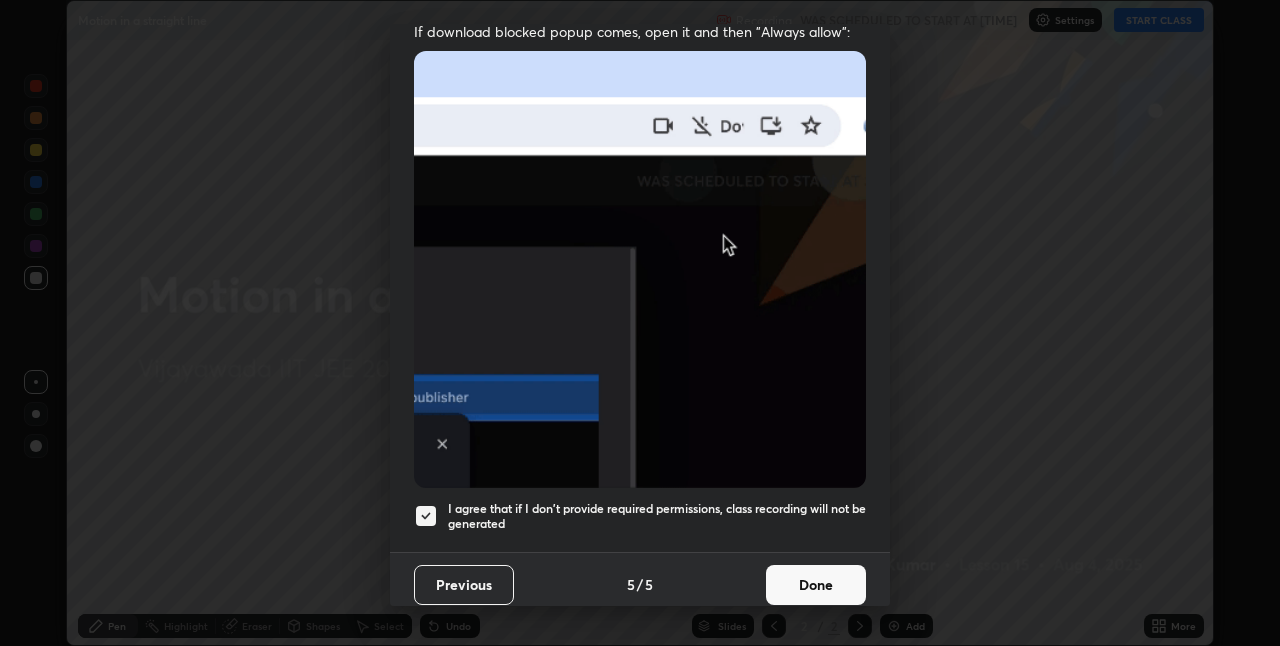 click on "Done" at bounding box center [816, 585] 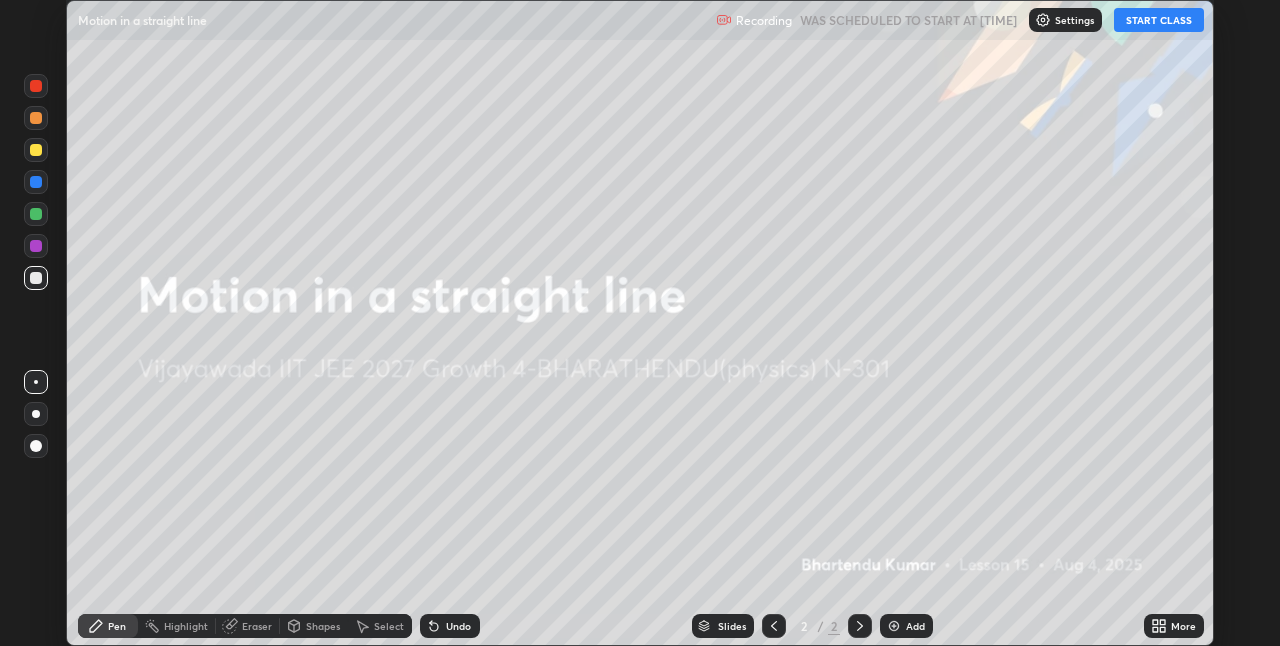 click at bounding box center (894, 626) 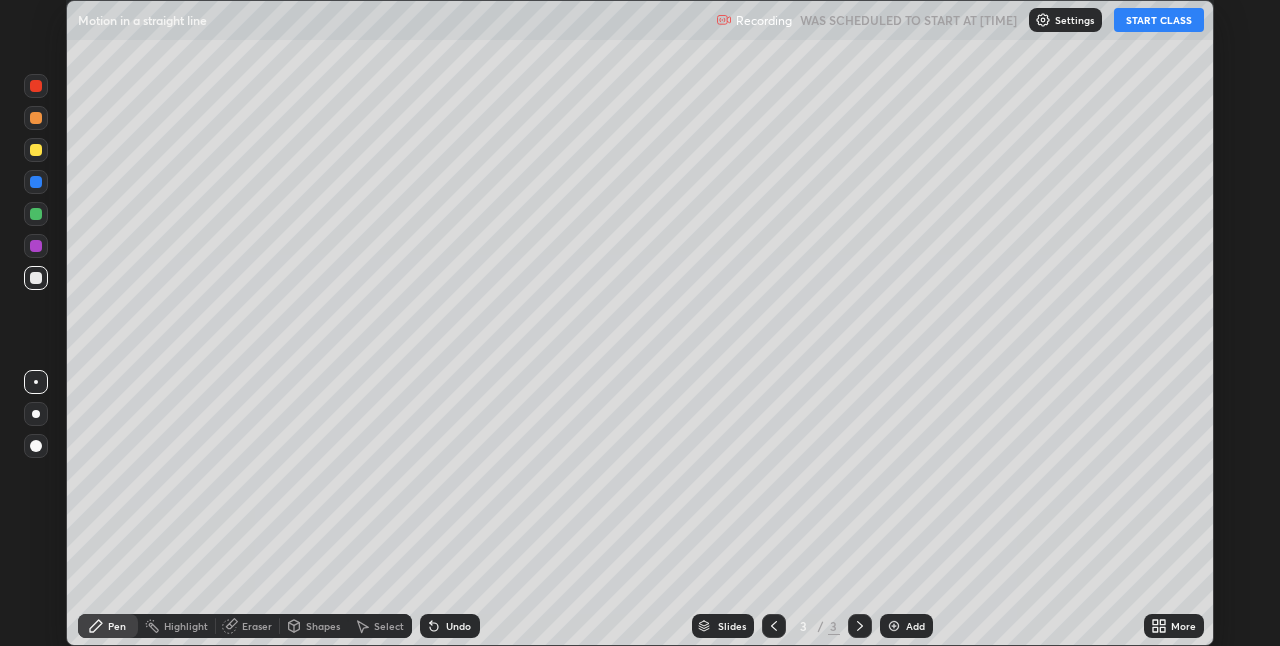 click on "START CLASS" at bounding box center (1159, 20) 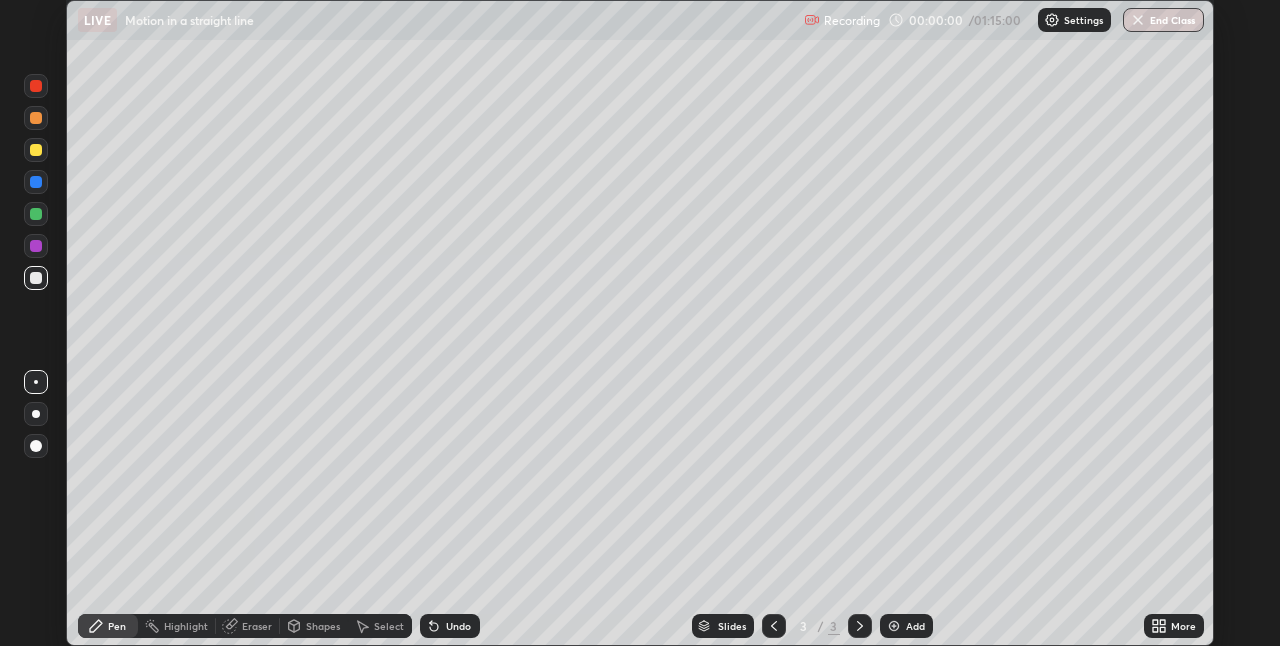 click on "More" at bounding box center (1183, 626) 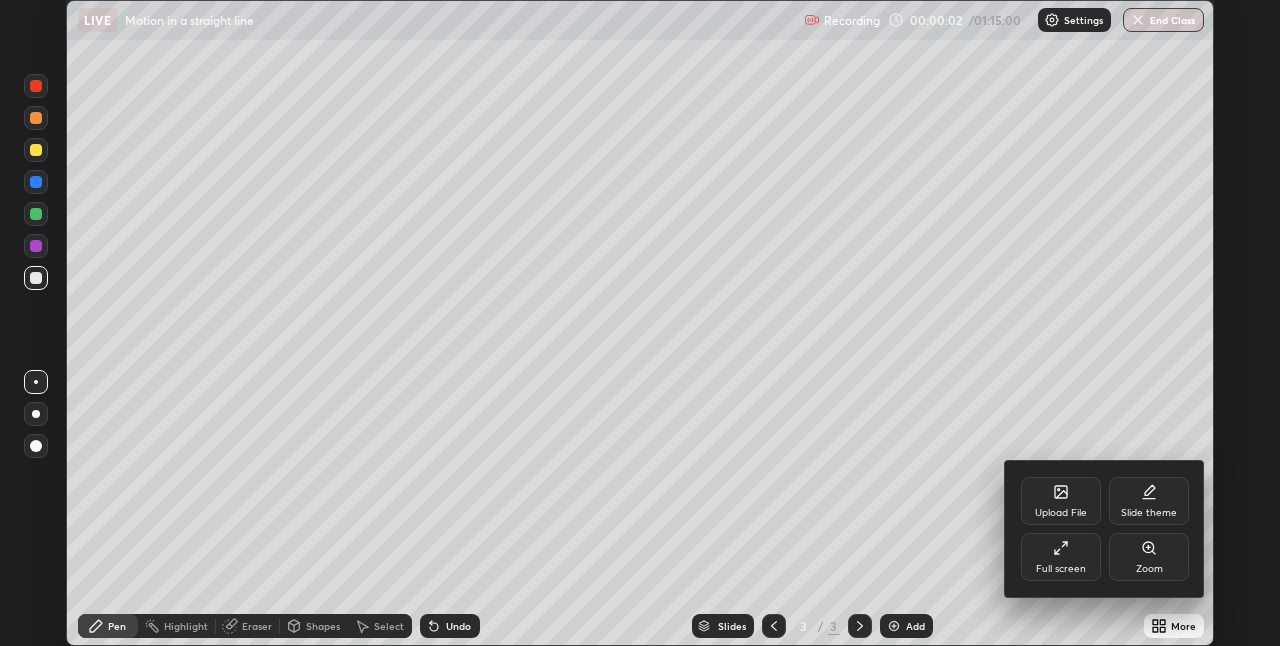 click on "Full screen" at bounding box center (1061, 557) 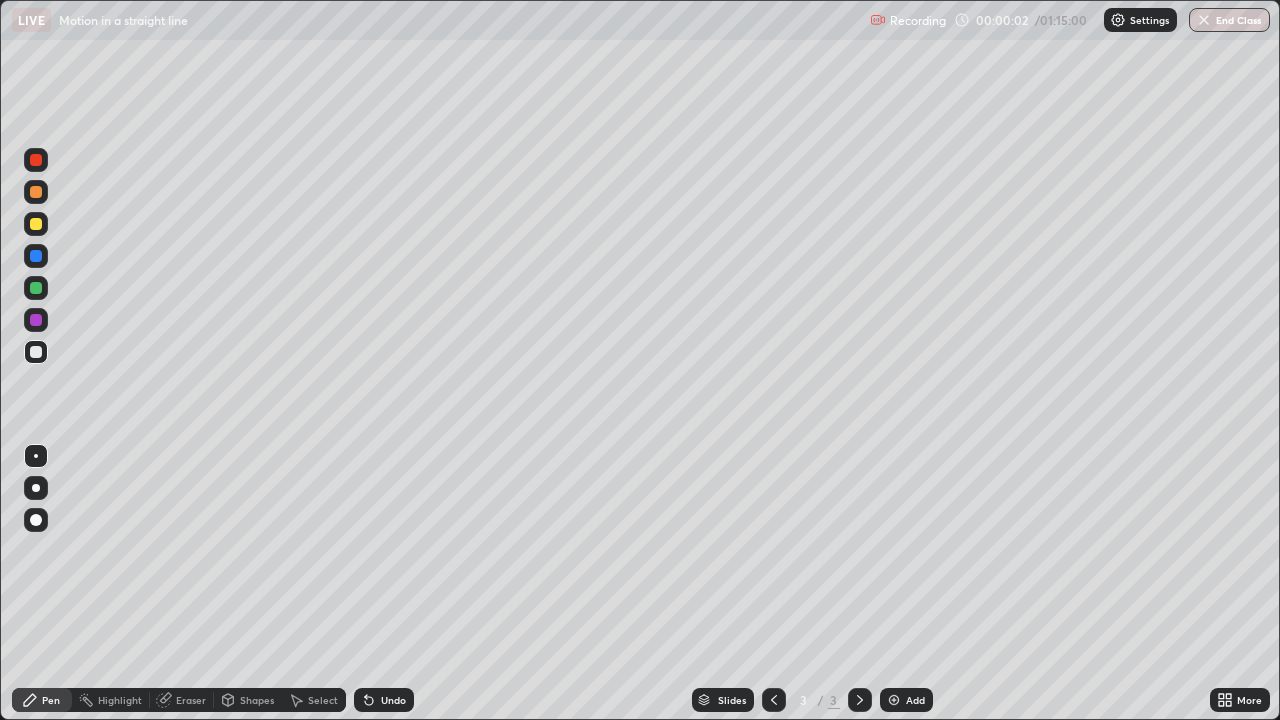 scroll, scrollTop: 99280, scrollLeft: 98720, axis: both 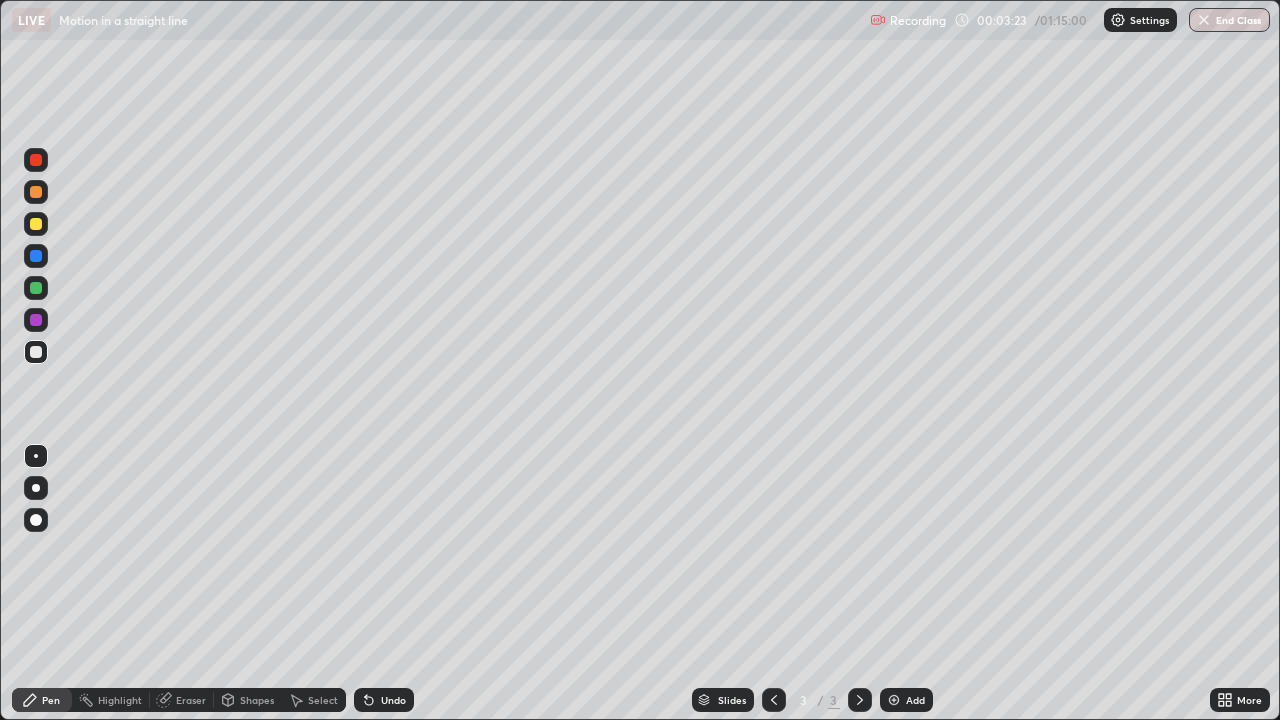click at bounding box center (36, 224) 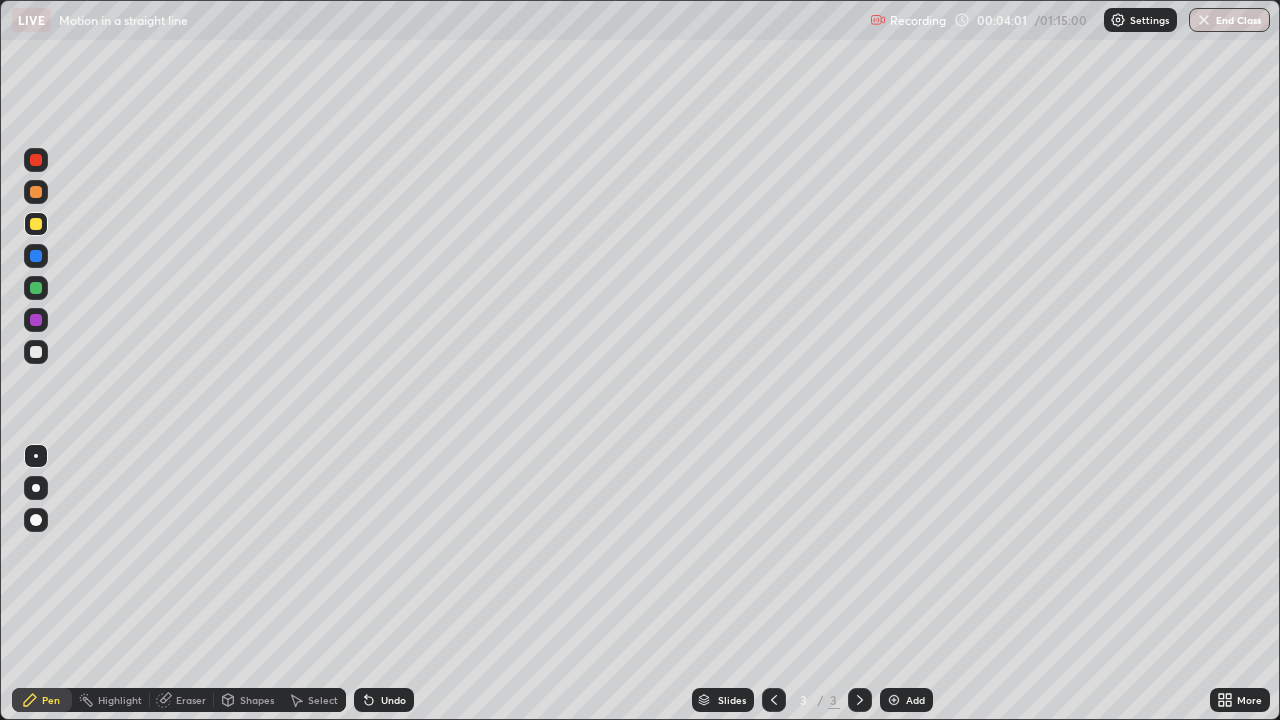 click at bounding box center [36, 352] 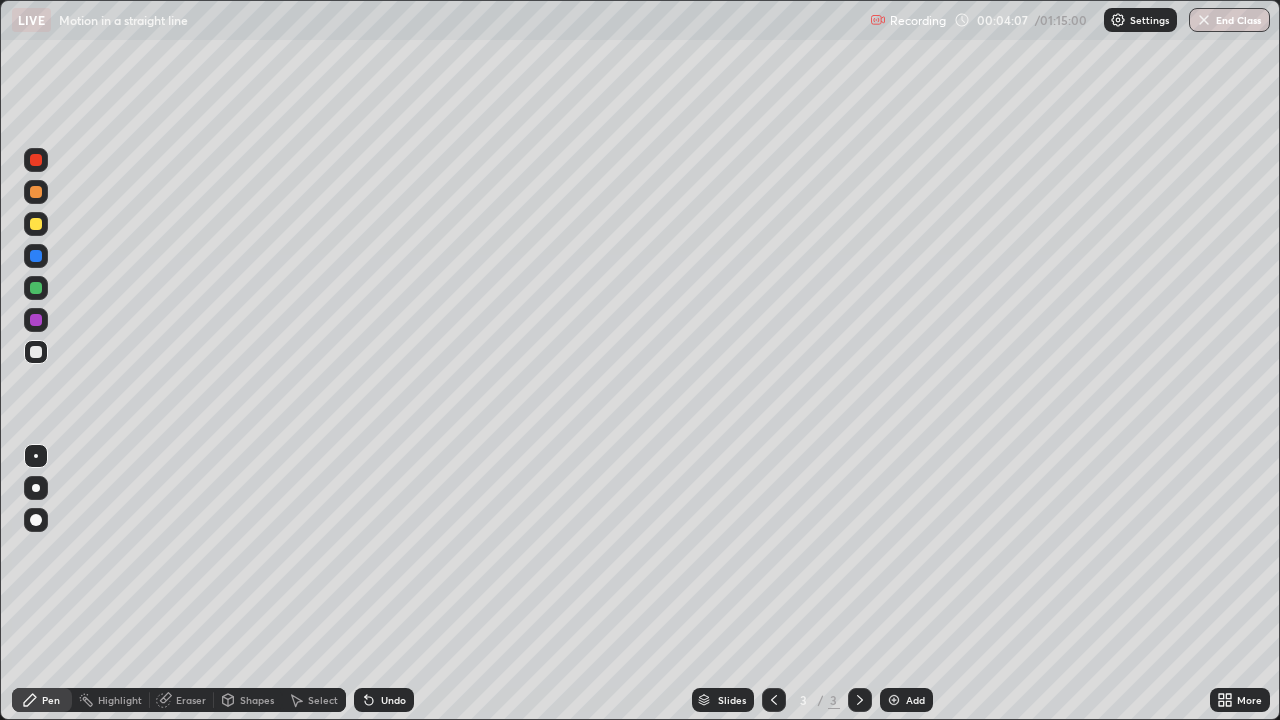 click at bounding box center (36, 224) 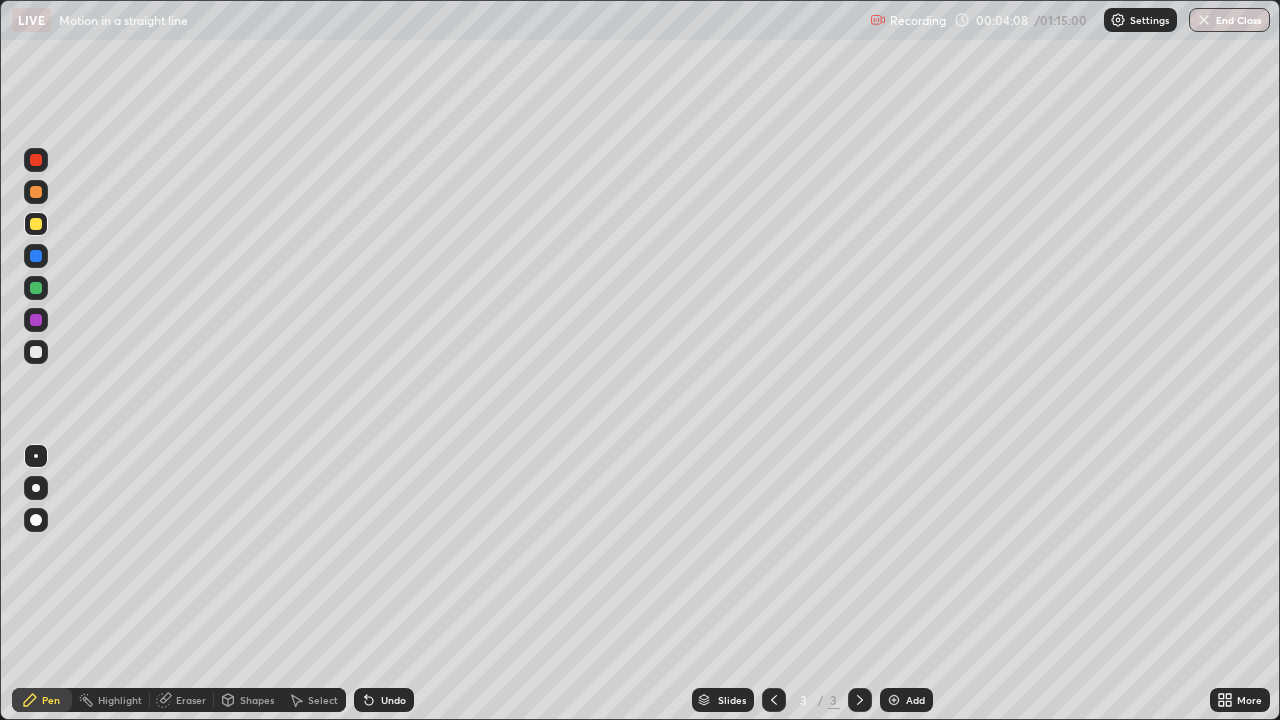 click at bounding box center (36, 352) 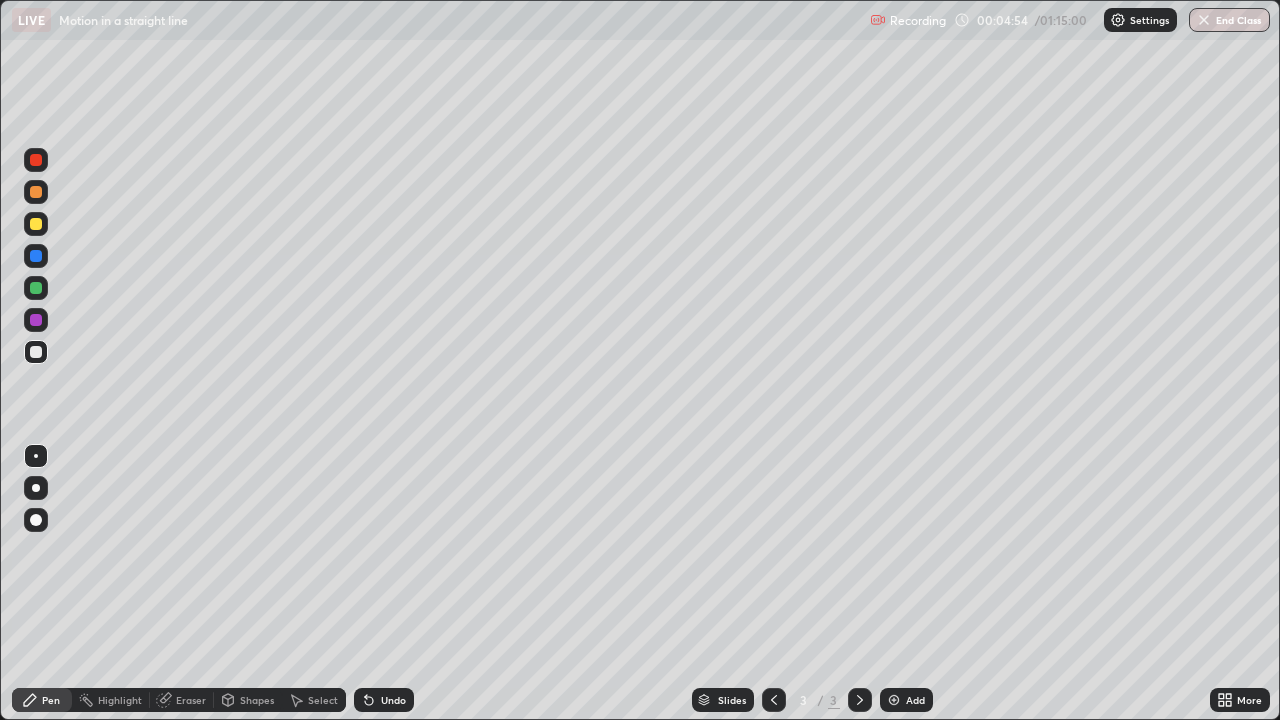 click at bounding box center (36, 160) 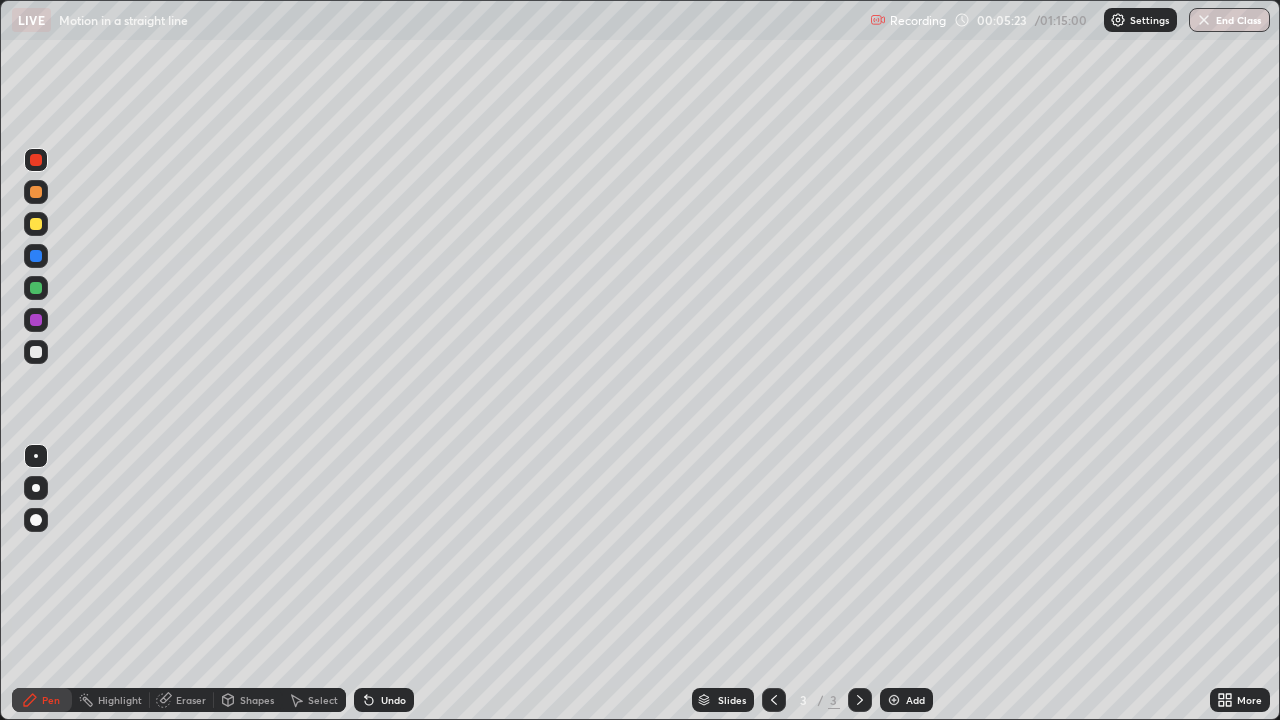 click at bounding box center [36, 352] 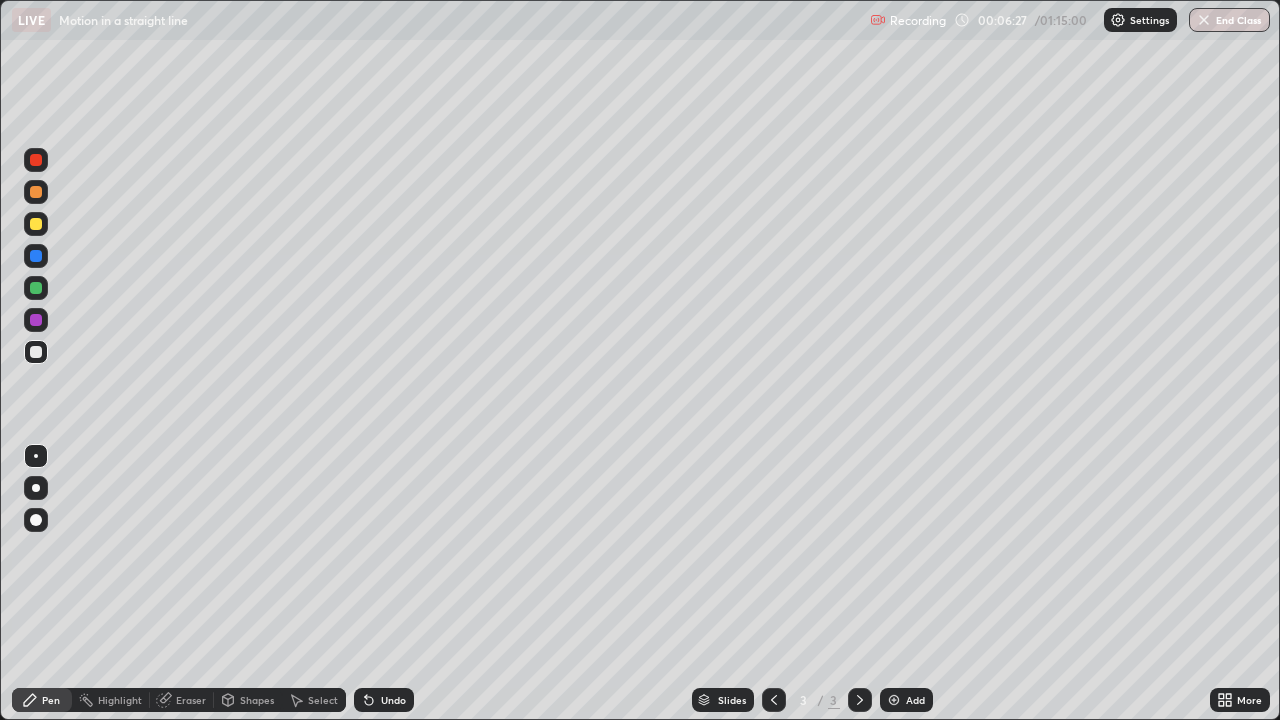 click at bounding box center (36, 192) 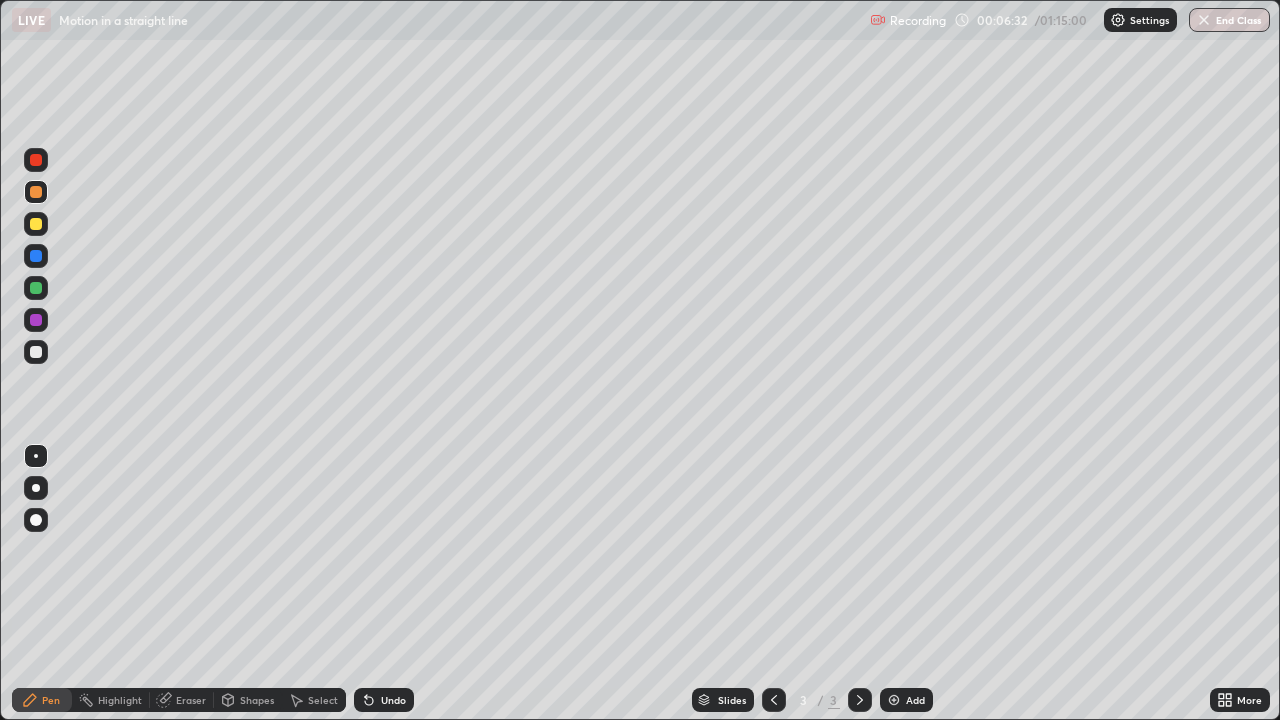 click at bounding box center [36, 352] 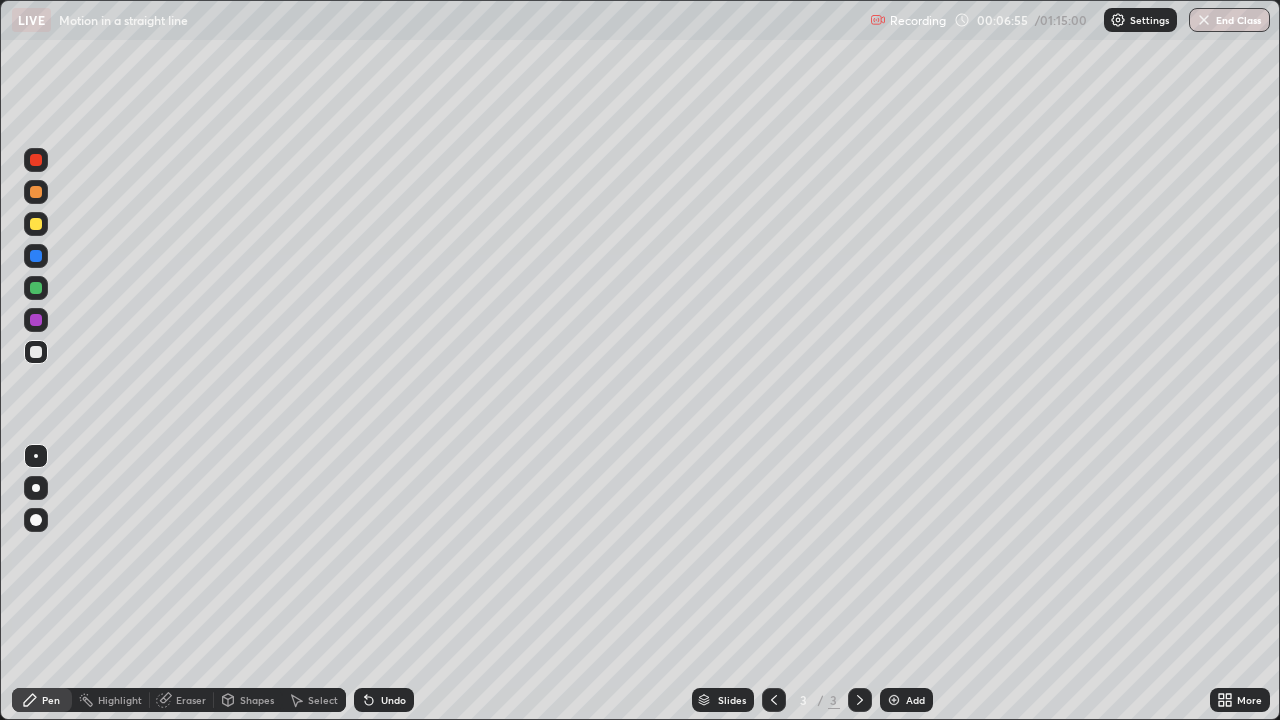 click on "Highlight" at bounding box center (120, 700) 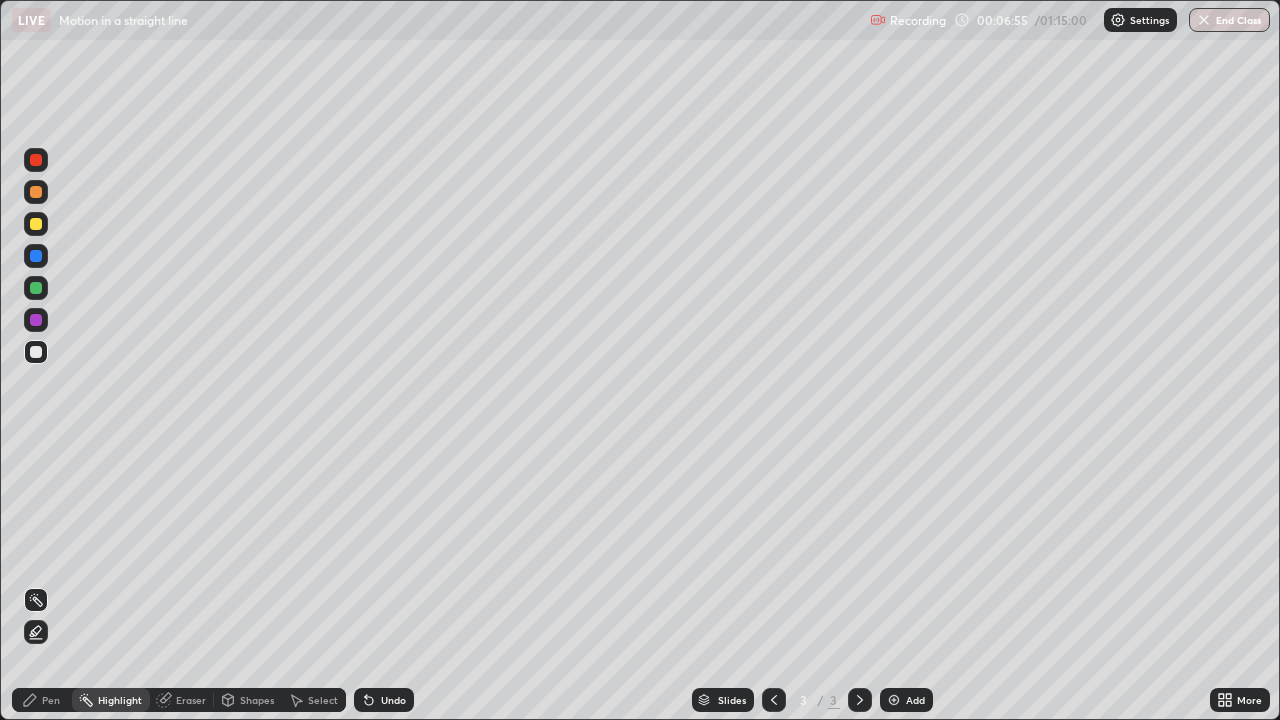 click on "Eraser" at bounding box center (191, 700) 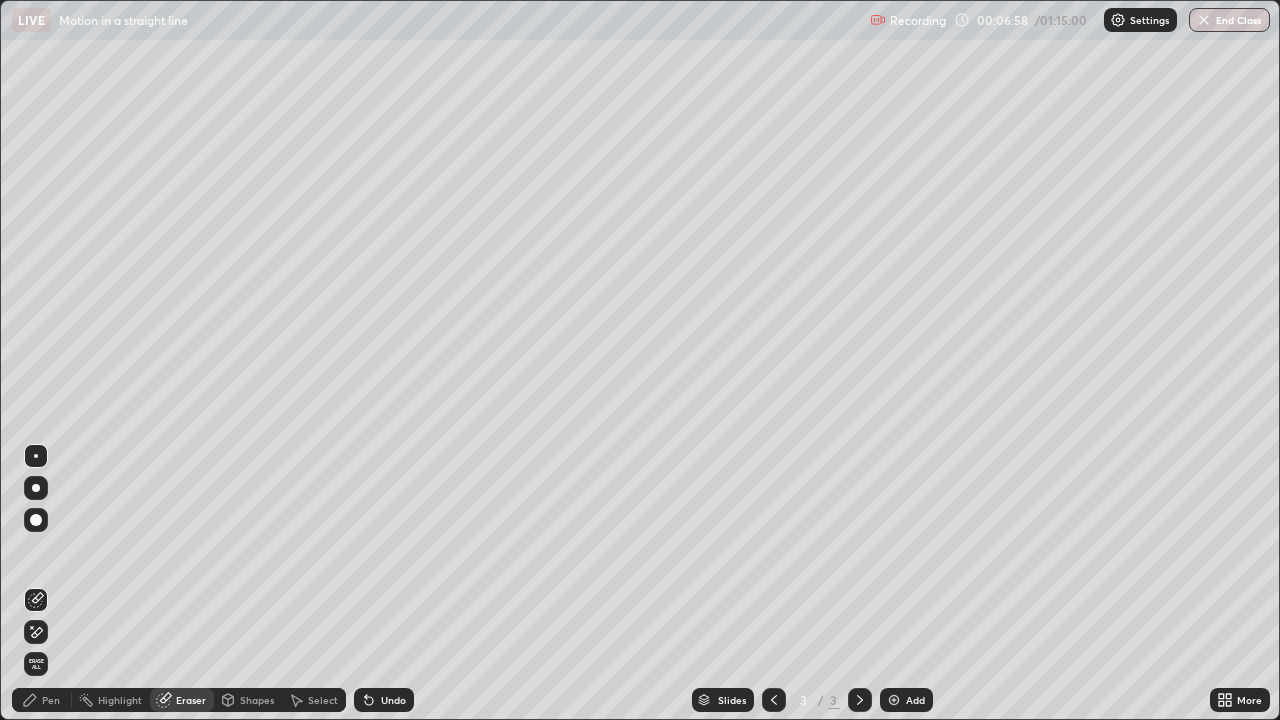click on "Pen" at bounding box center (51, 700) 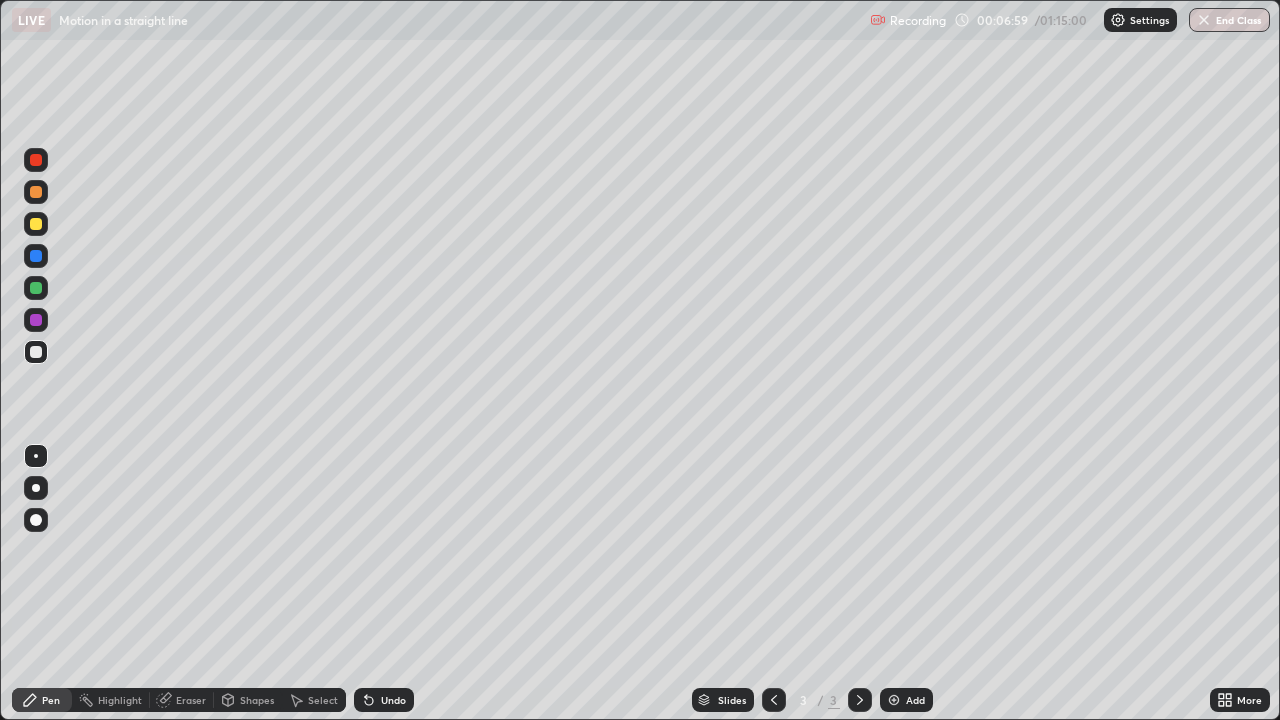 click on "Eraser" at bounding box center (191, 700) 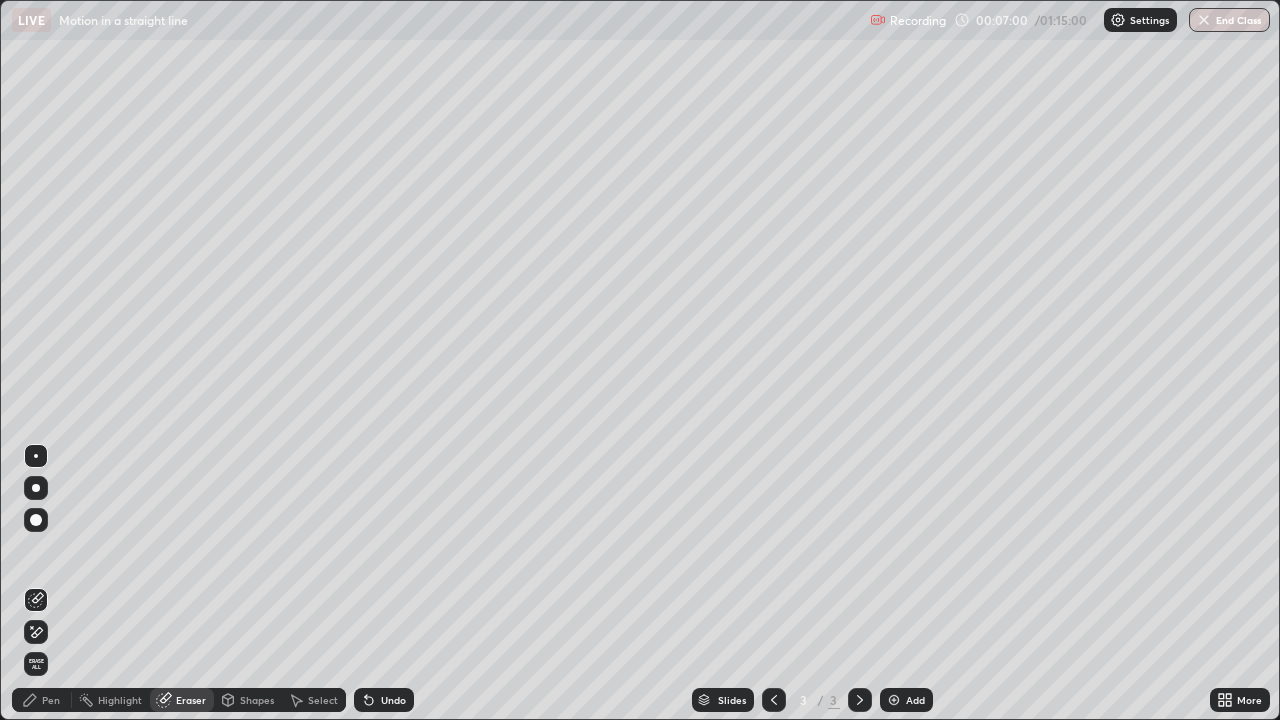 click at bounding box center [36, 520] 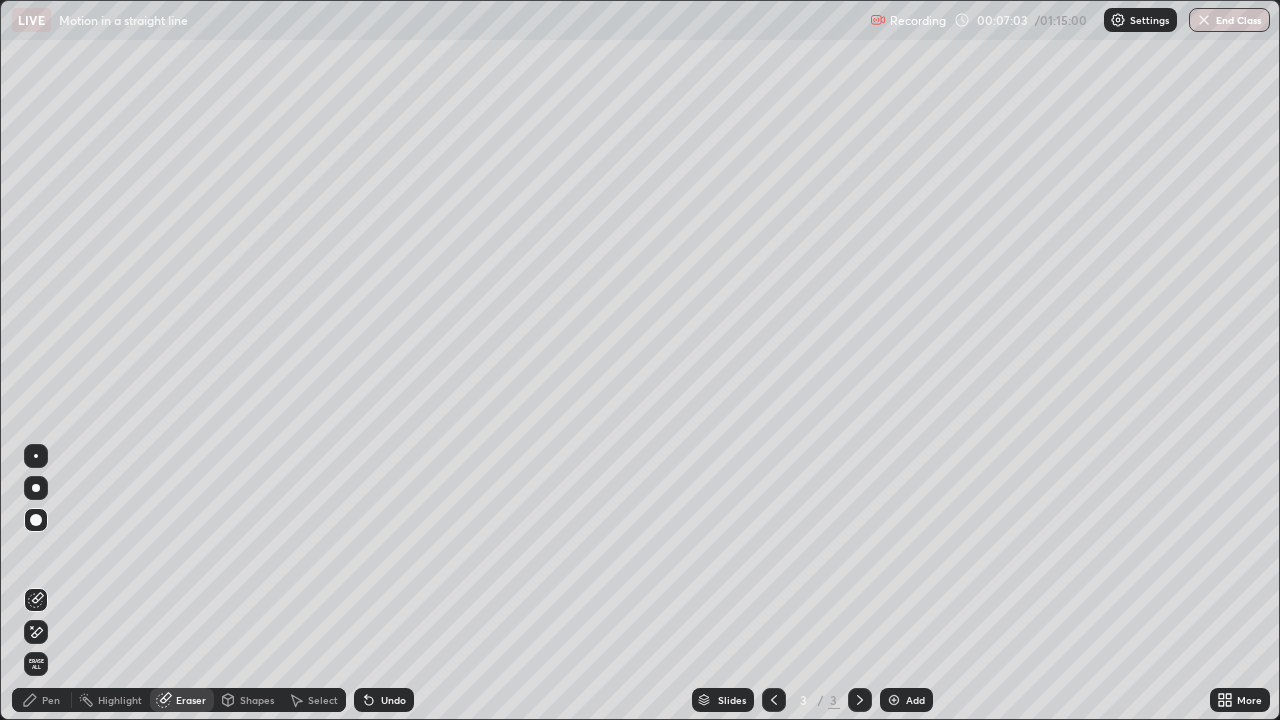 click on "Pen" at bounding box center (51, 700) 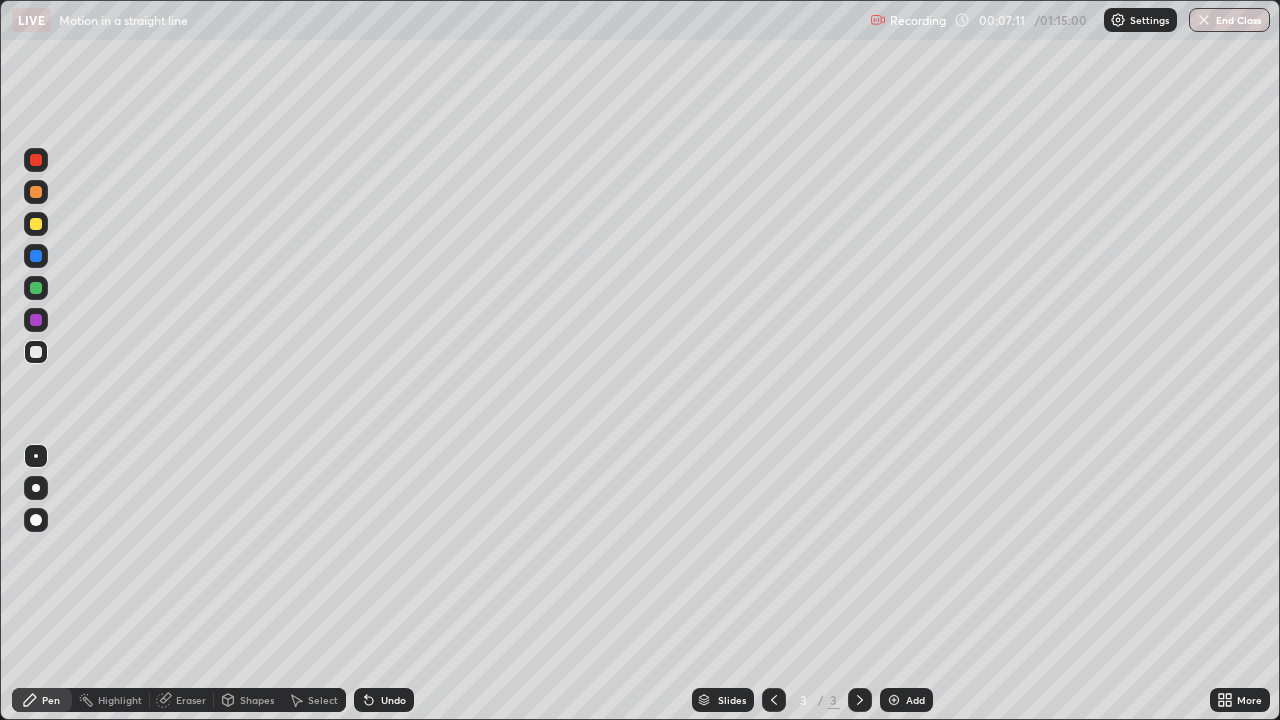 click on "Undo" at bounding box center [384, 700] 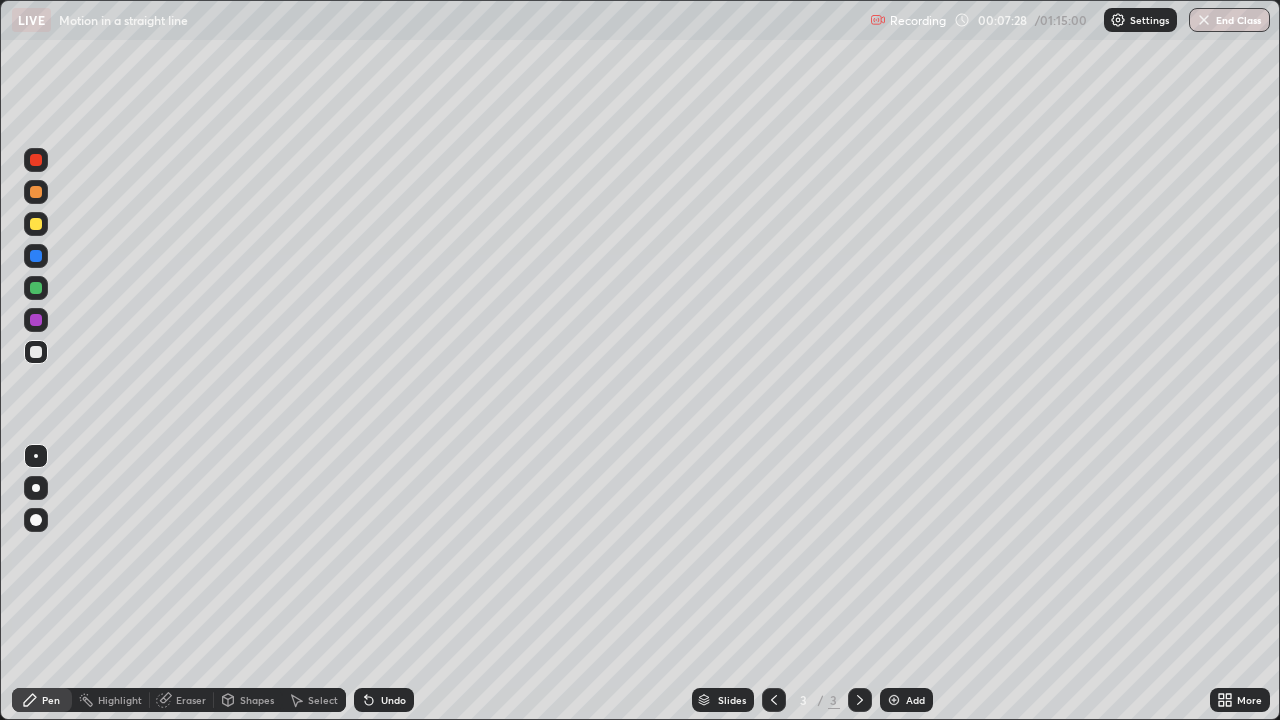 click at bounding box center (36, 192) 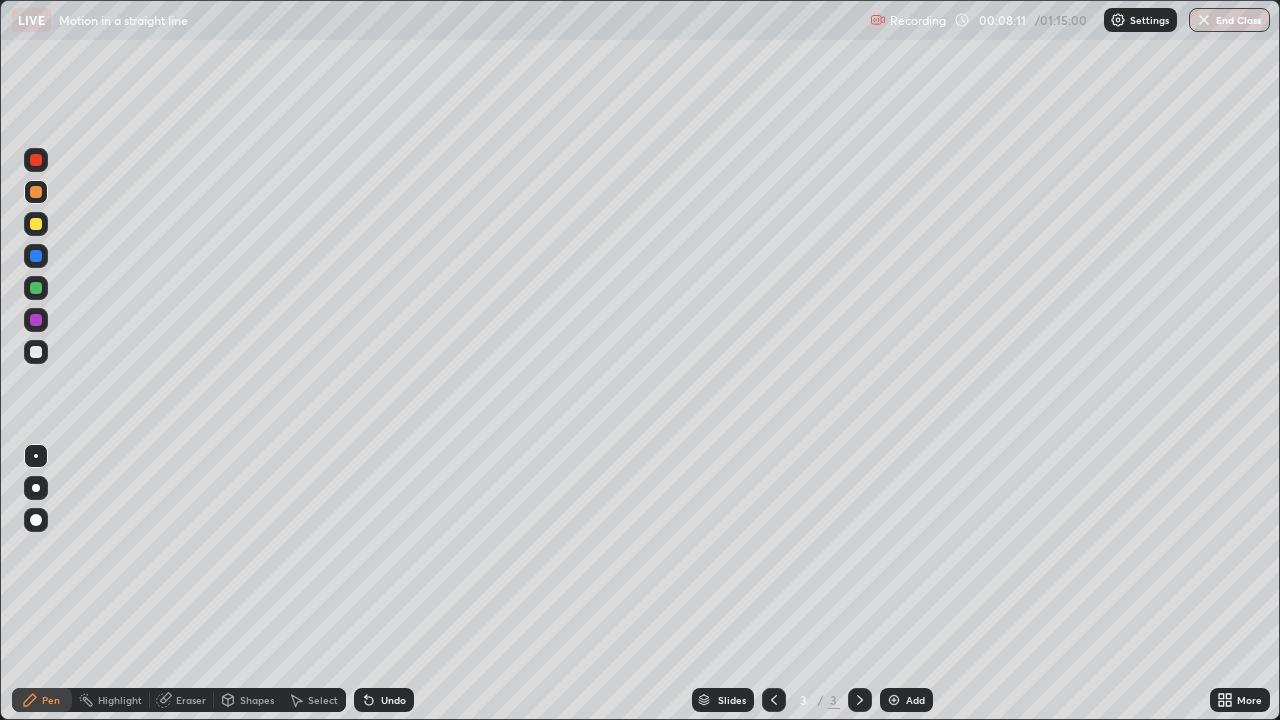 click at bounding box center (36, 224) 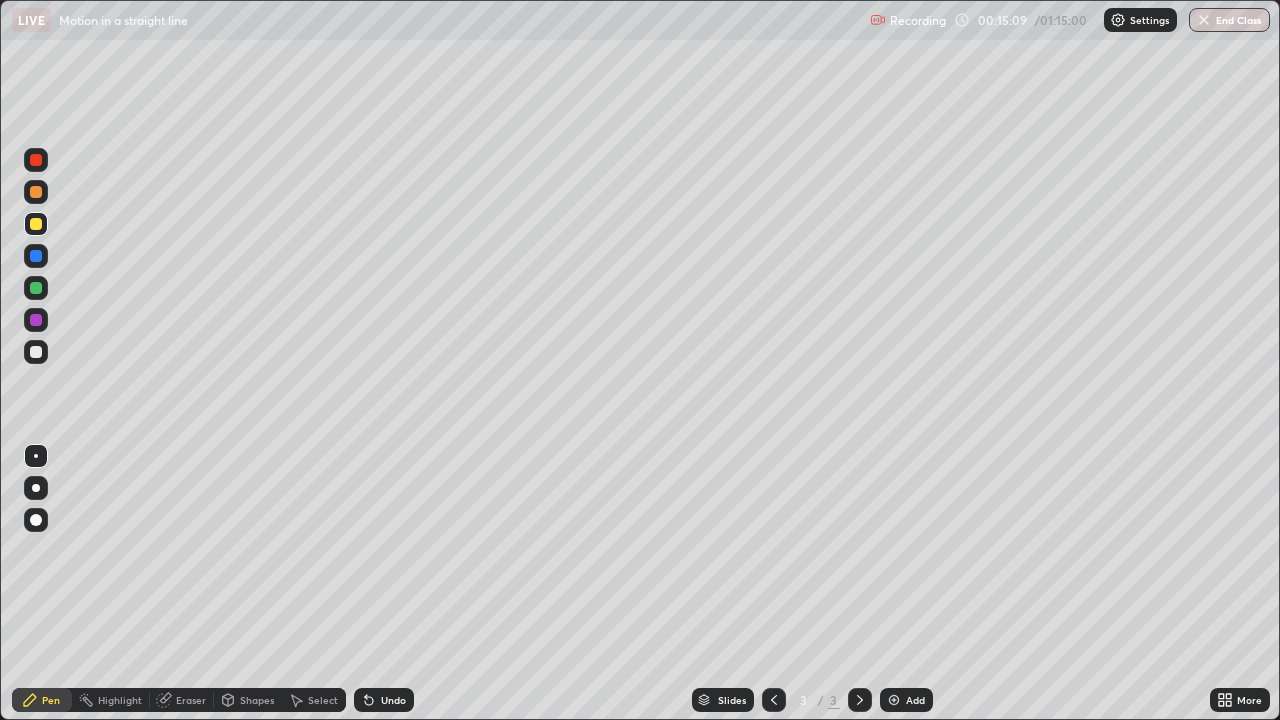 click on "Add" at bounding box center (906, 700) 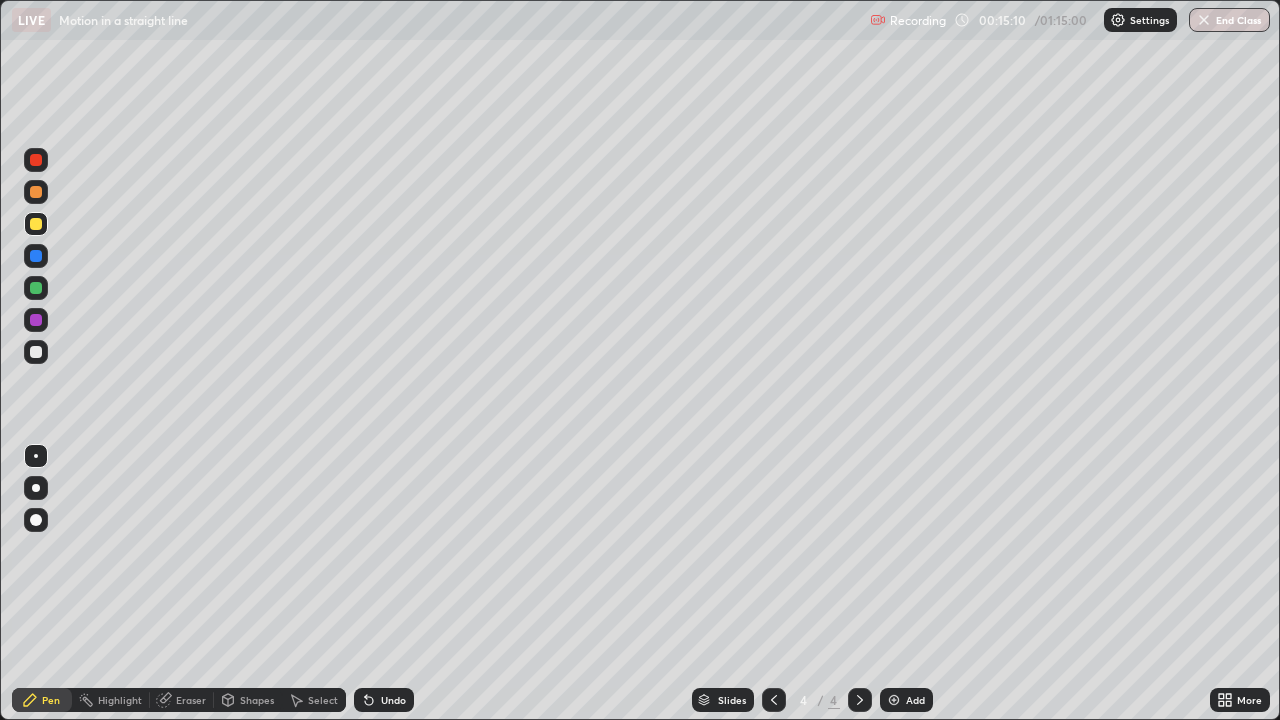 click at bounding box center (36, 192) 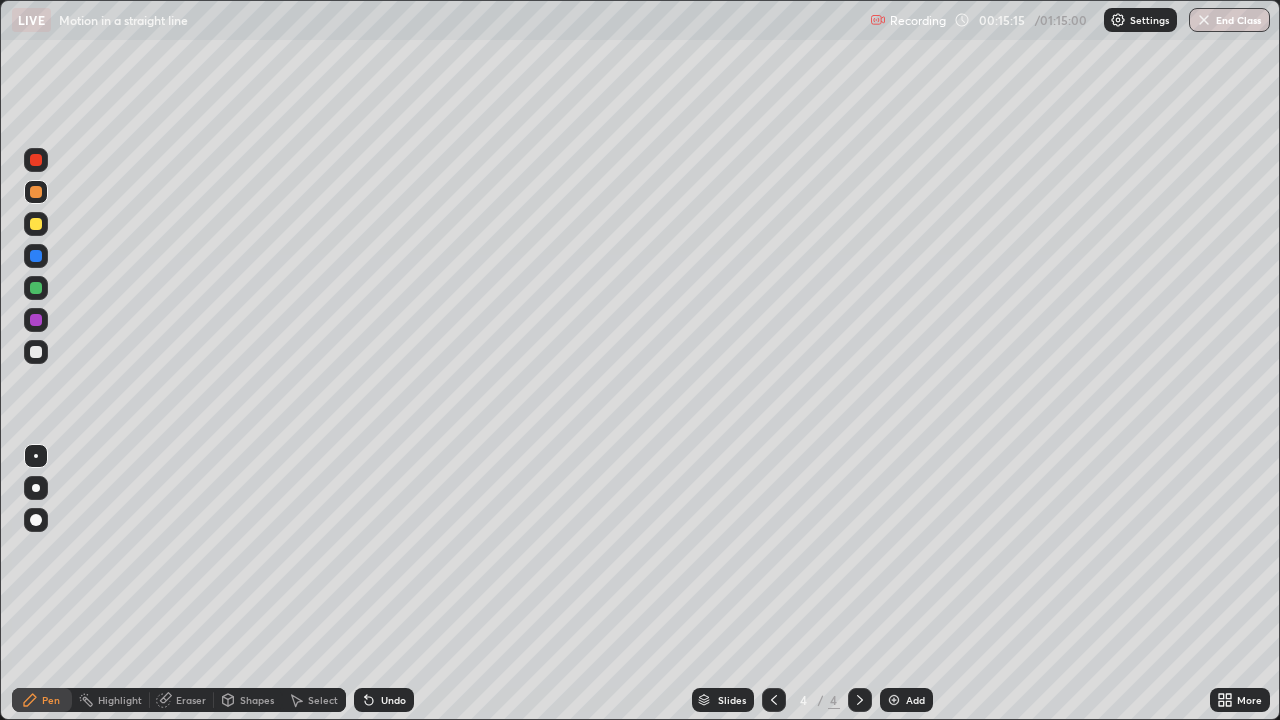 click at bounding box center (36, 224) 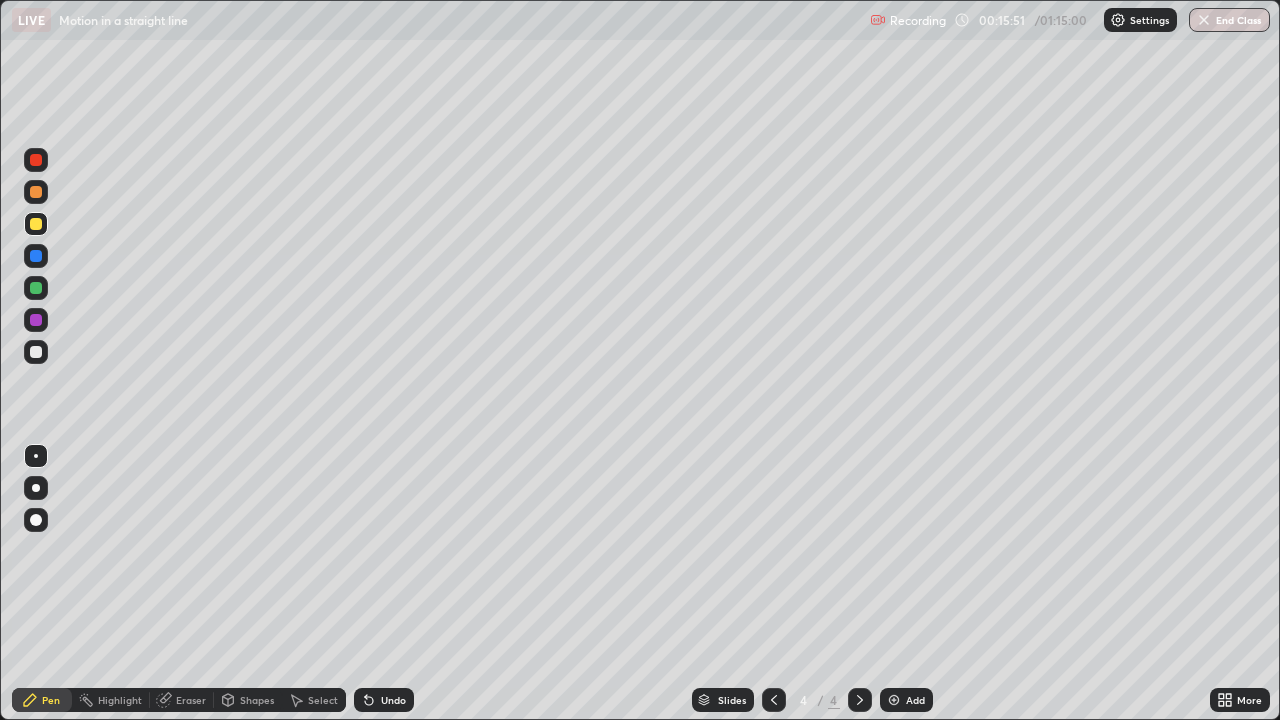 click at bounding box center (36, 160) 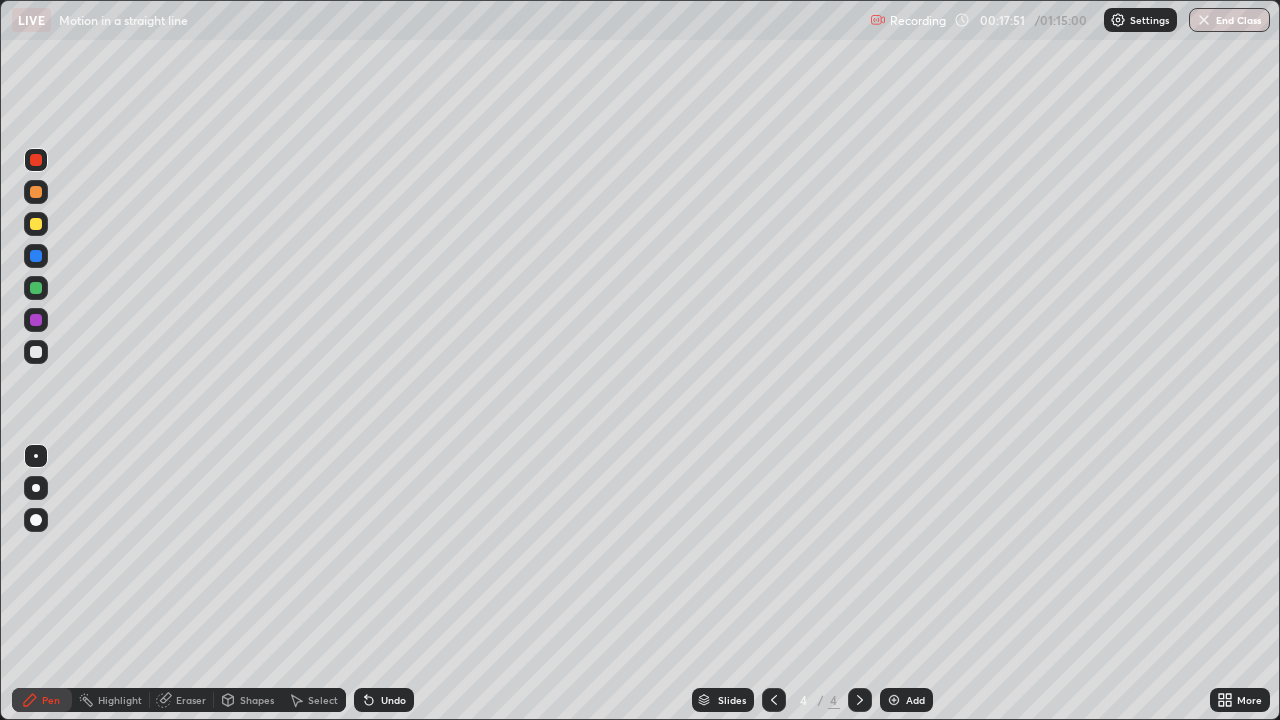 click at bounding box center [36, 320] 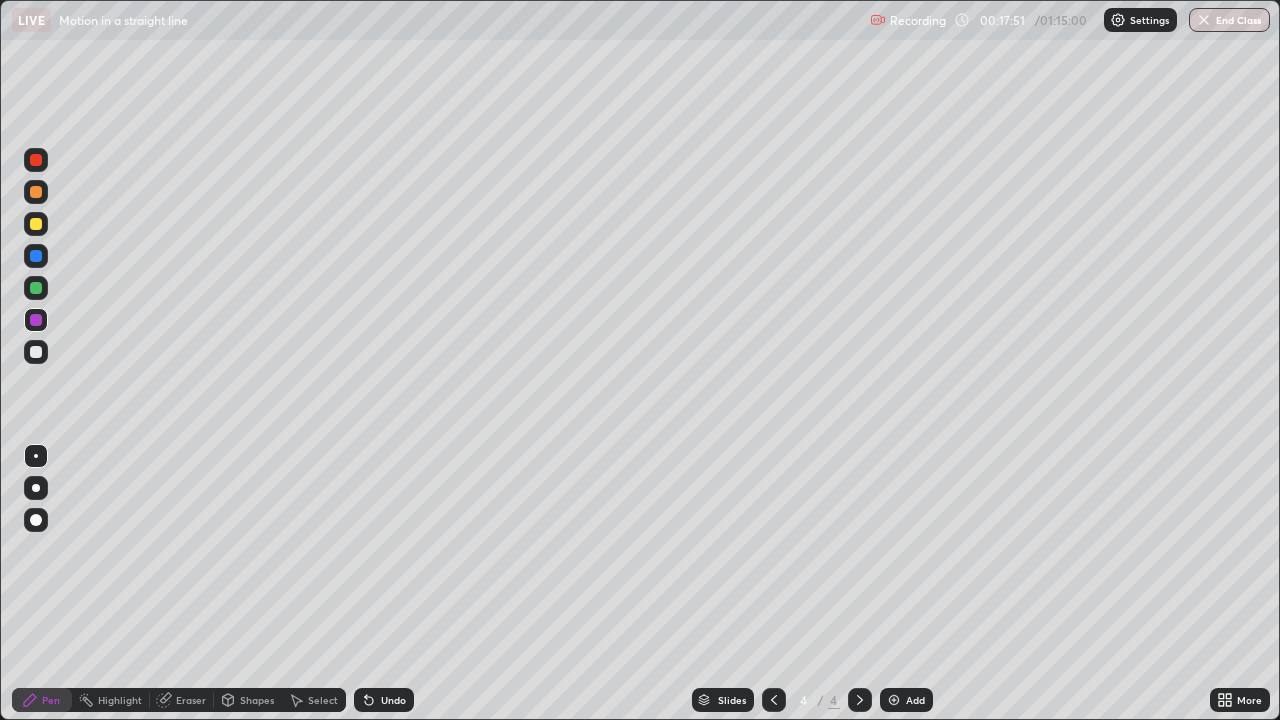 click at bounding box center [36, 224] 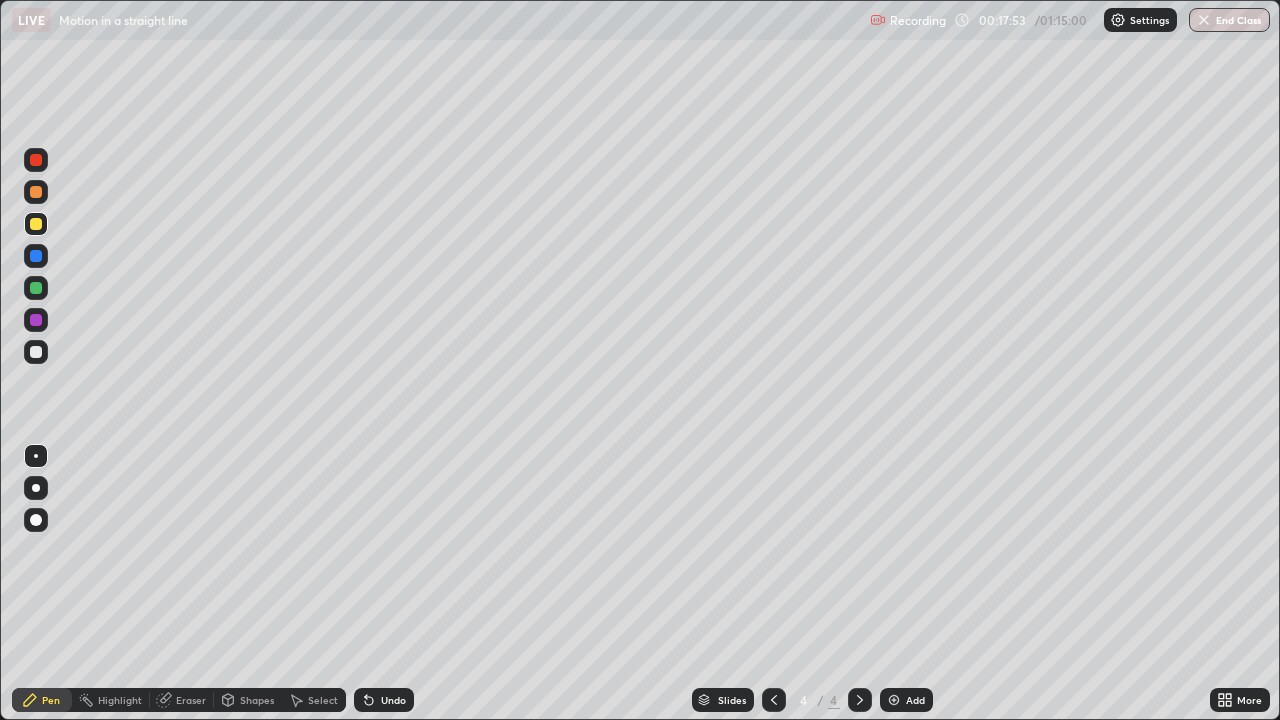 click at bounding box center (36, 352) 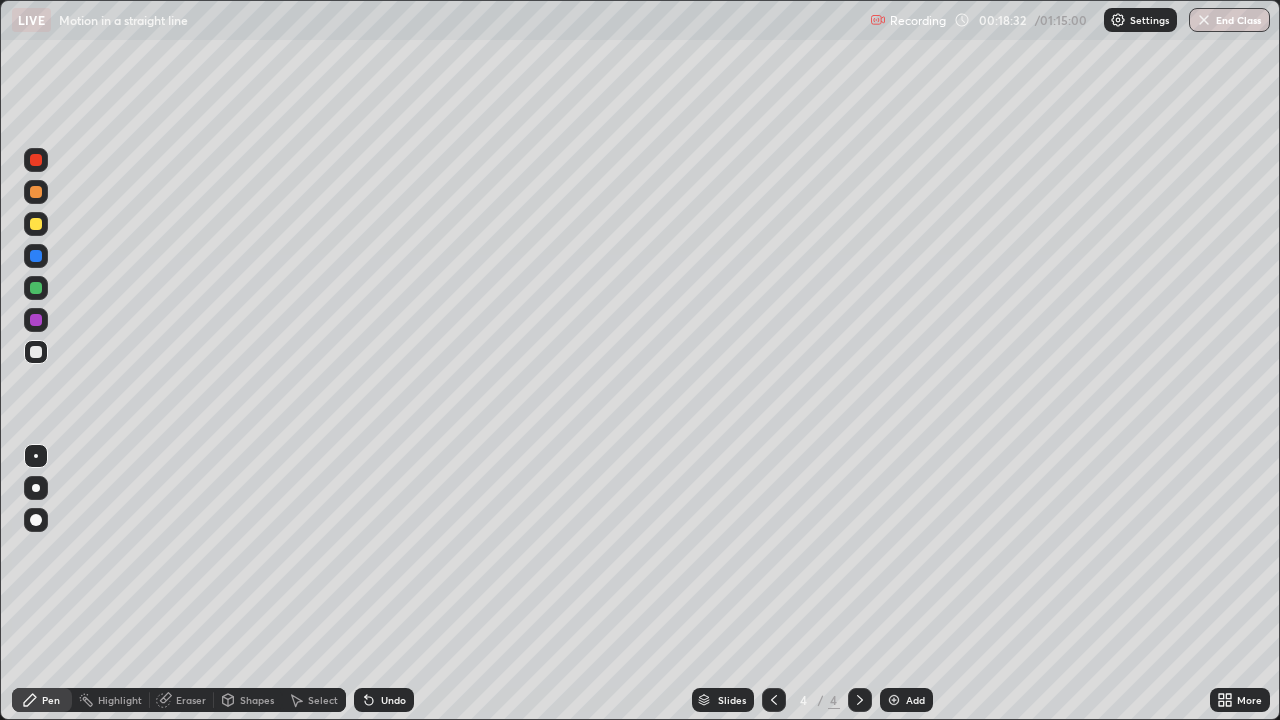 click on "Undo" at bounding box center [393, 700] 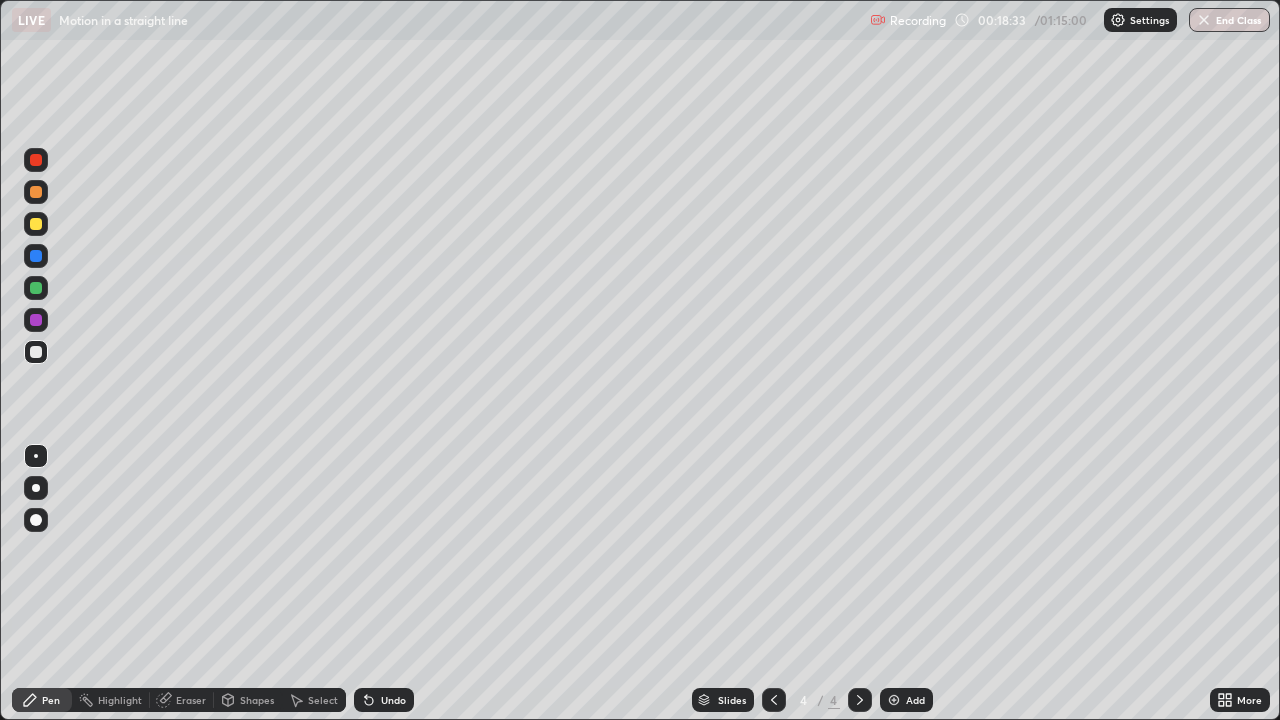 click on "Undo" at bounding box center [393, 700] 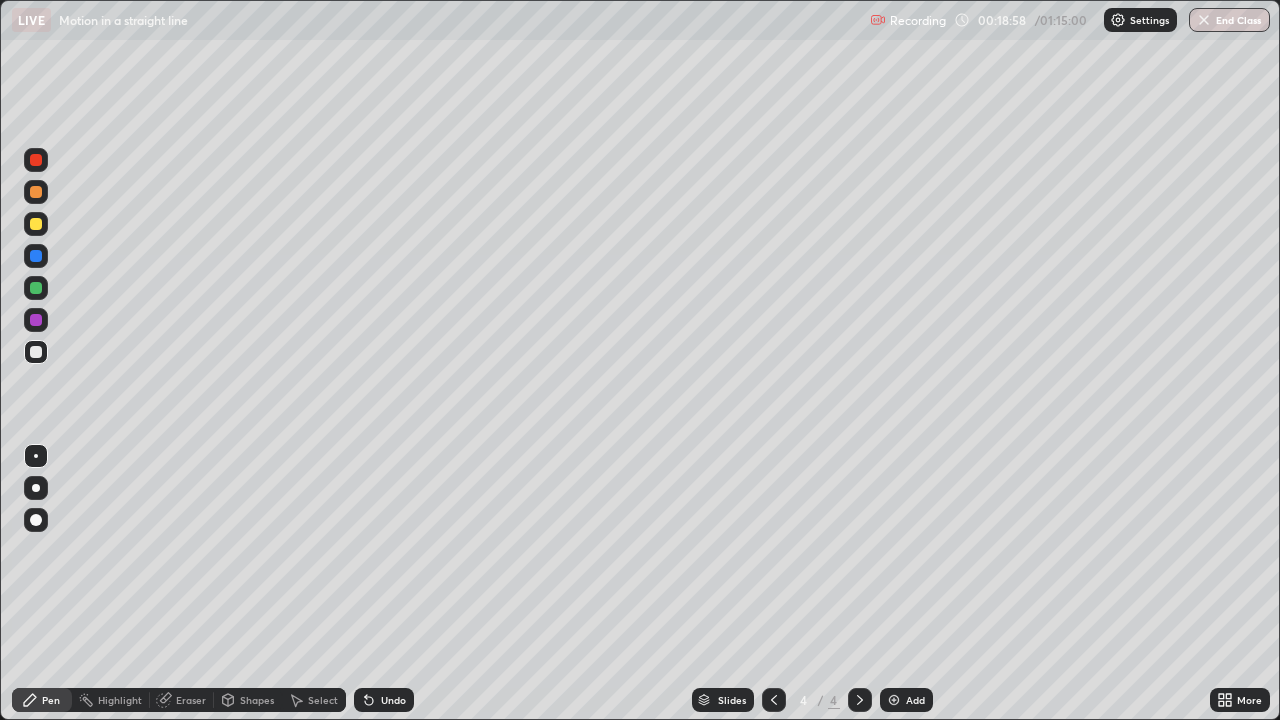 click on "Undo" at bounding box center [384, 700] 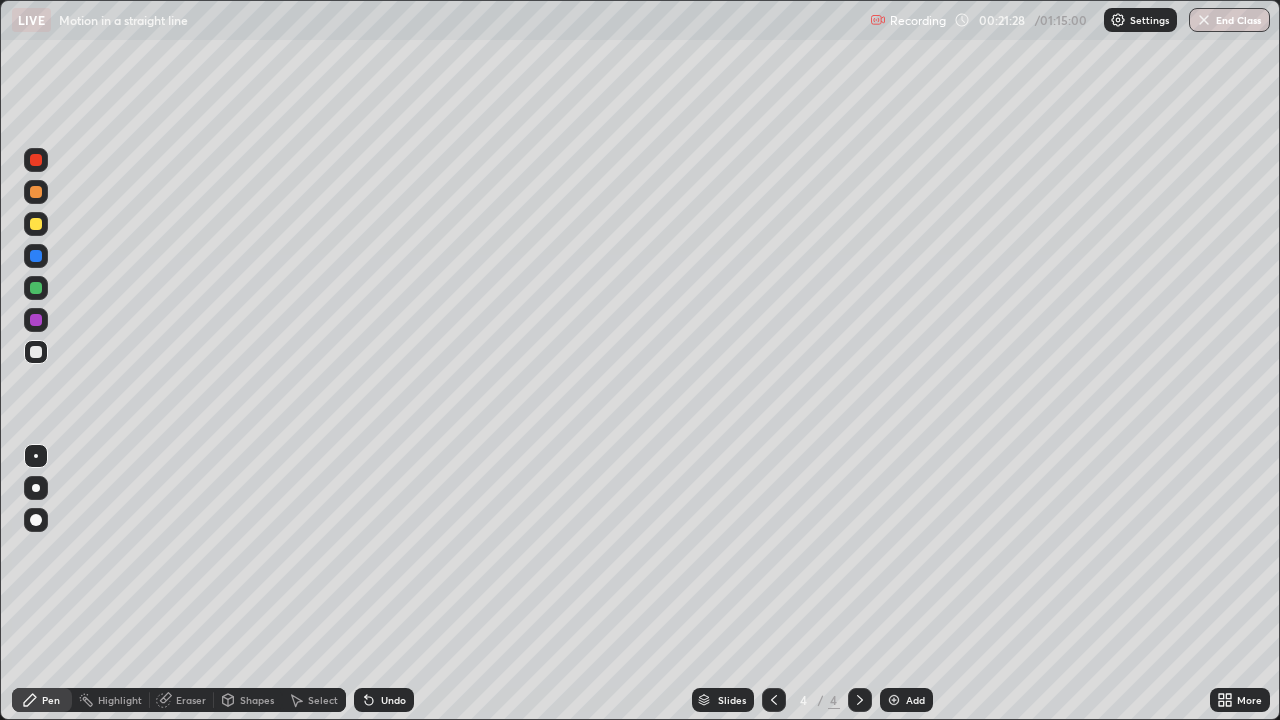 click on "Undo" at bounding box center [384, 700] 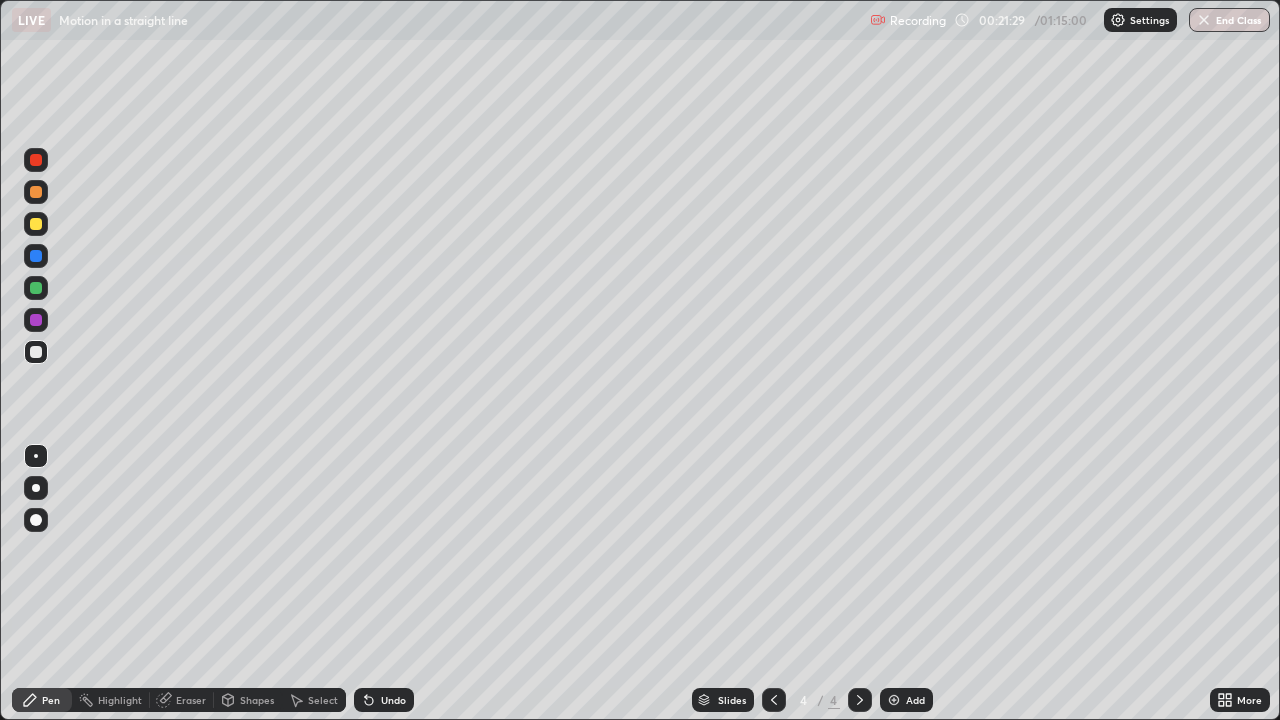 click on "Undo" at bounding box center [393, 700] 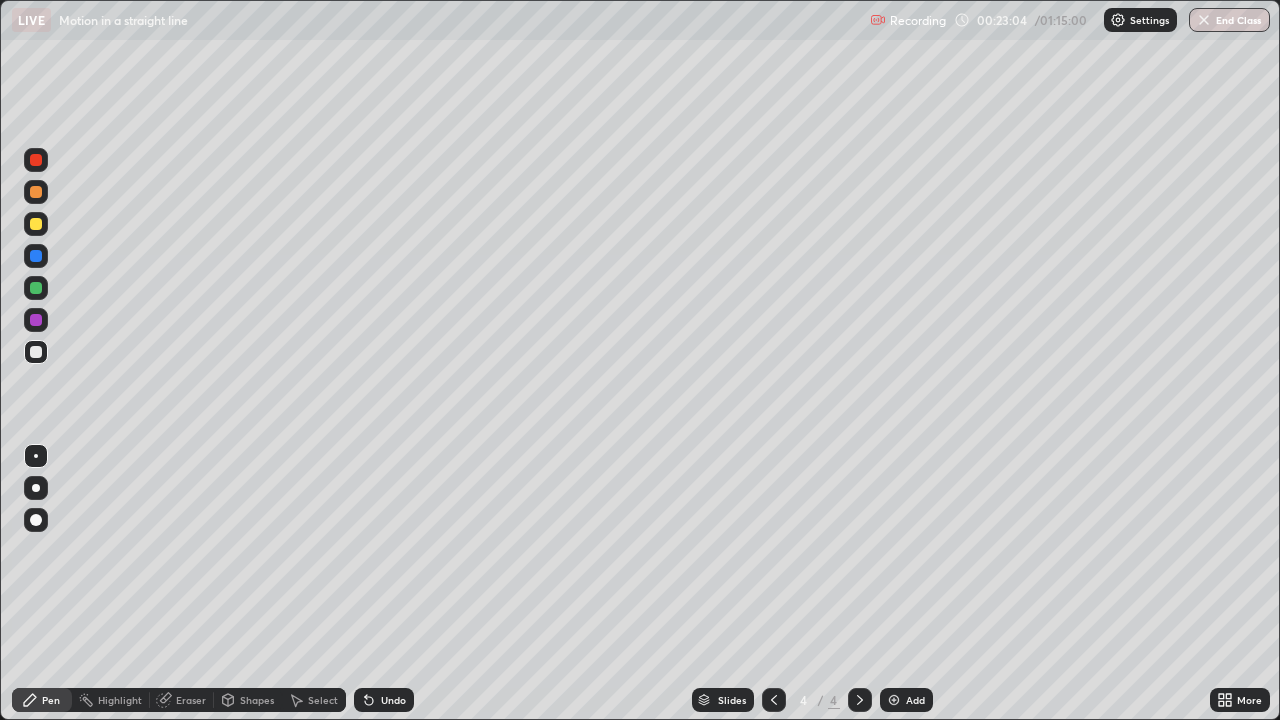 click on "Add" at bounding box center [906, 700] 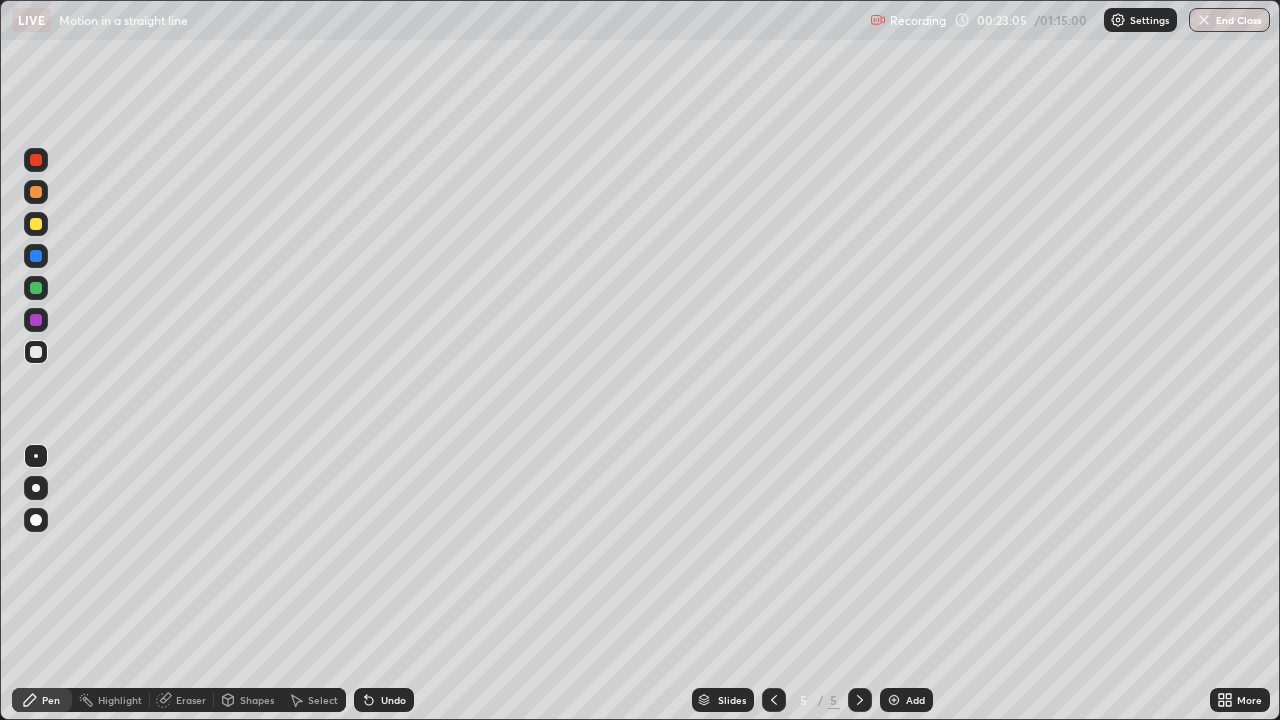 click at bounding box center [36, 224] 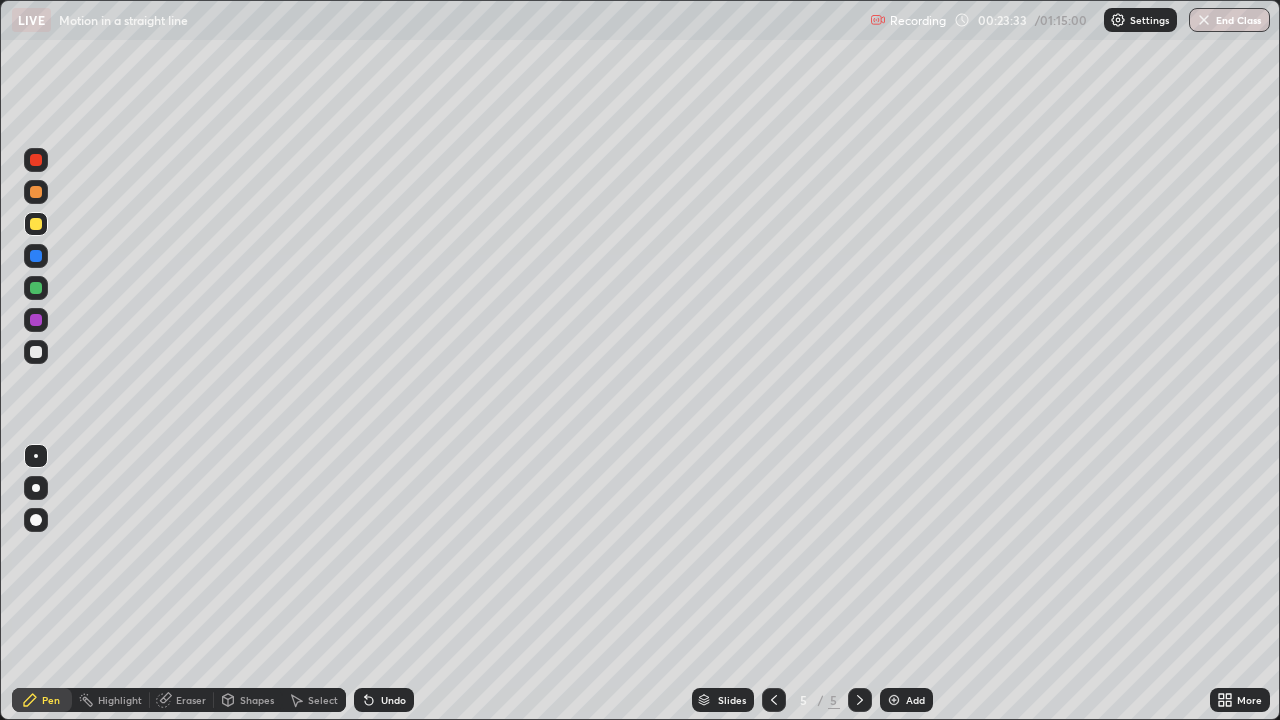 click at bounding box center (36, 352) 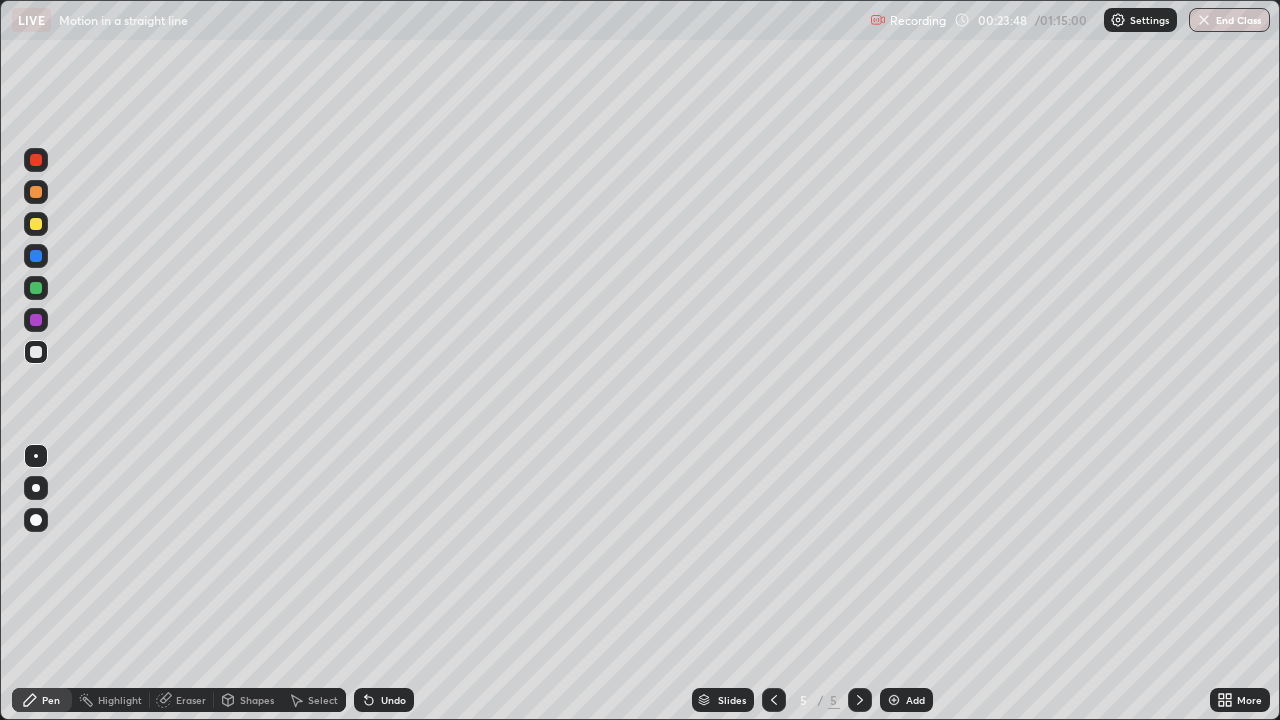 click at bounding box center (36, 352) 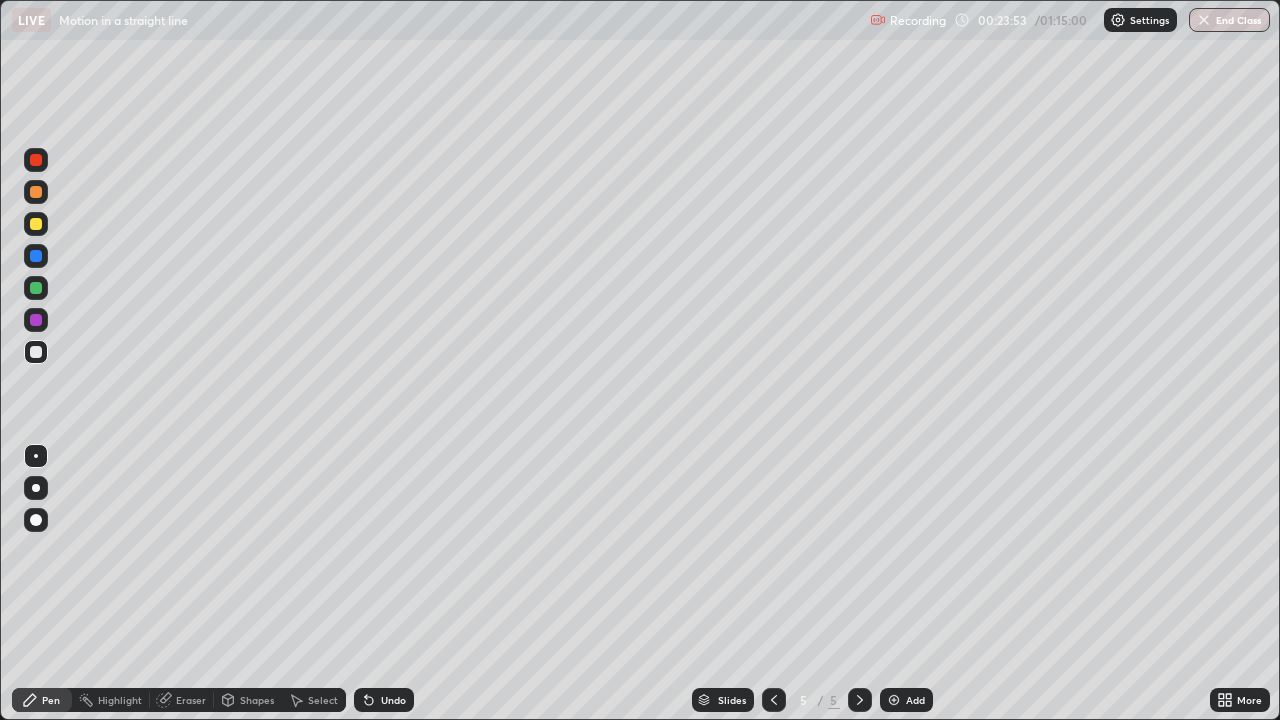 click on "Pen Highlight Eraser Shapes Select Undo Slides 5 / 5 Add More" at bounding box center [640, 700] 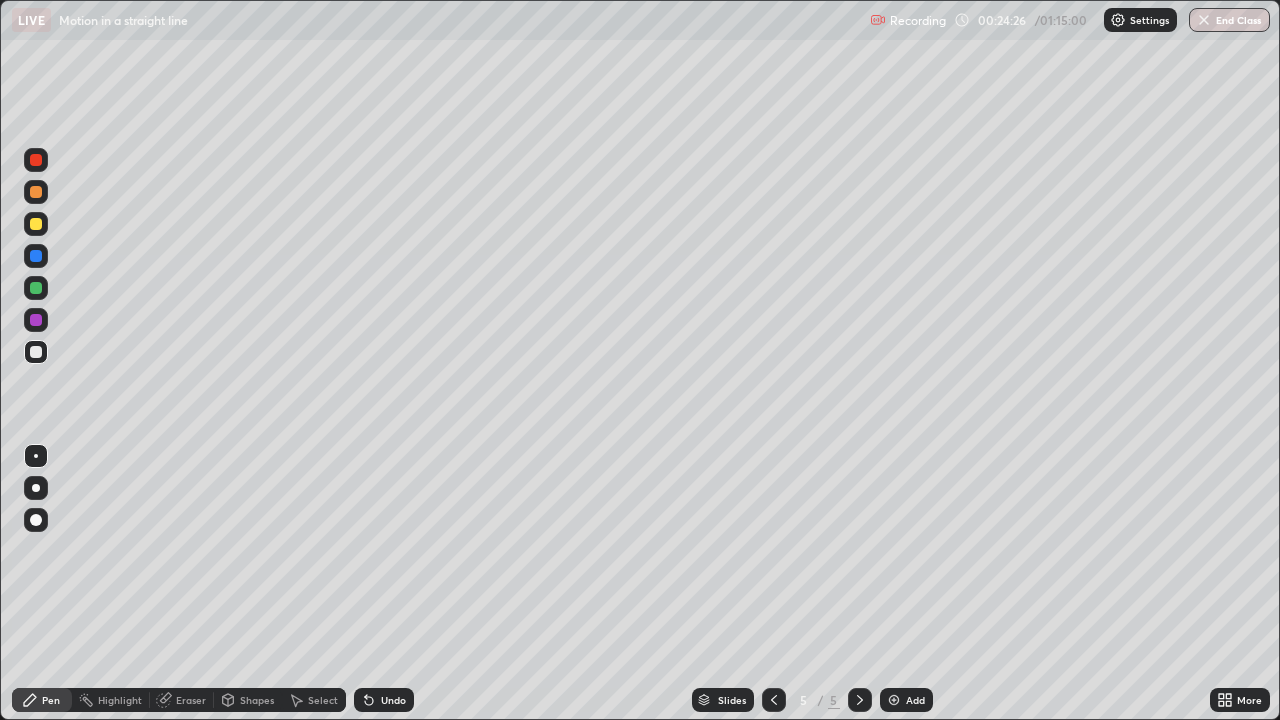 click at bounding box center (36, 224) 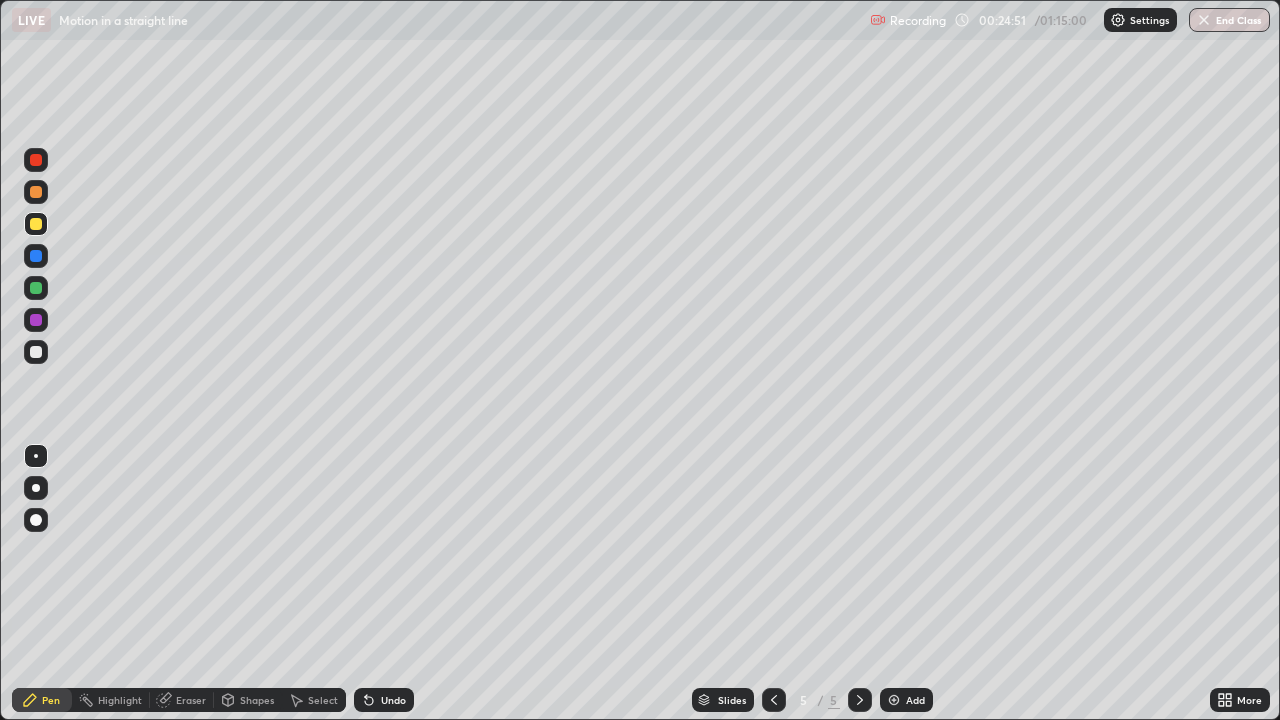 click at bounding box center (36, 352) 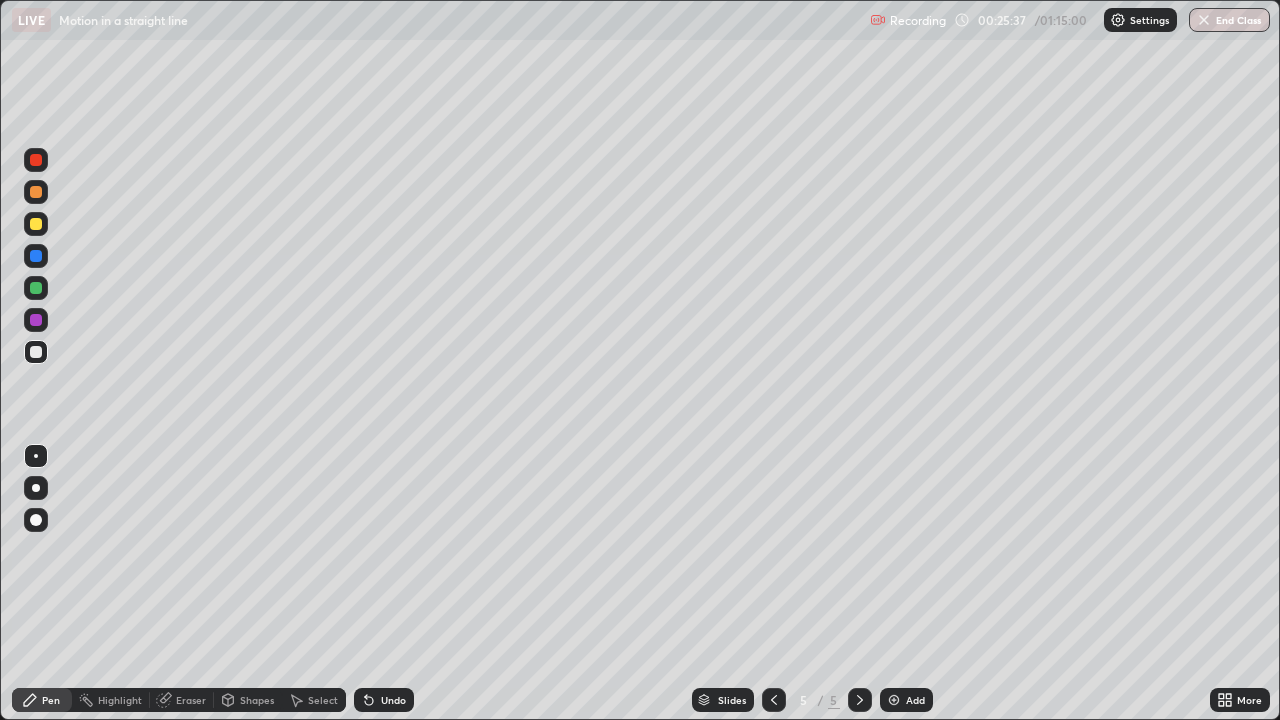 click at bounding box center [36, 160] 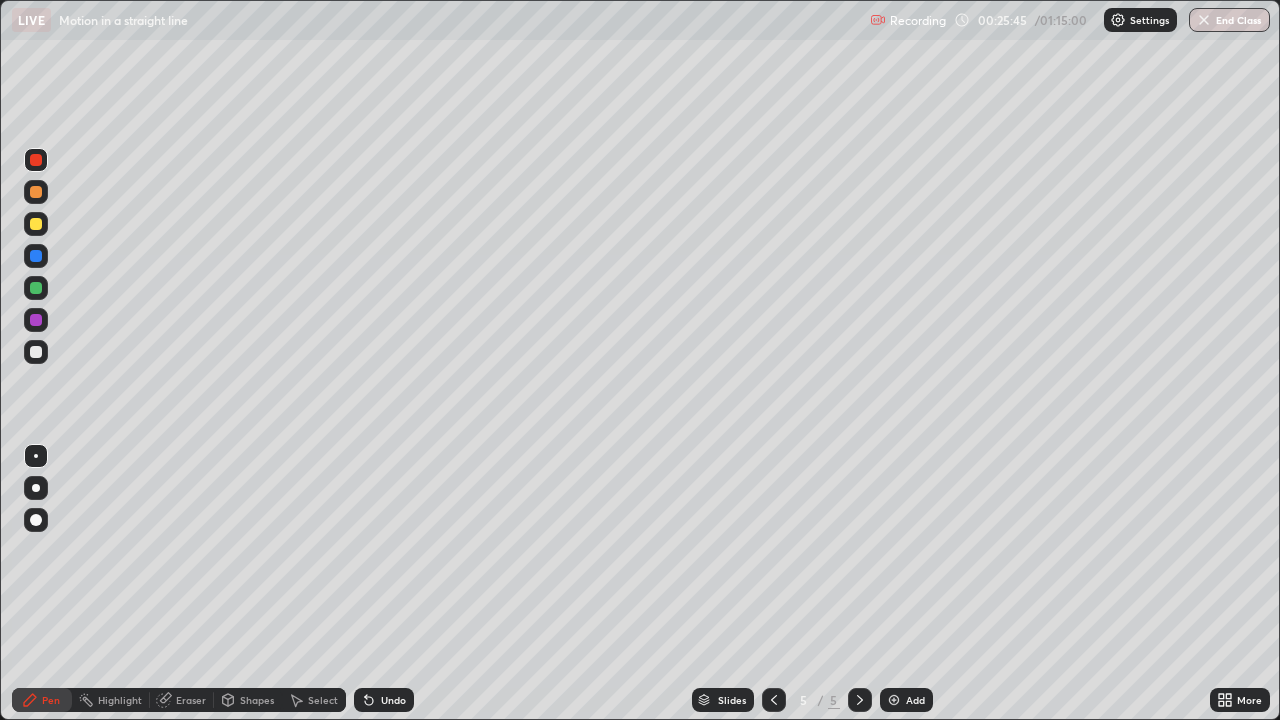 click at bounding box center (36, 352) 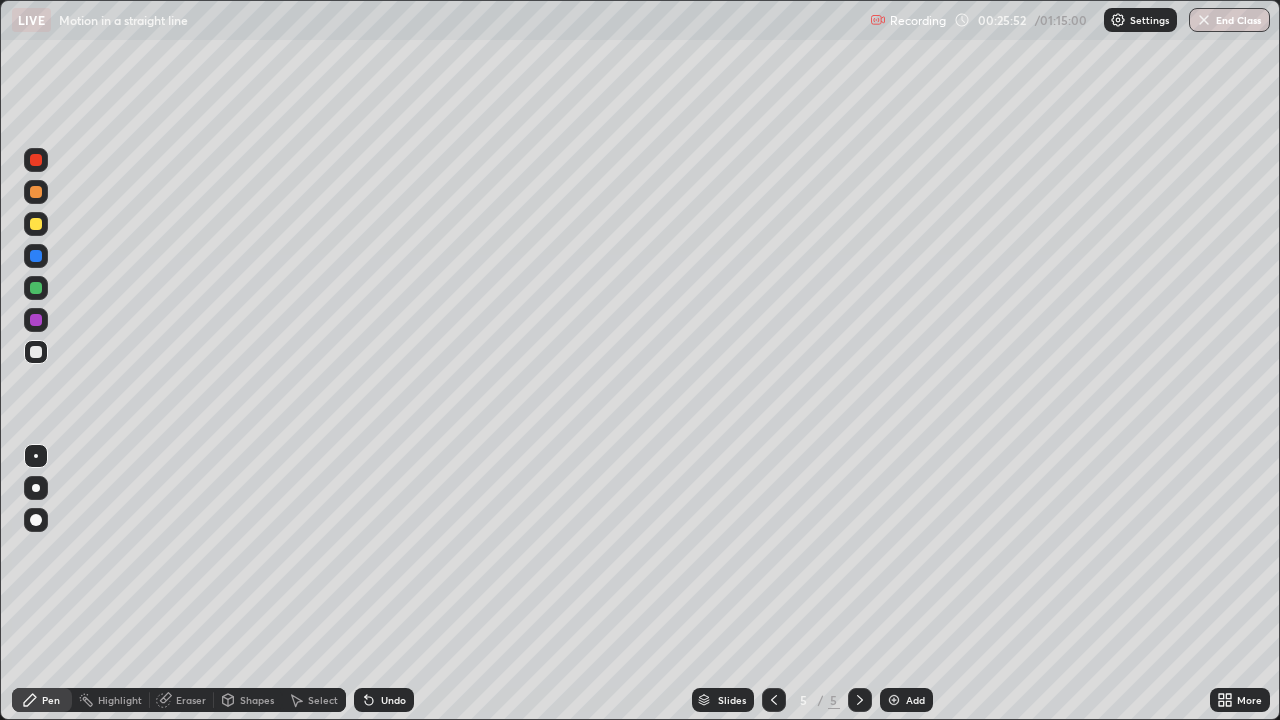 click at bounding box center (36, 224) 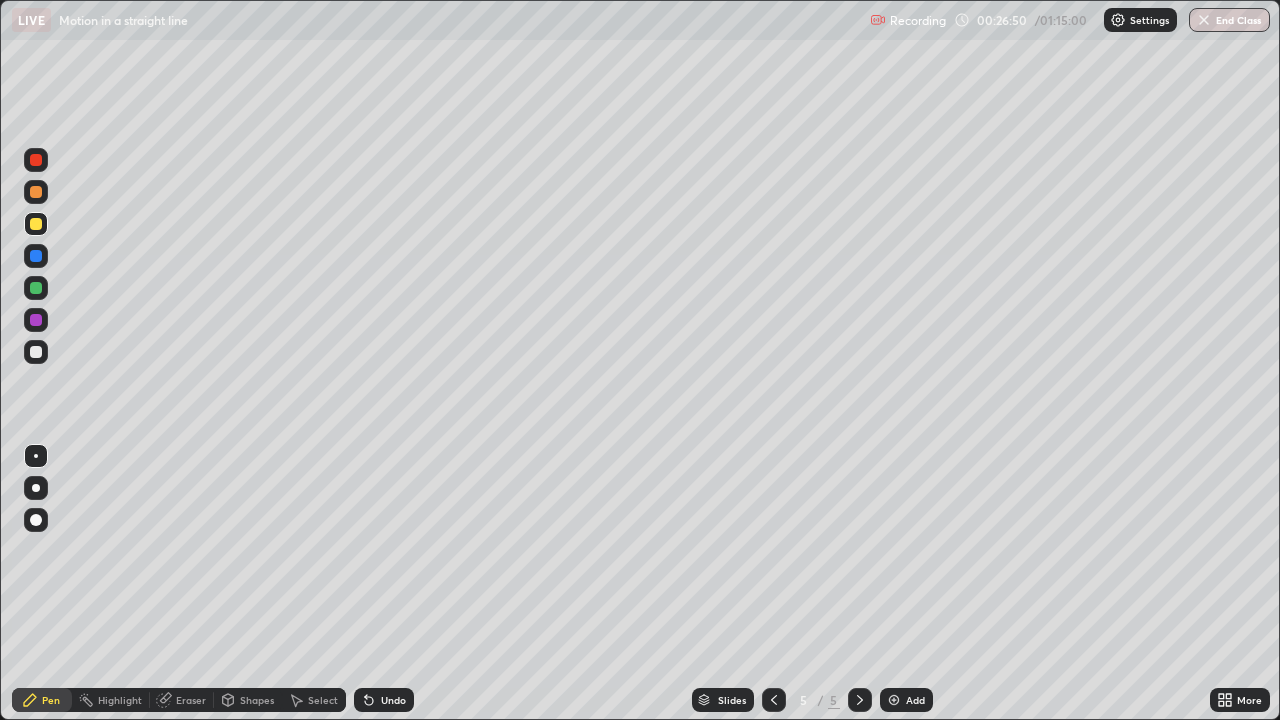 click at bounding box center (36, 352) 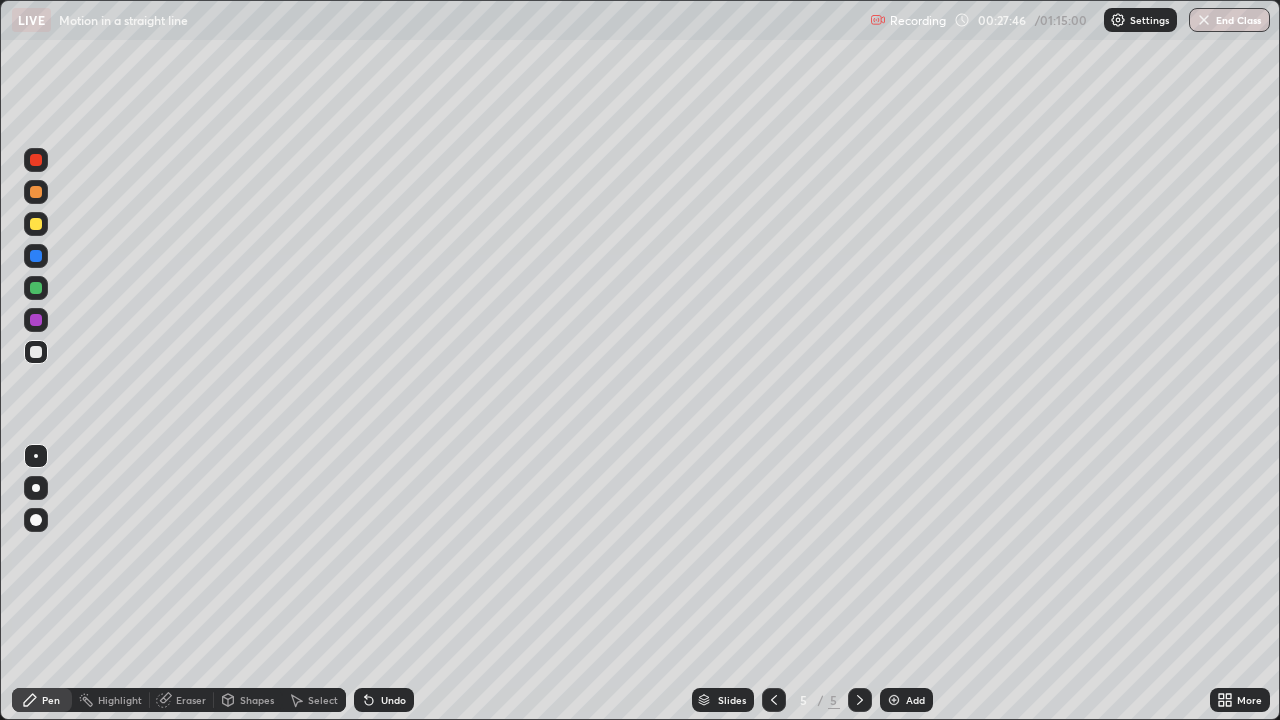 click at bounding box center [36, 192] 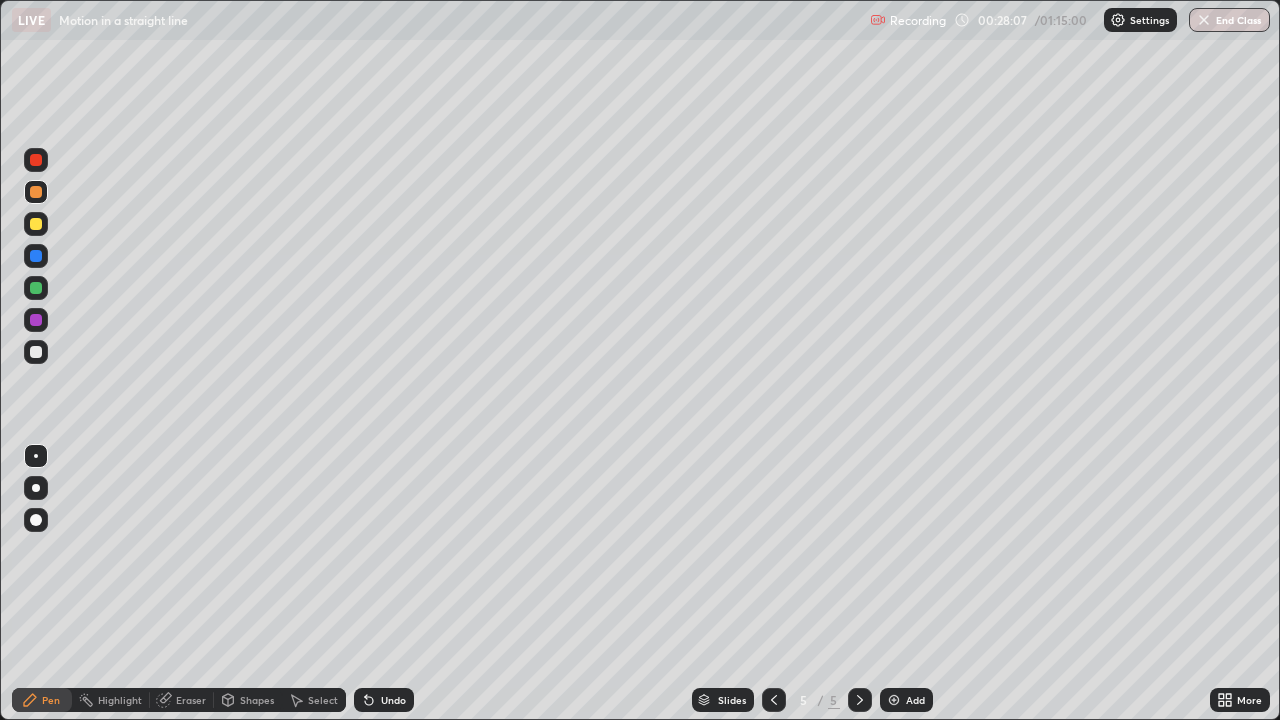 click at bounding box center (36, 160) 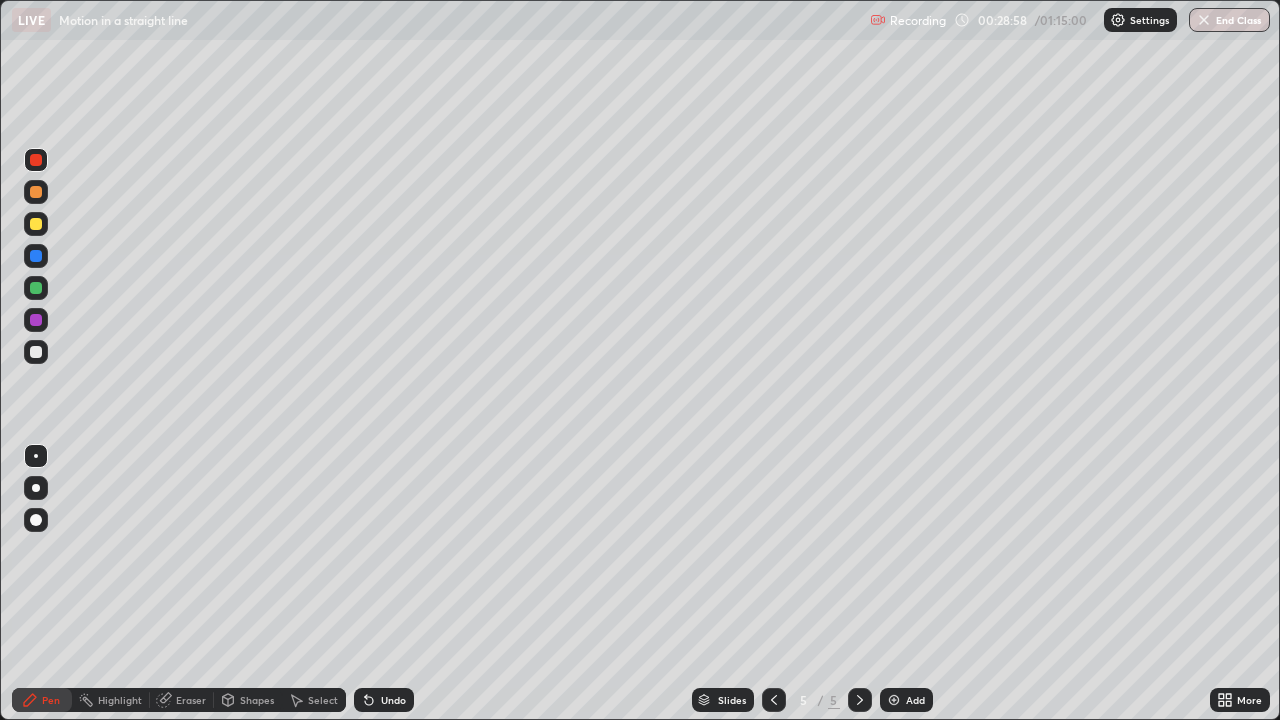 click at bounding box center (36, 352) 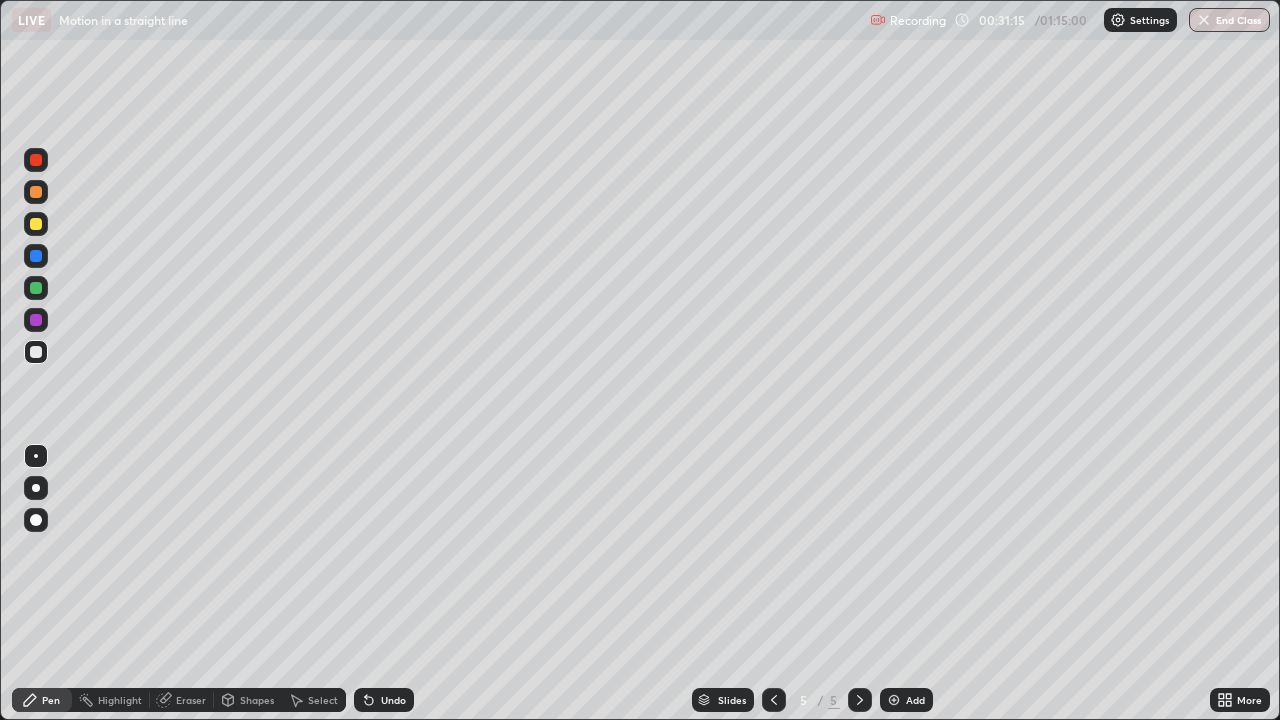 click at bounding box center (36, 192) 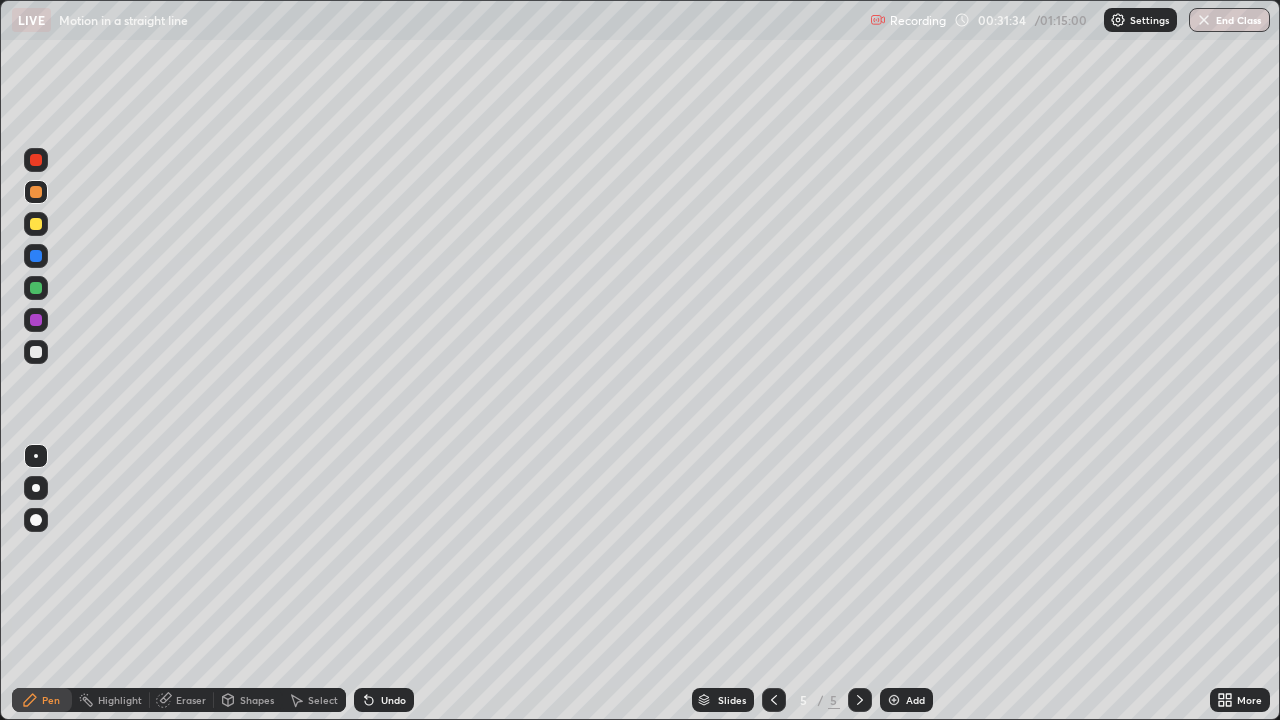 click at bounding box center (894, 700) 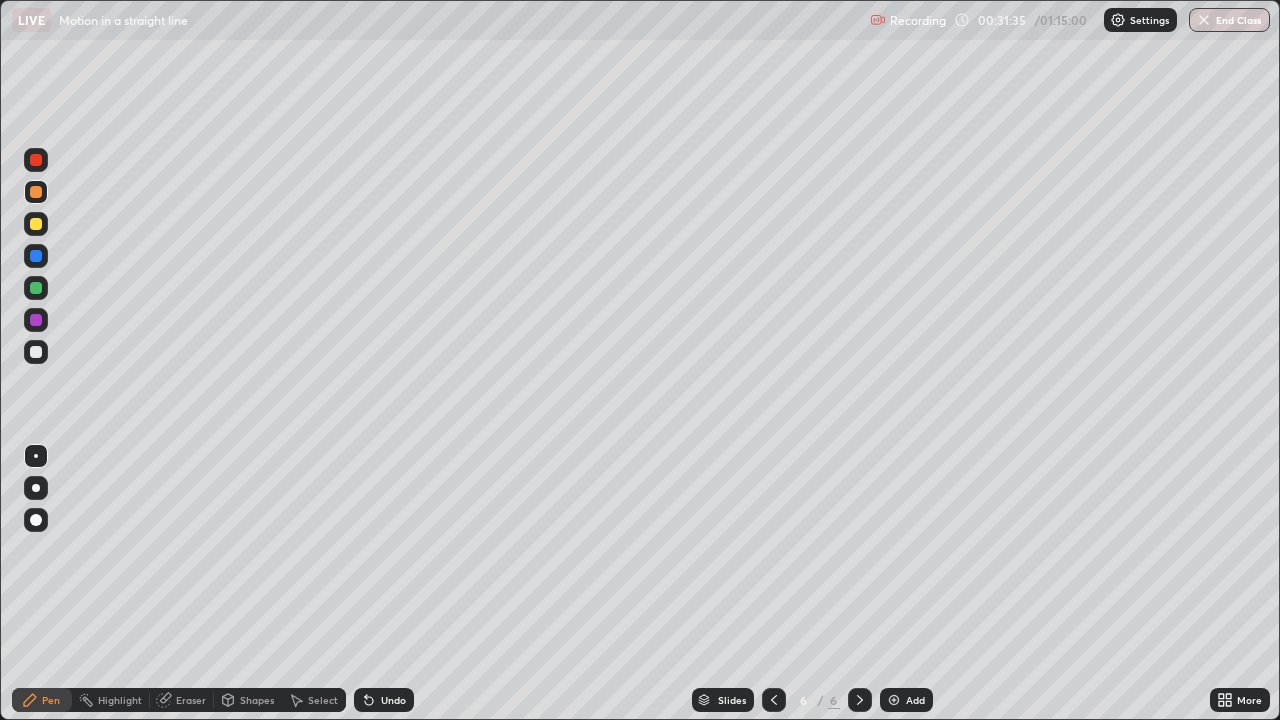 click at bounding box center (36, 224) 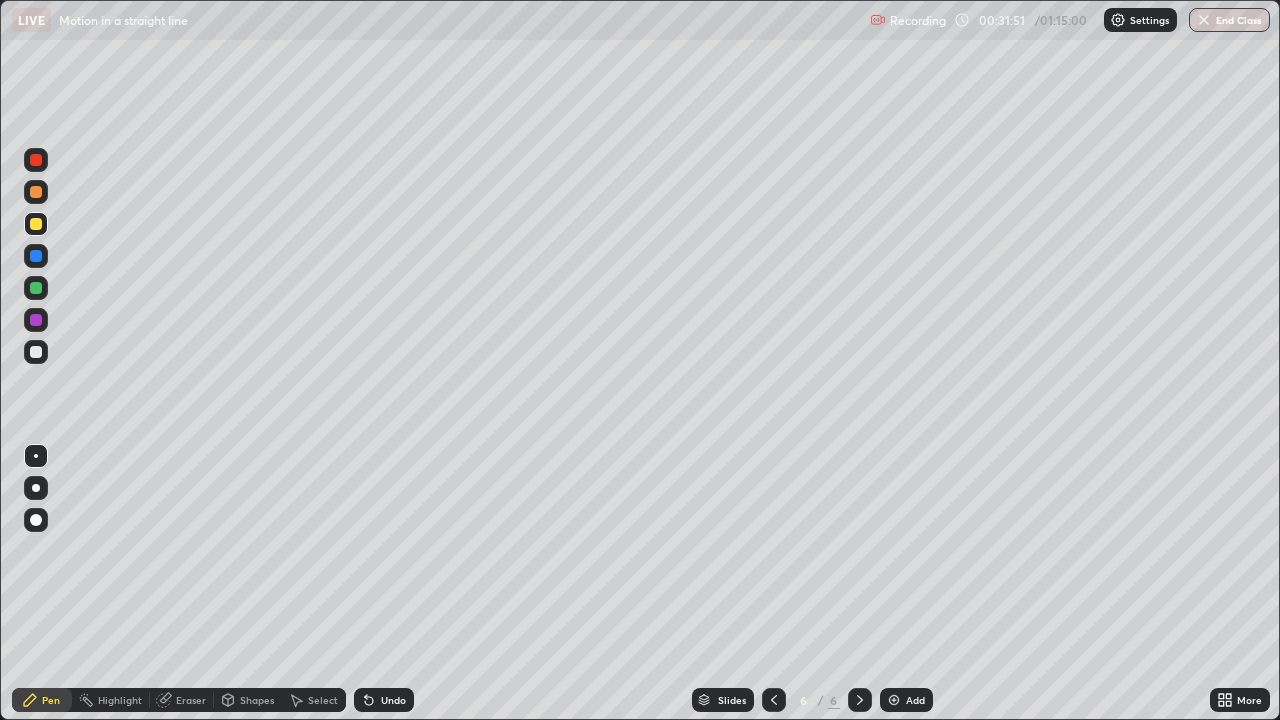 click at bounding box center (36, 352) 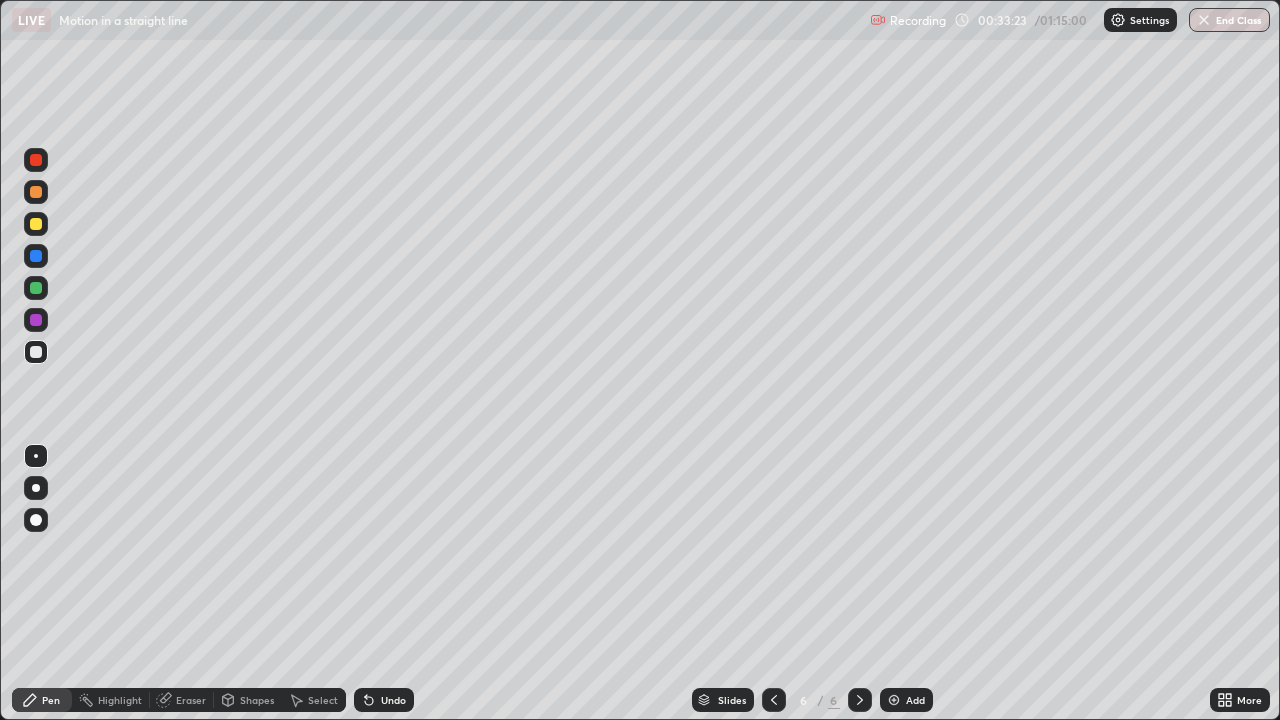 click at bounding box center (36, 352) 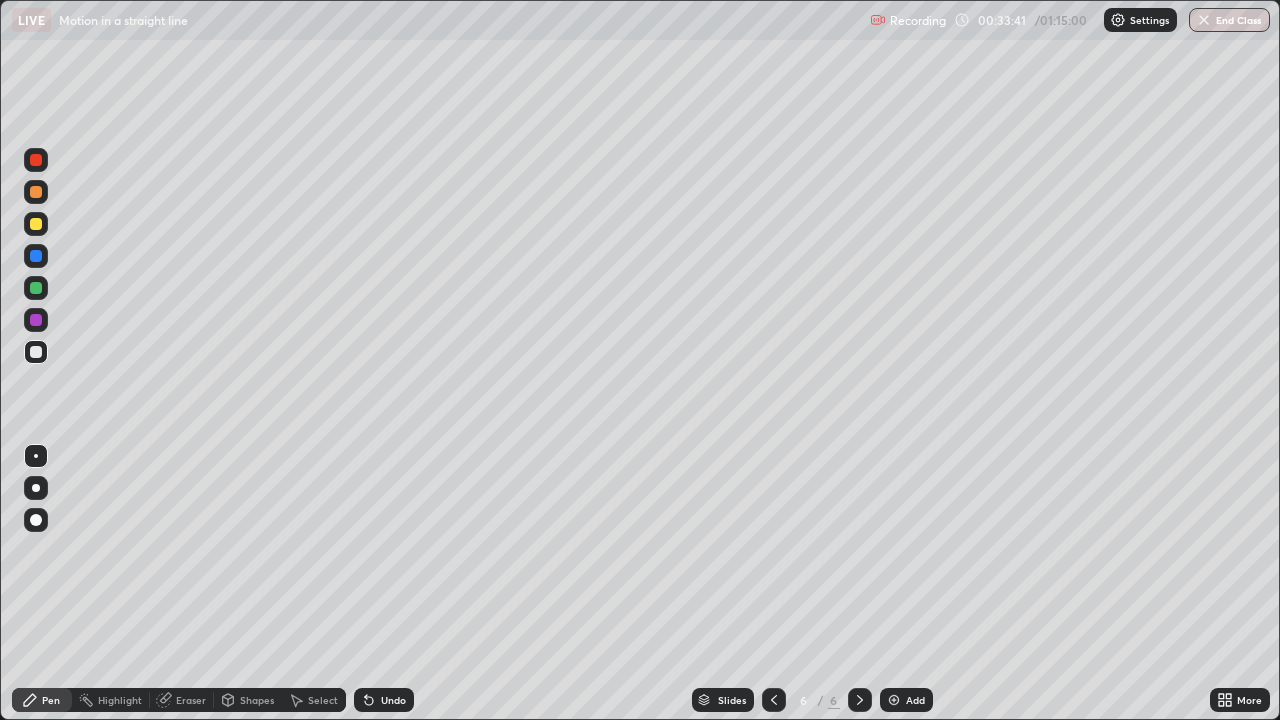 click at bounding box center [36, 192] 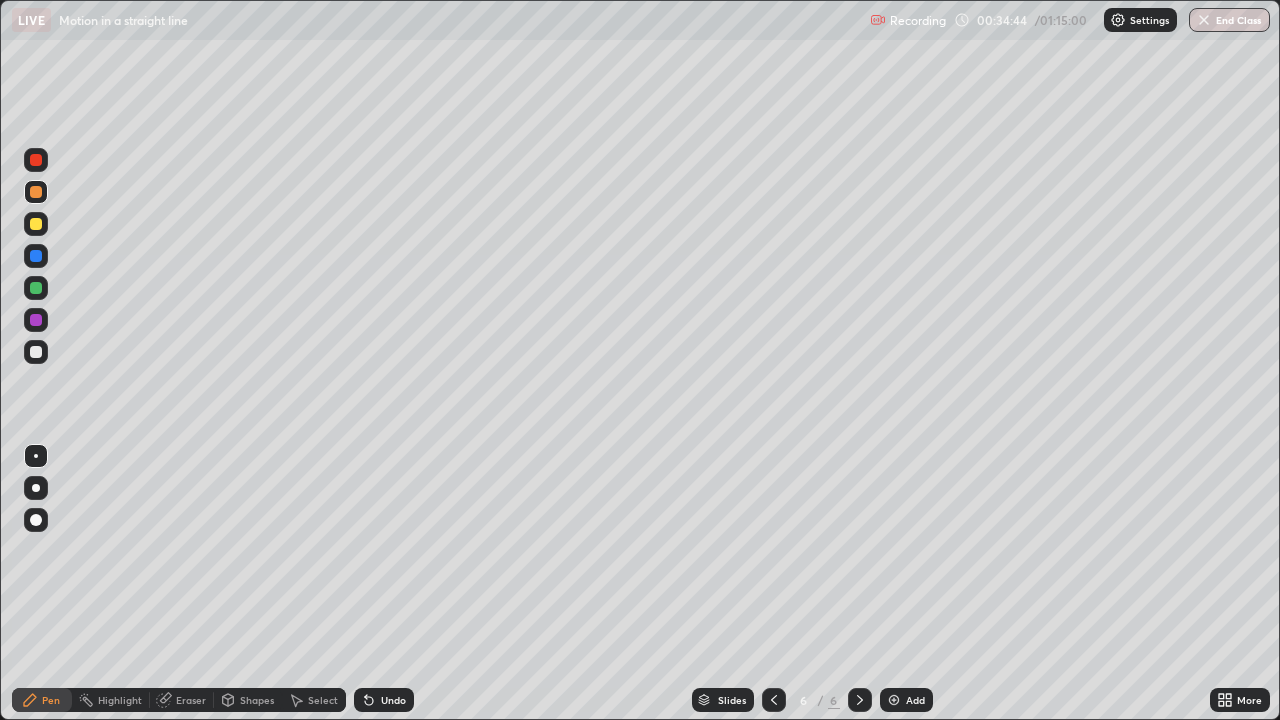 click on "Undo" at bounding box center (393, 700) 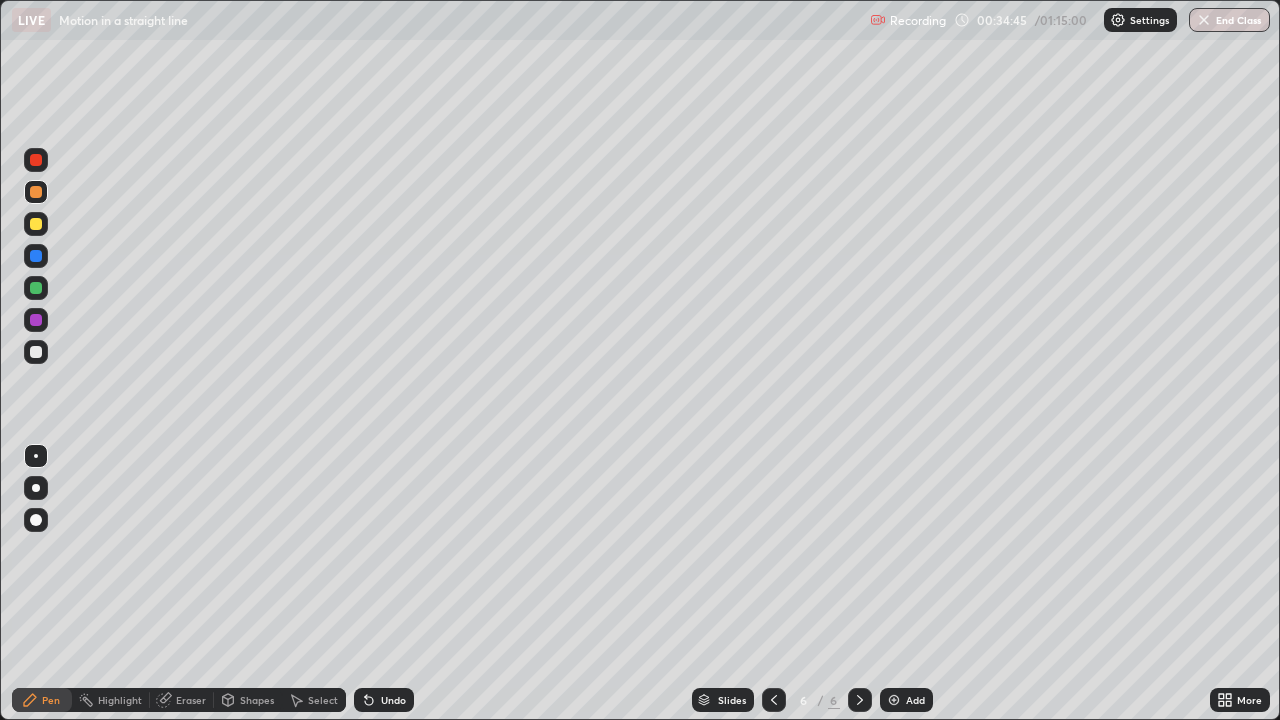 click on "Undo" at bounding box center (393, 700) 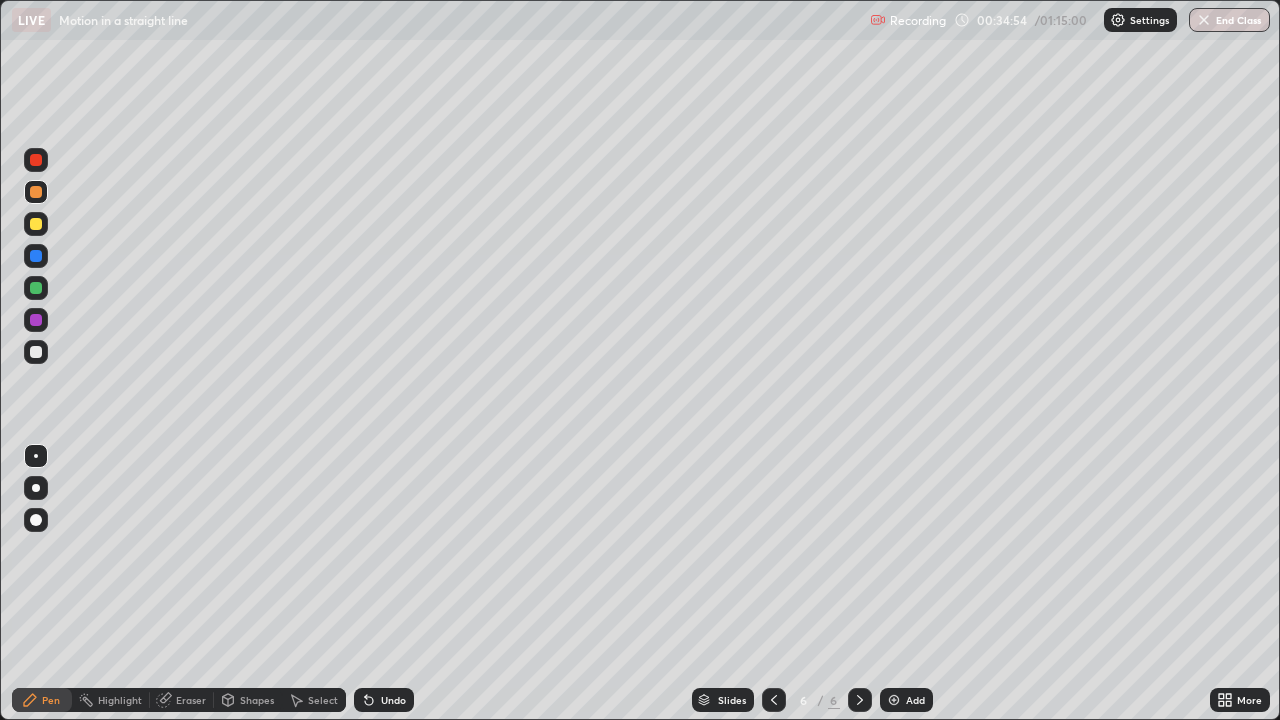 click on "Undo" at bounding box center (393, 700) 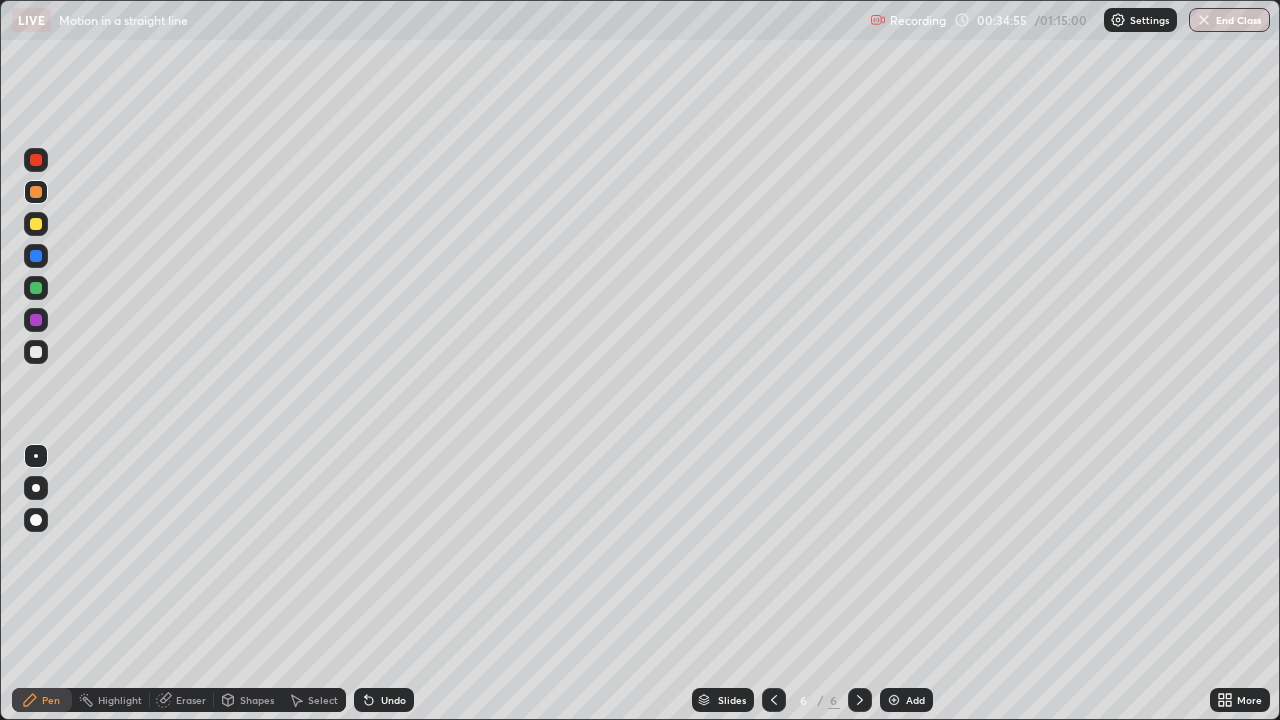 click on "Undo" at bounding box center (384, 700) 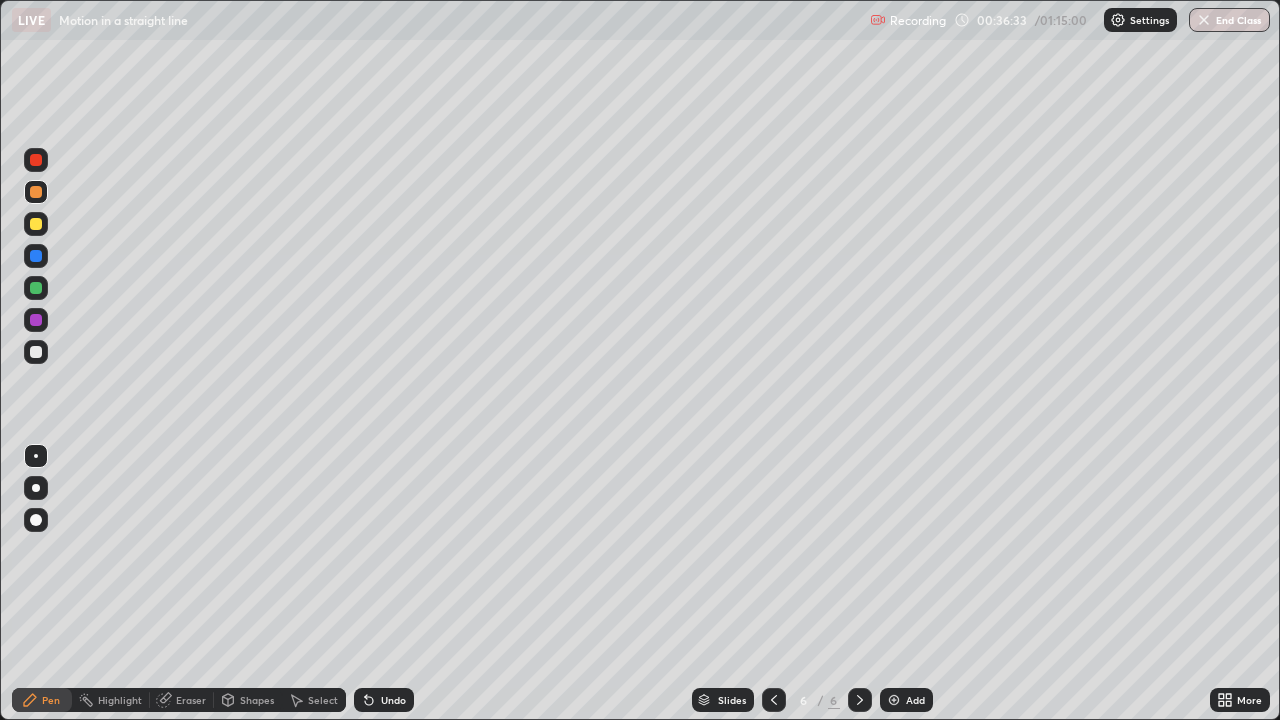 click on "Add" at bounding box center [906, 700] 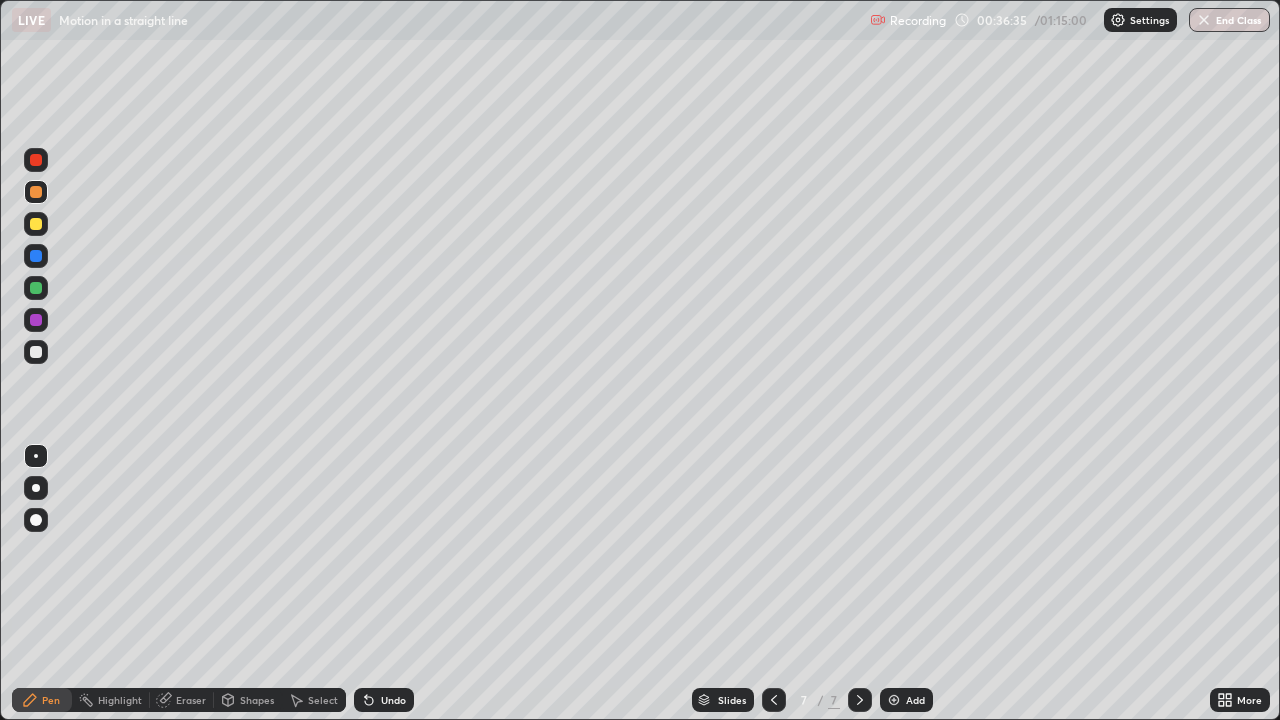 click at bounding box center [36, 224] 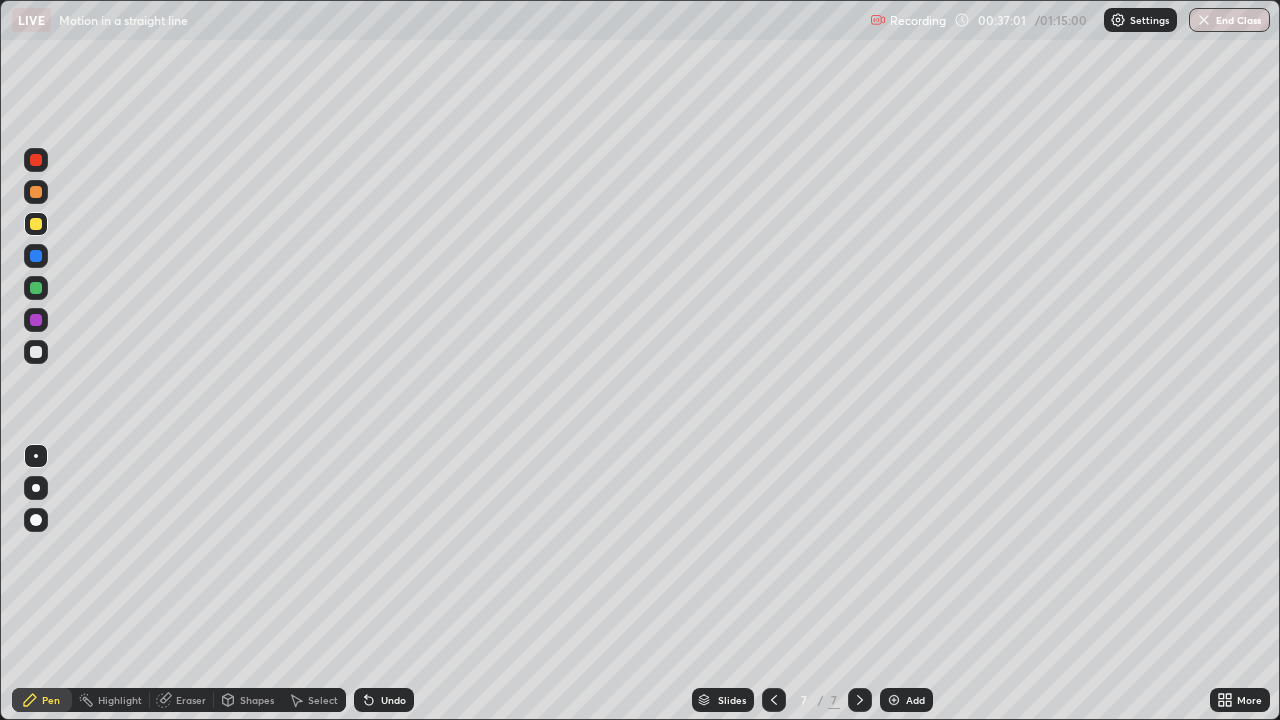 click at bounding box center (36, 352) 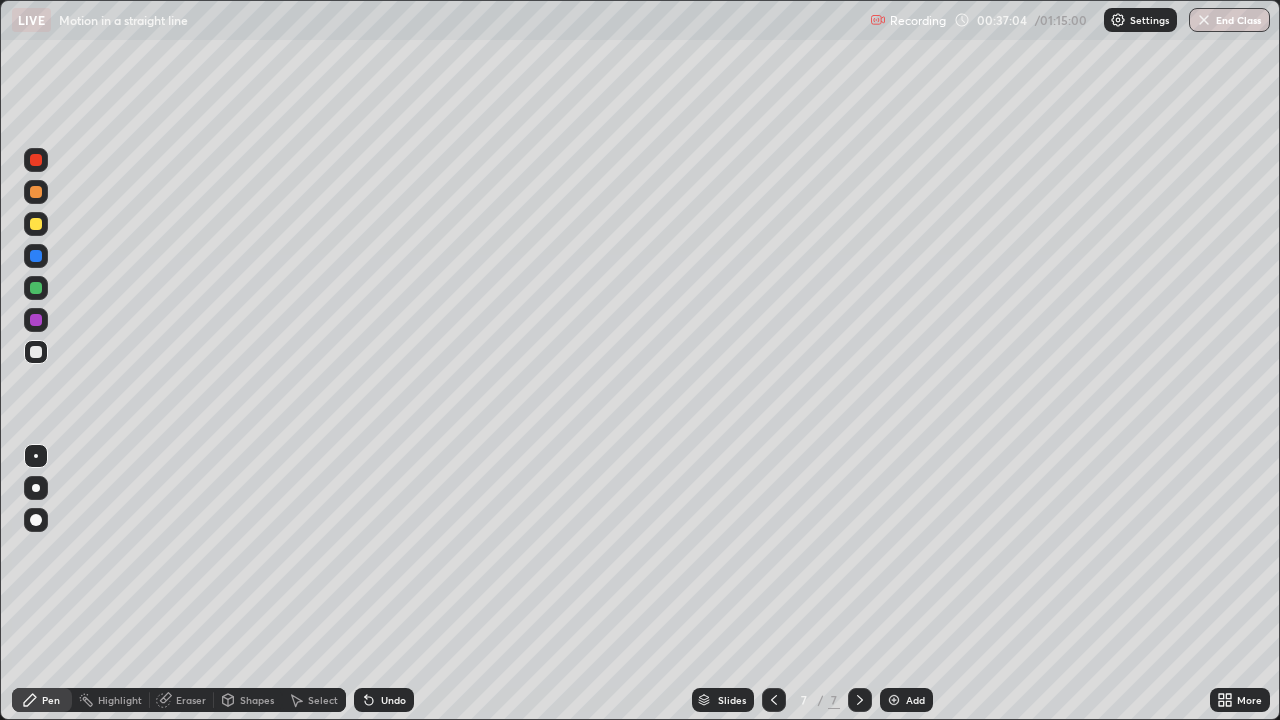click at bounding box center (36, 352) 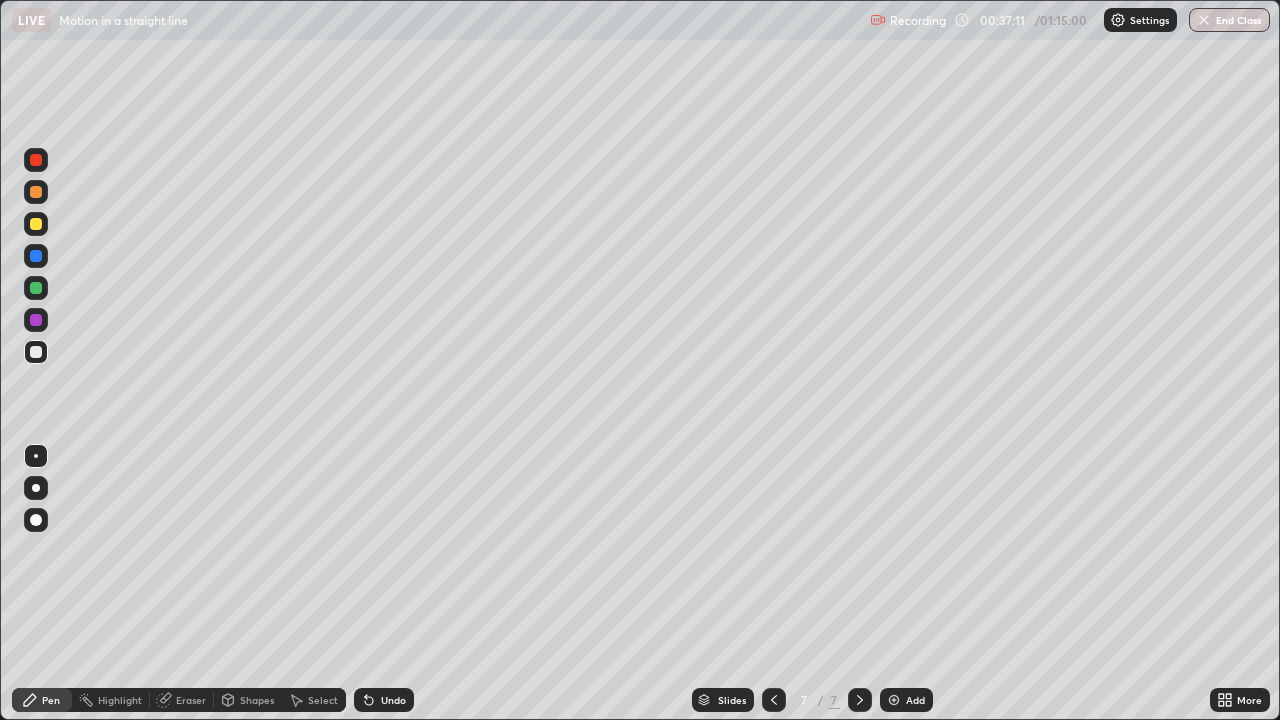 click at bounding box center [36, 192] 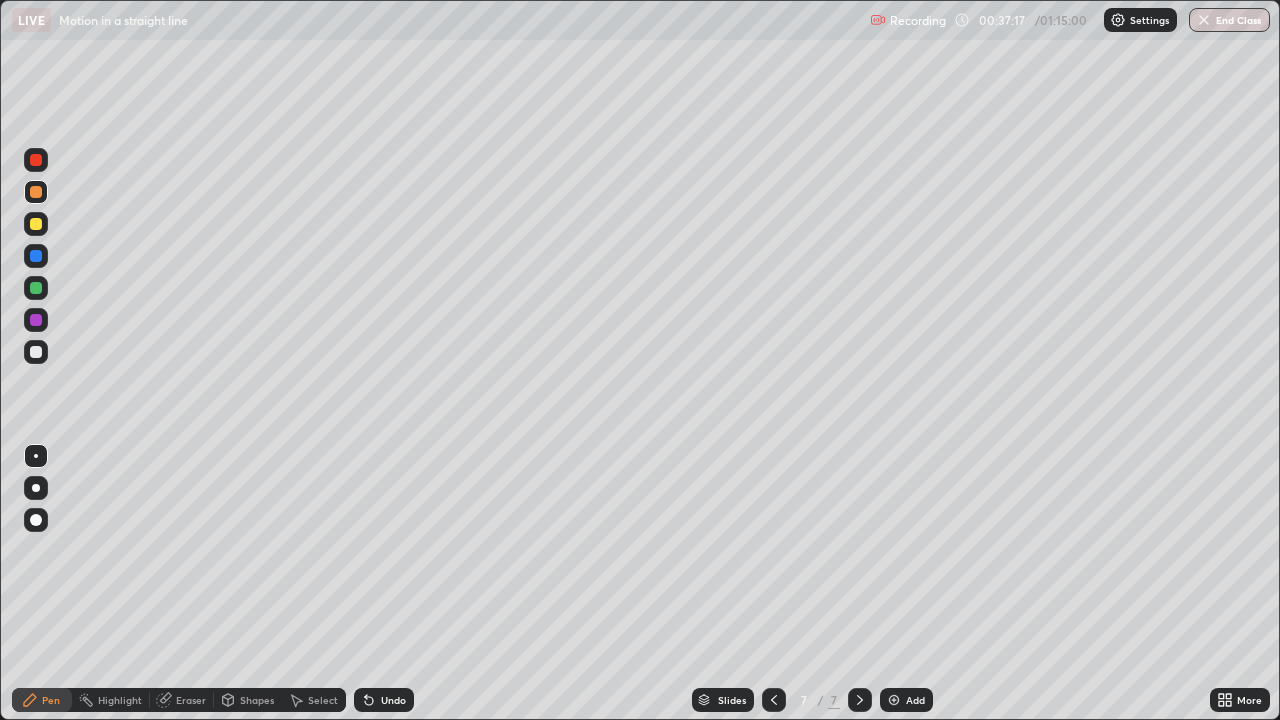 click on "Setting up your live class" at bounding box center (640, 360) 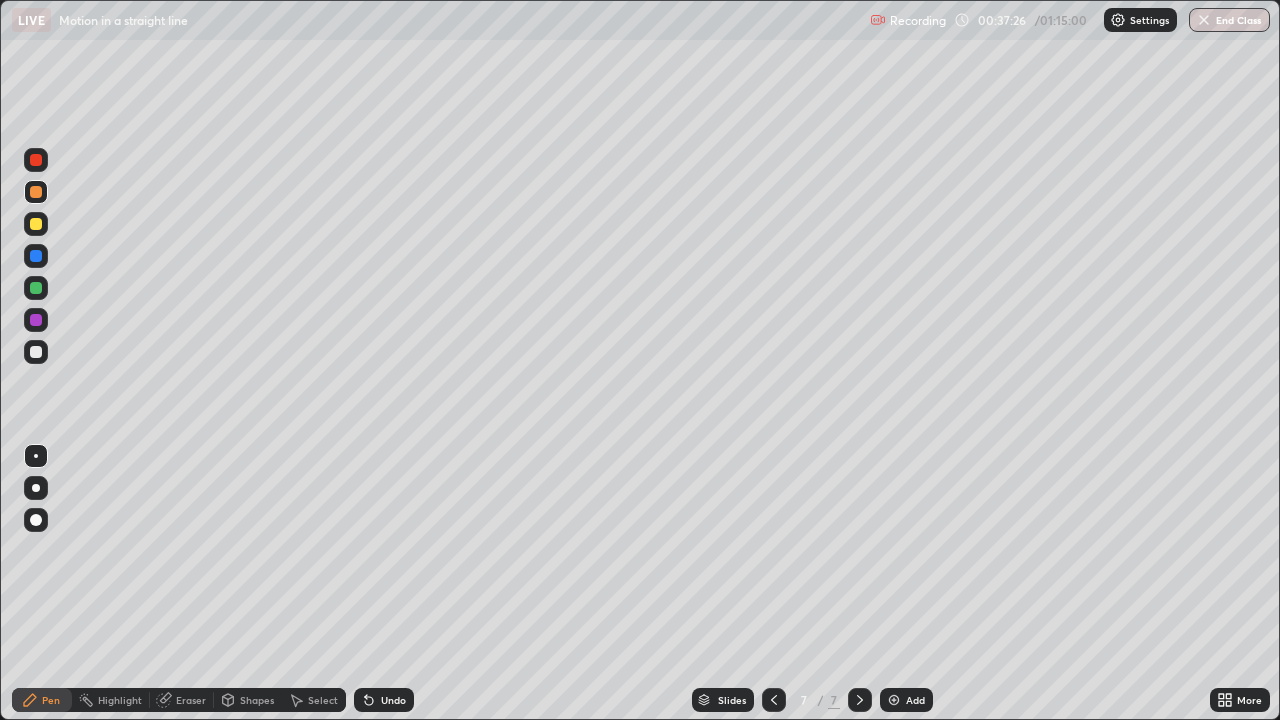 click at bounding box center (36, 352) 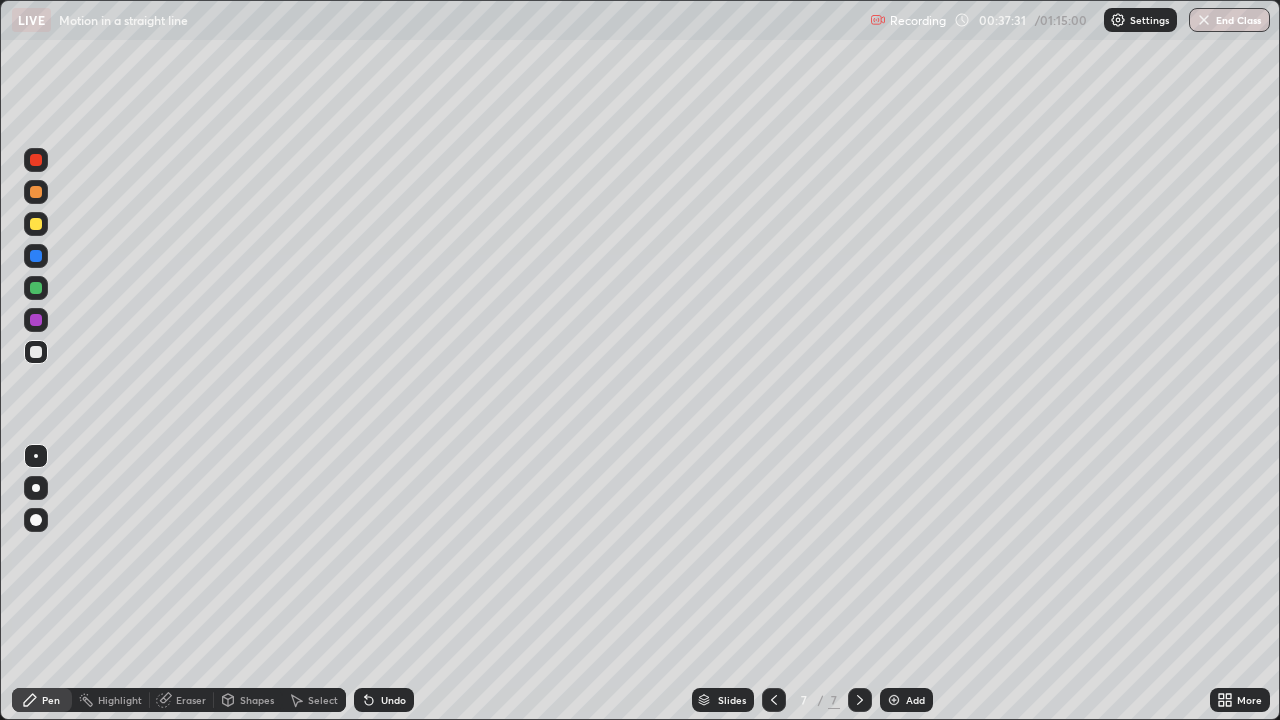 click at bounding box center (36, 224) 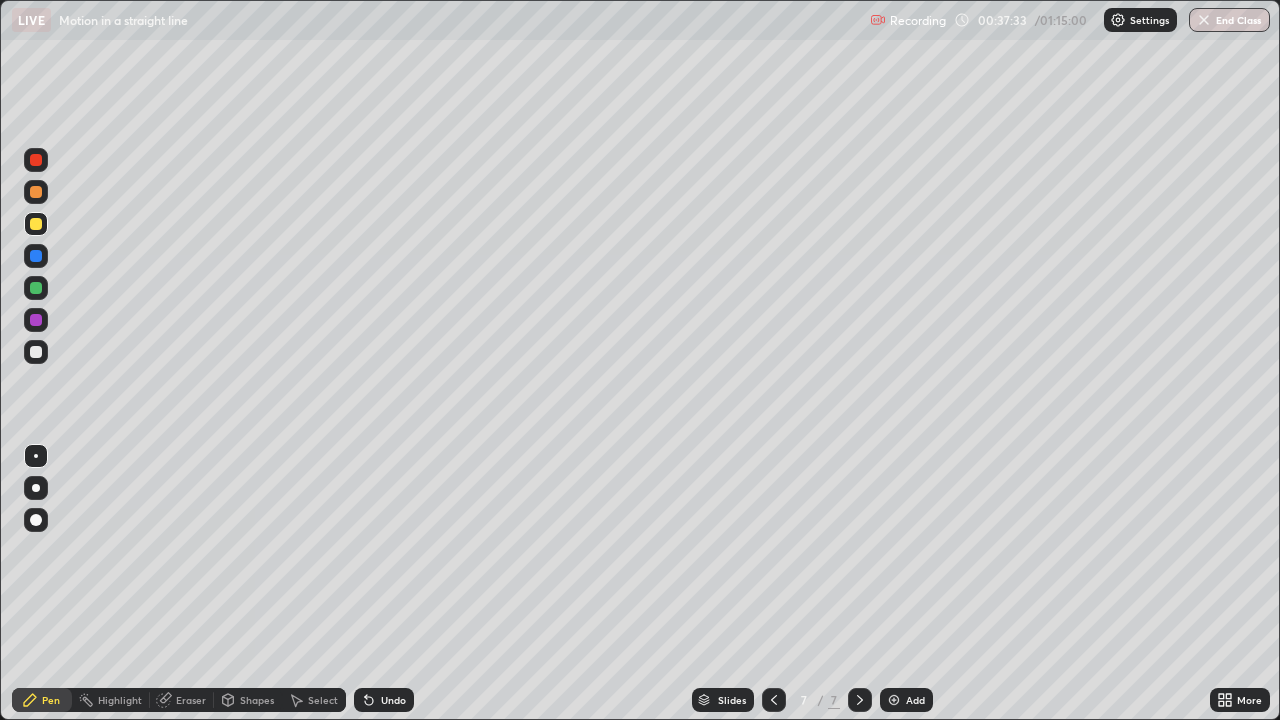 click at bounding box center [36, 224] 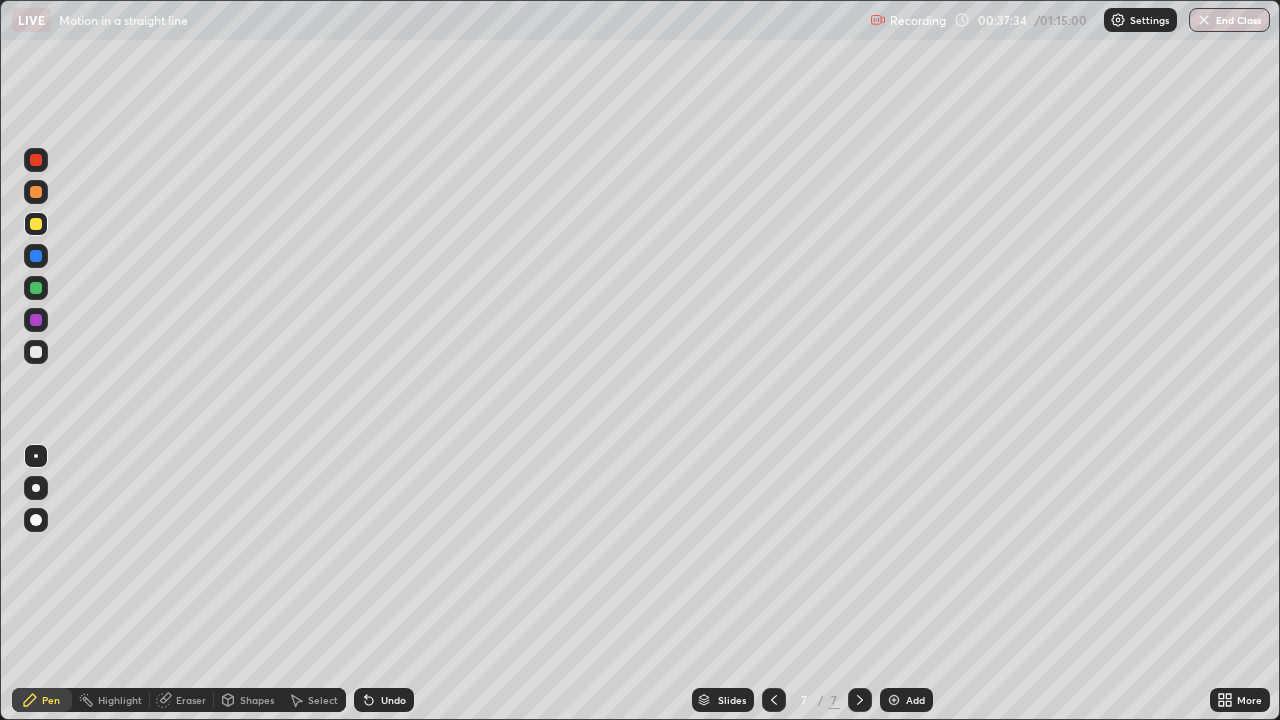 click at bounding box center [36, 192] 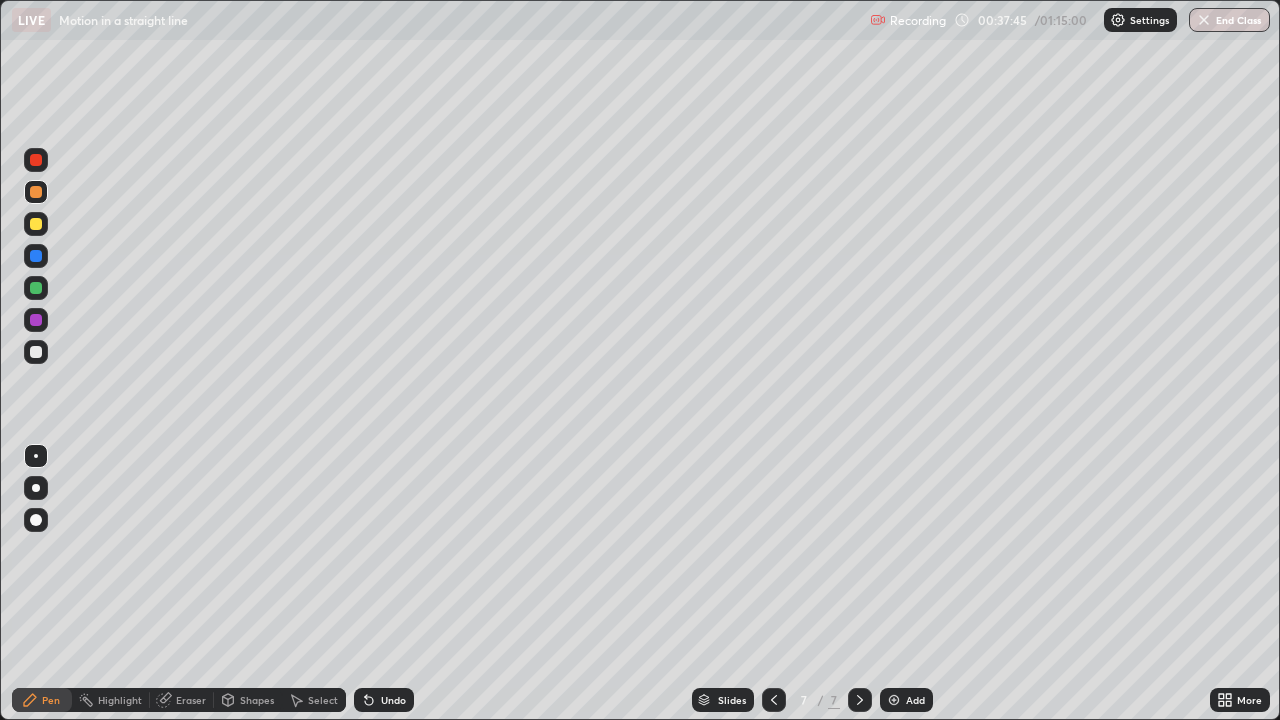 click on "Setting up your live class" at bounding box center [640, 360] 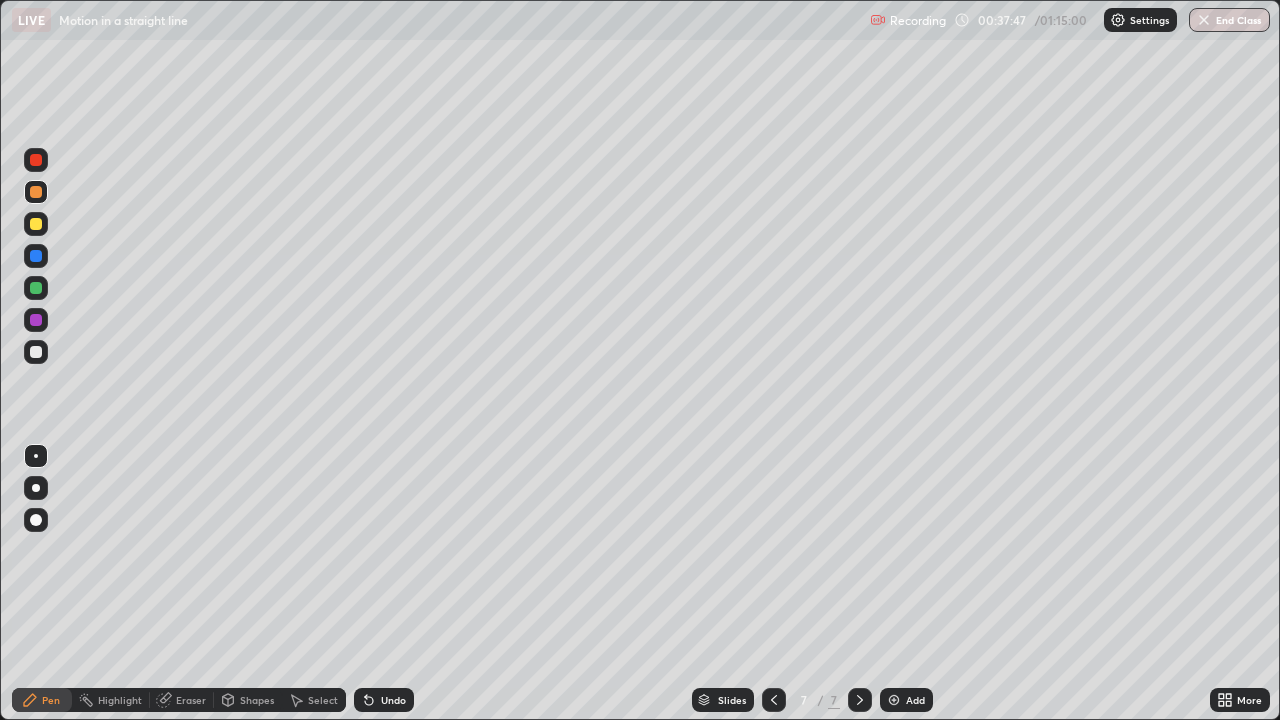click at bounding box center [36, 160] 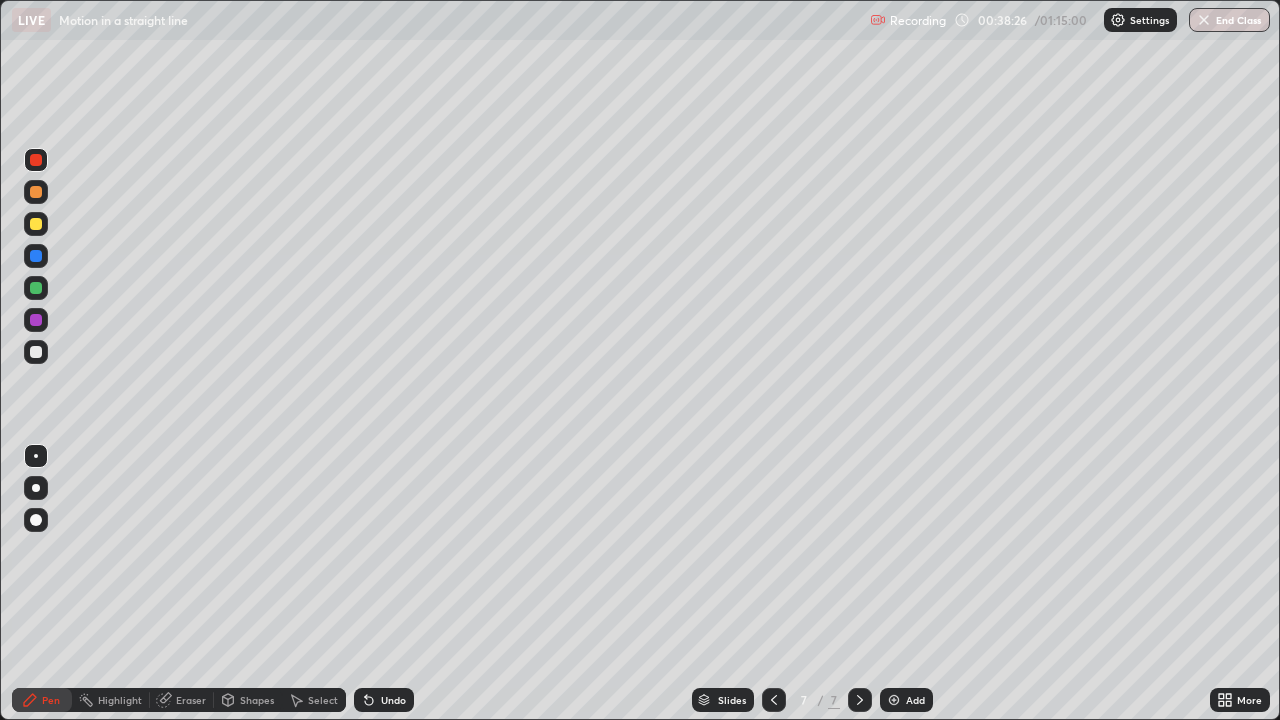 click at bounding box center [36, 352] 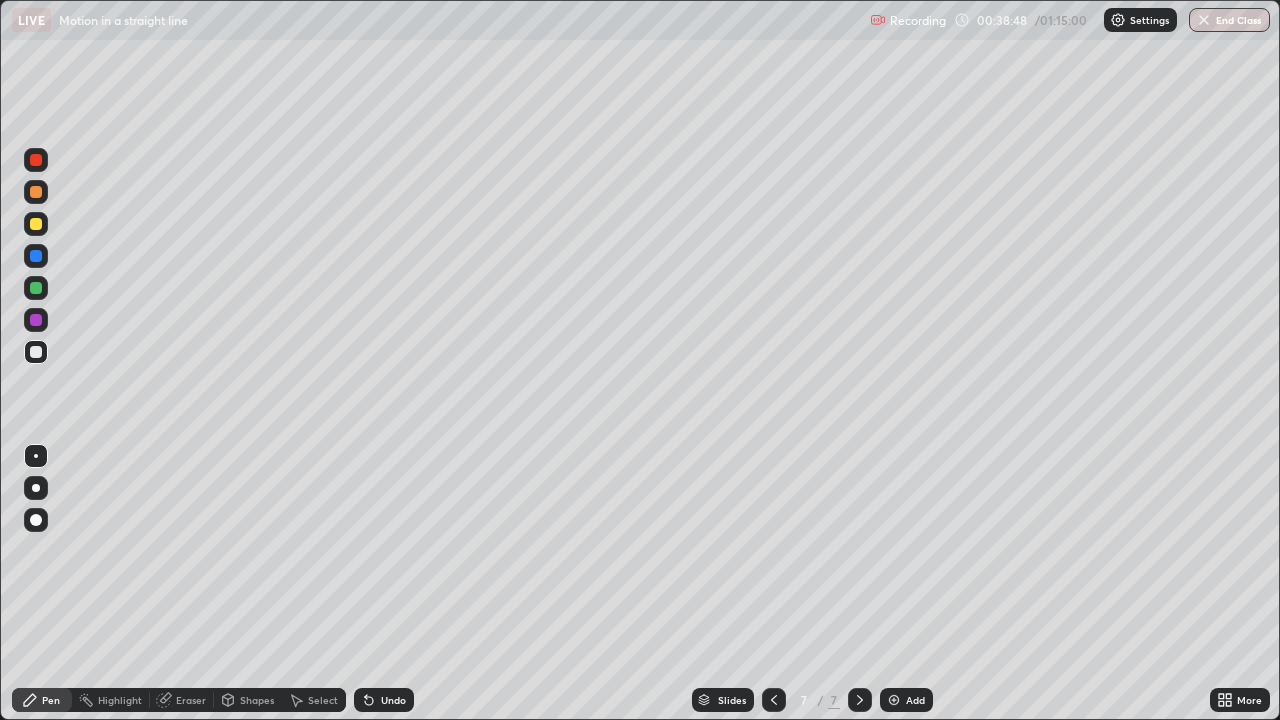 click at bounding box center (36, 320) 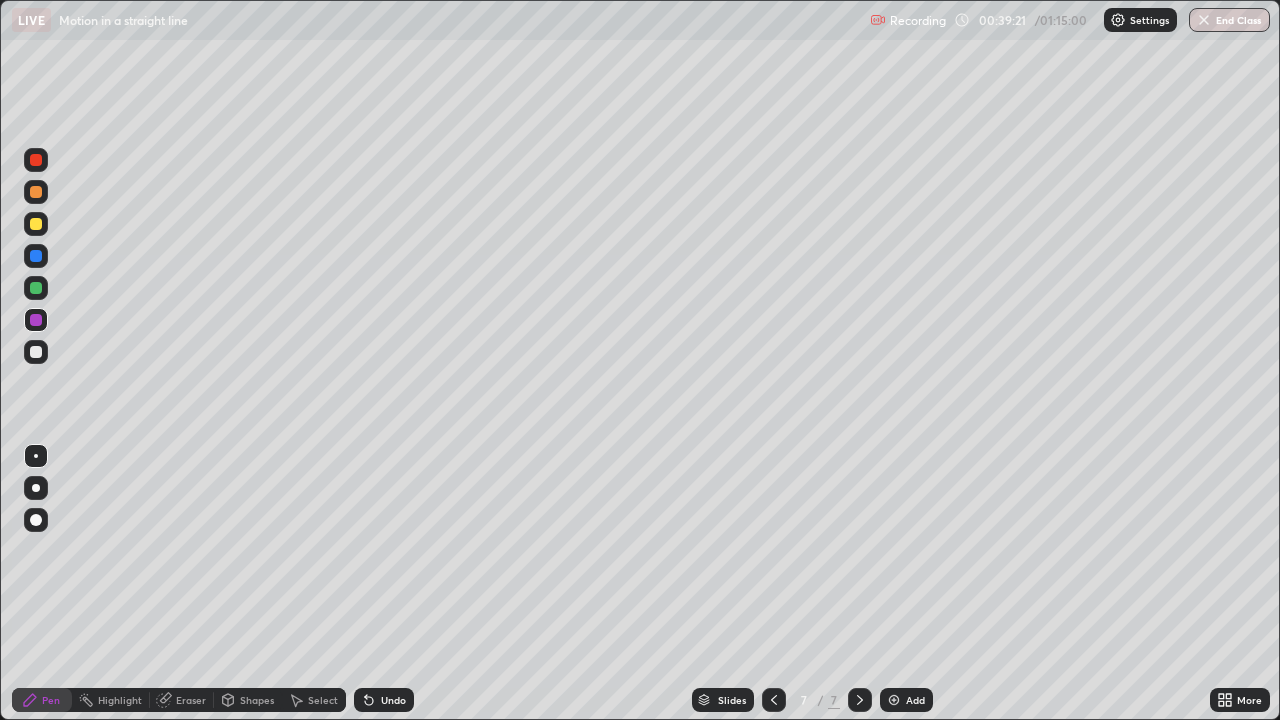 click at bounding box center [36, 288] 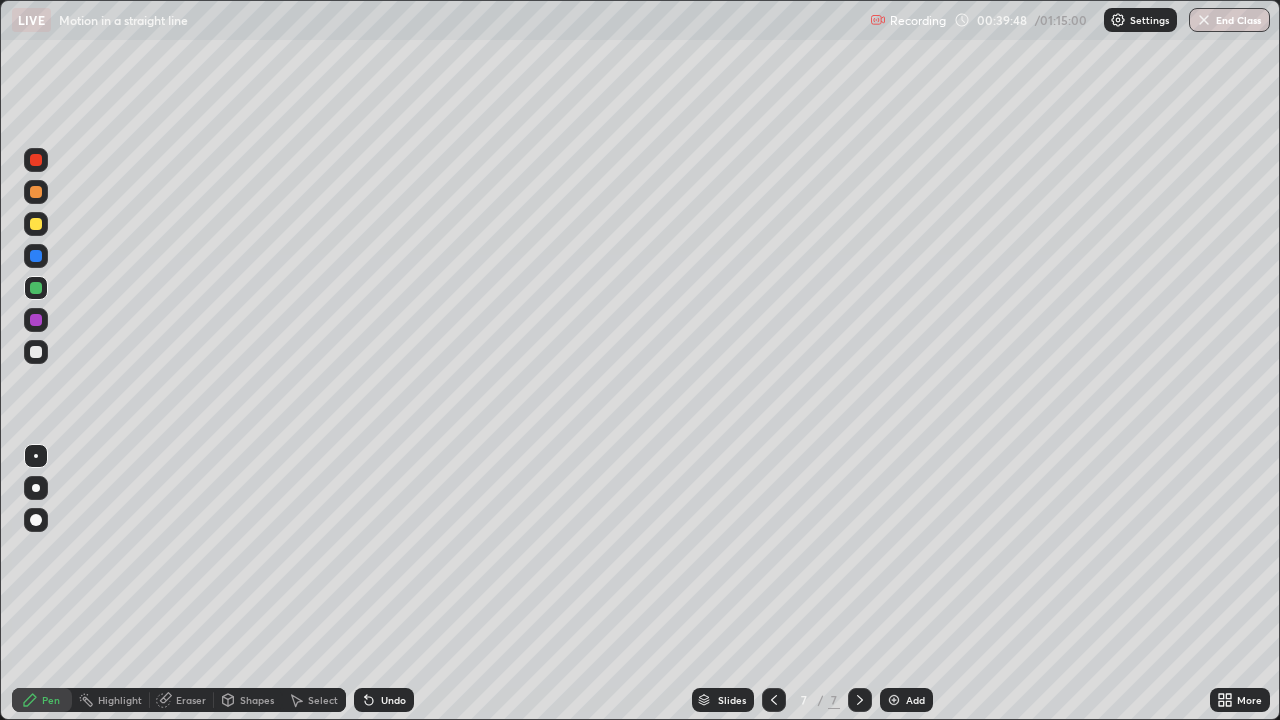 click at bounding box center (36, 224) 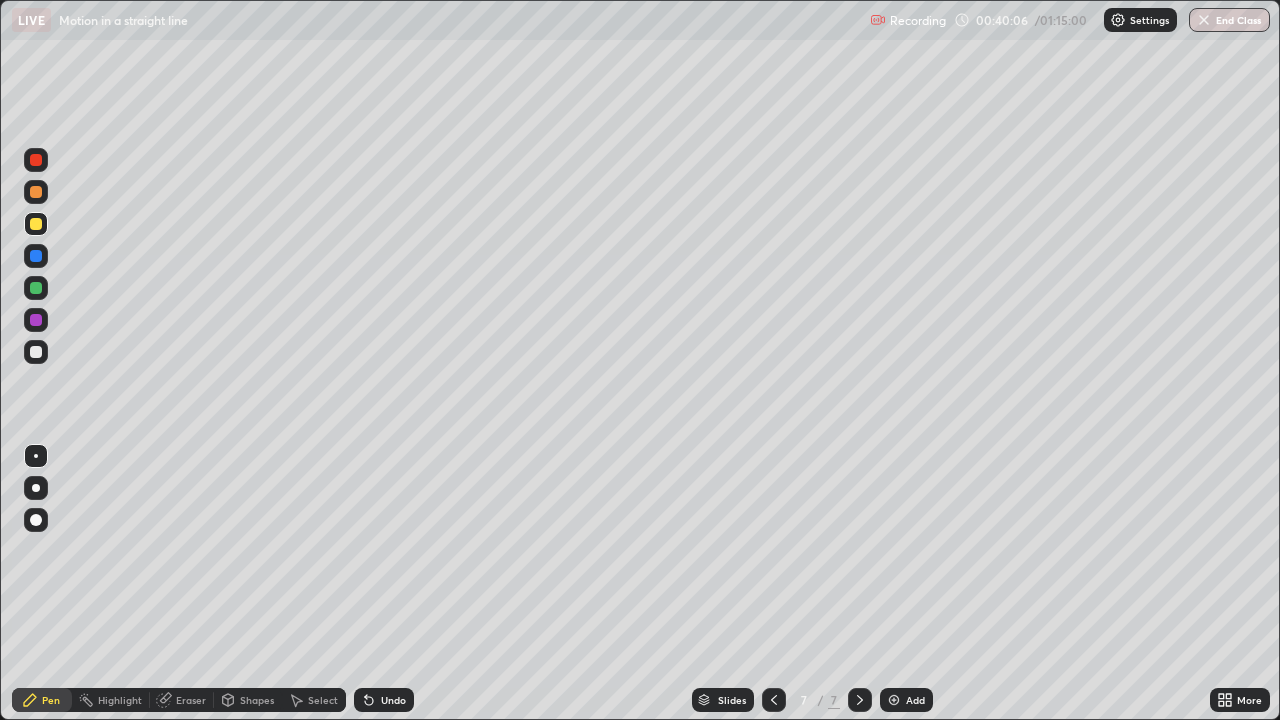 click at bounding box center (36, 352) 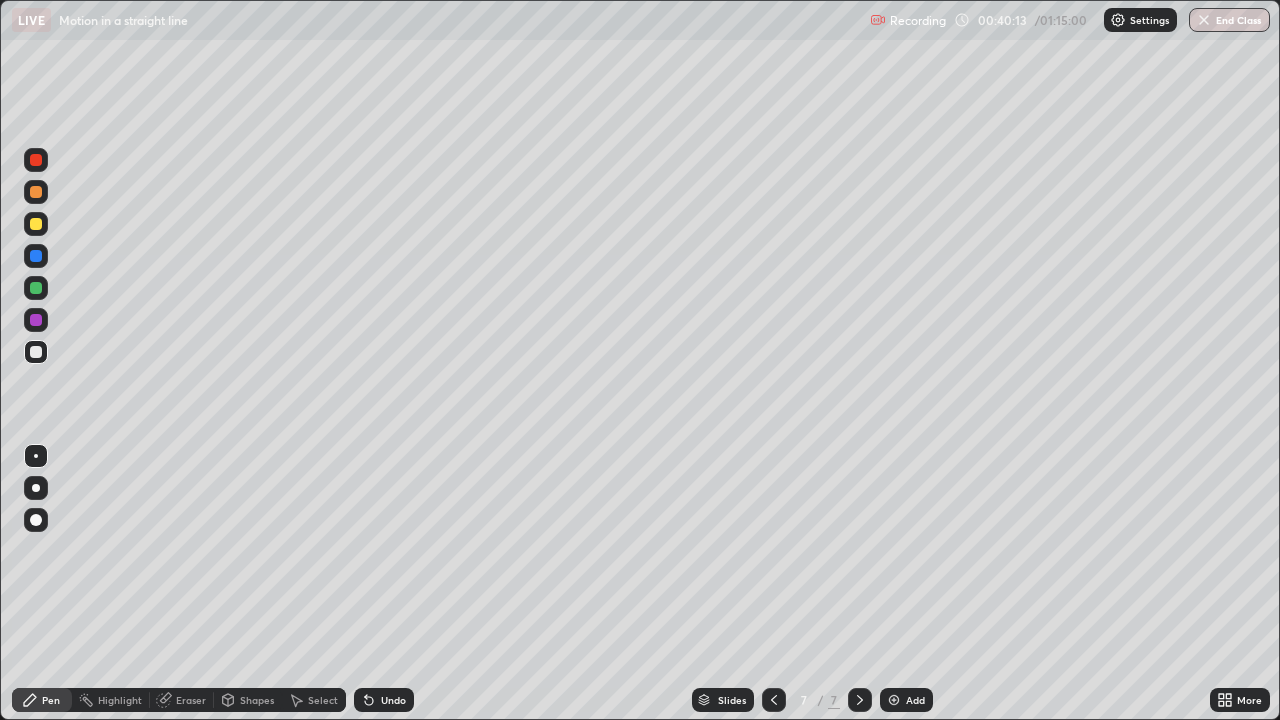 click at bounding box center [36, 192] 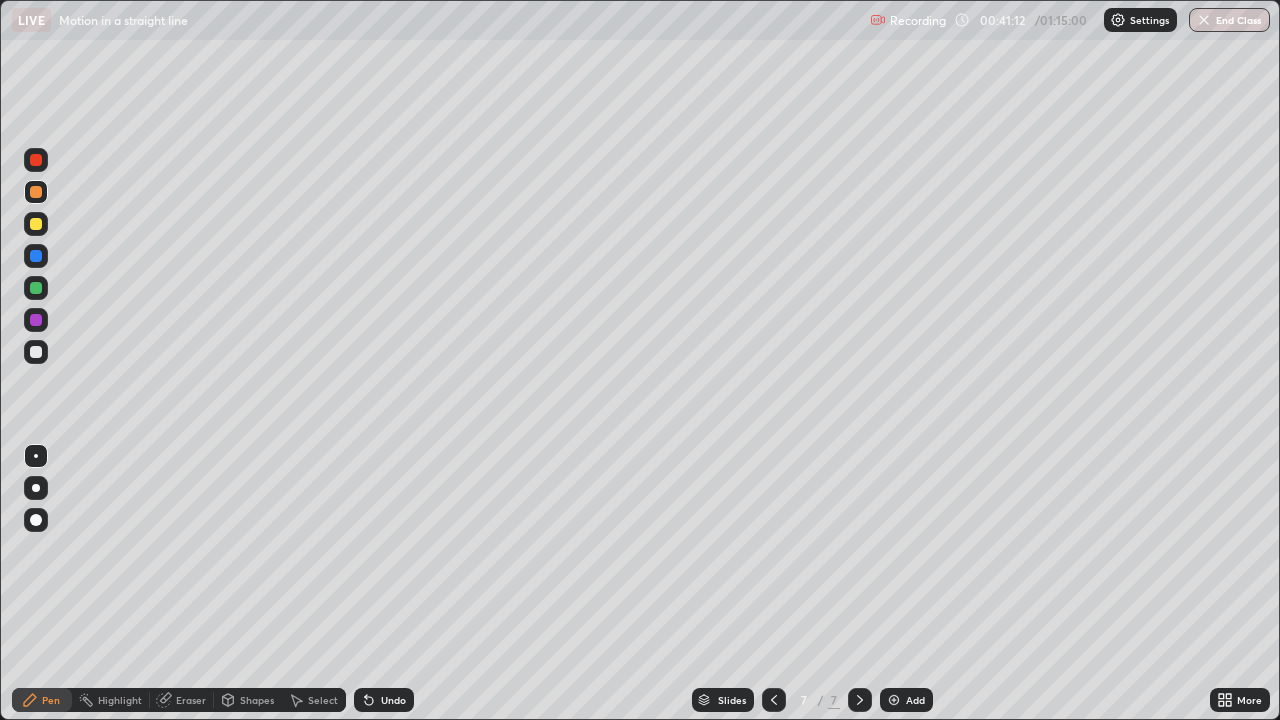 click on "Undo" at bounding box center (393, 700) 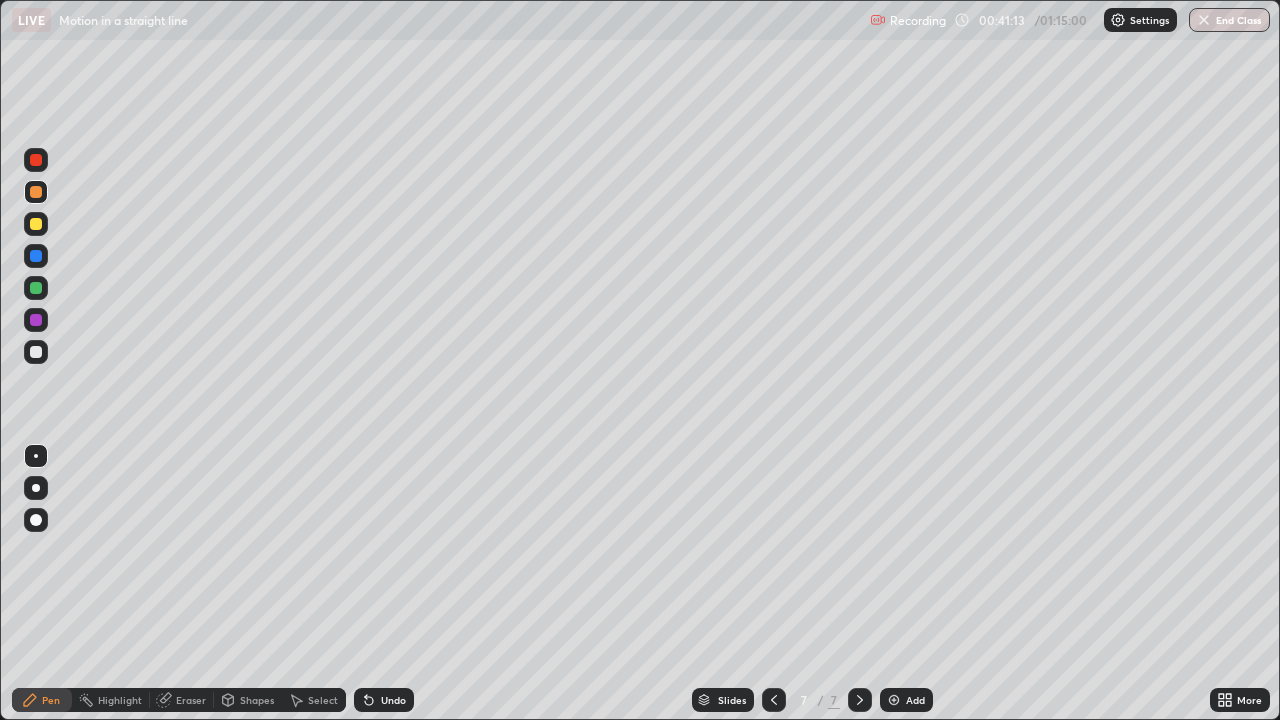 click on "Undo" at bounding box center [384, 700] 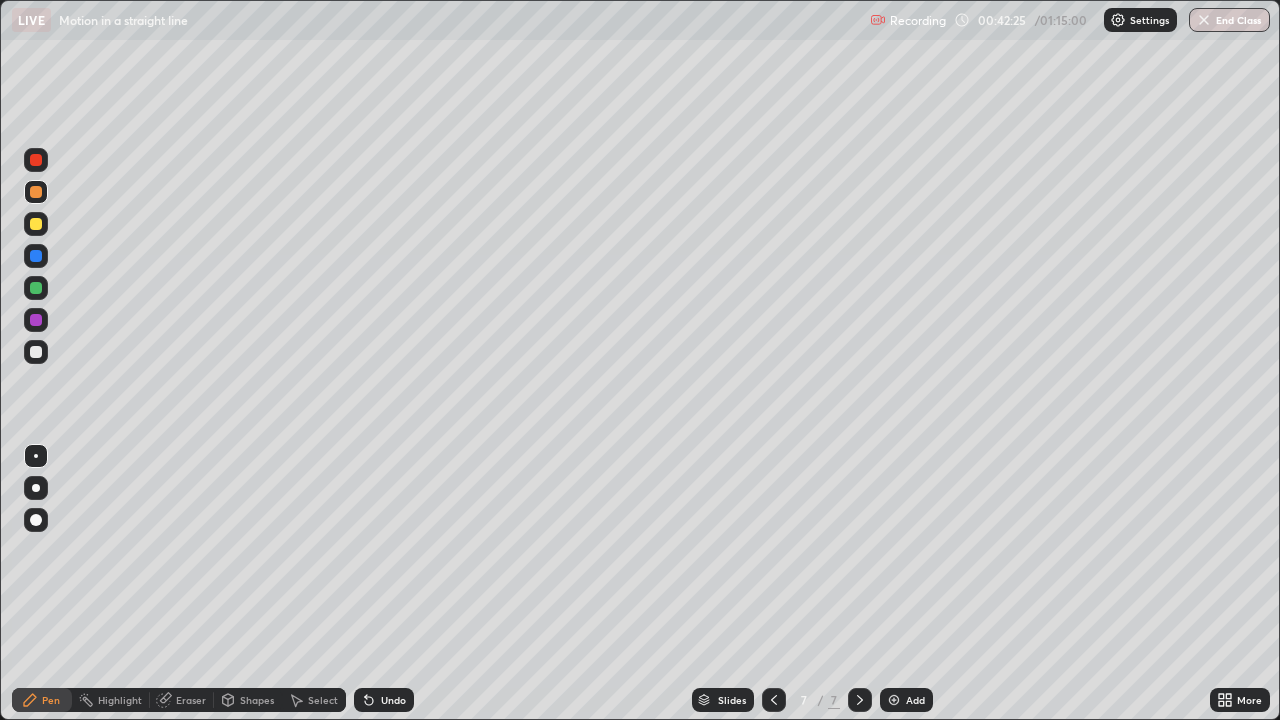 click at bounding box center (36, 352) 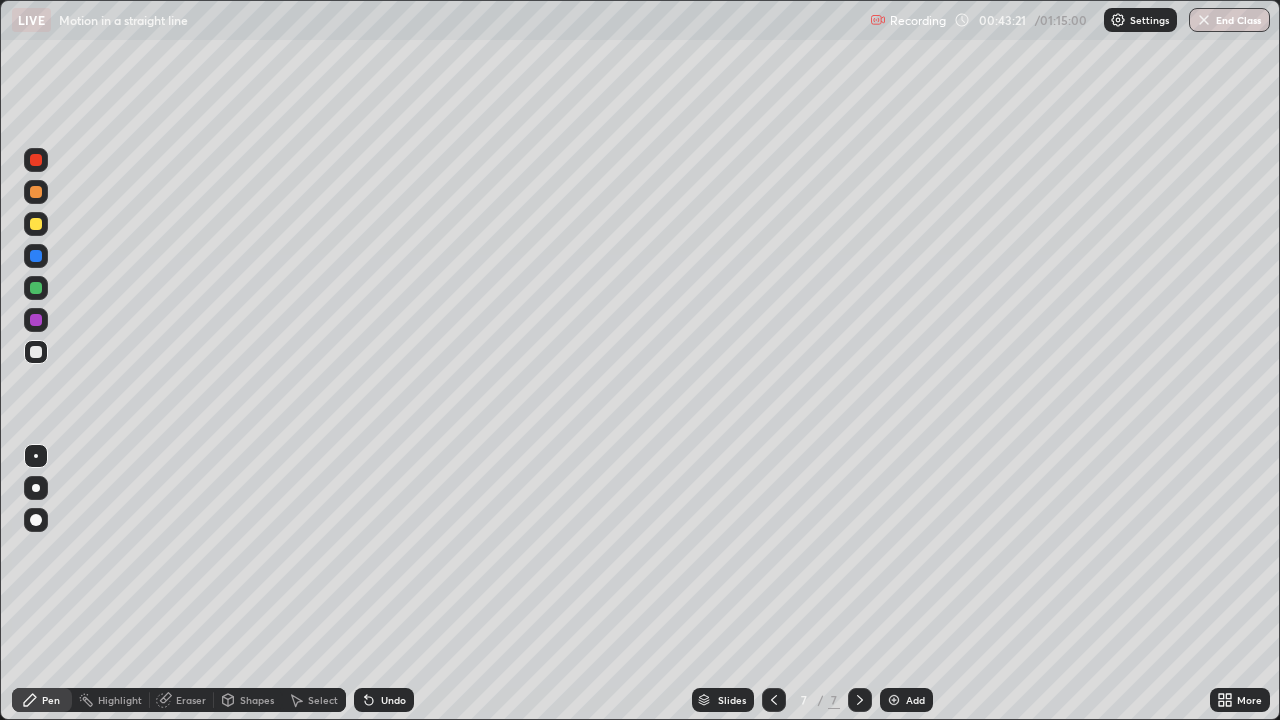 click at bounding box center (894, 700) 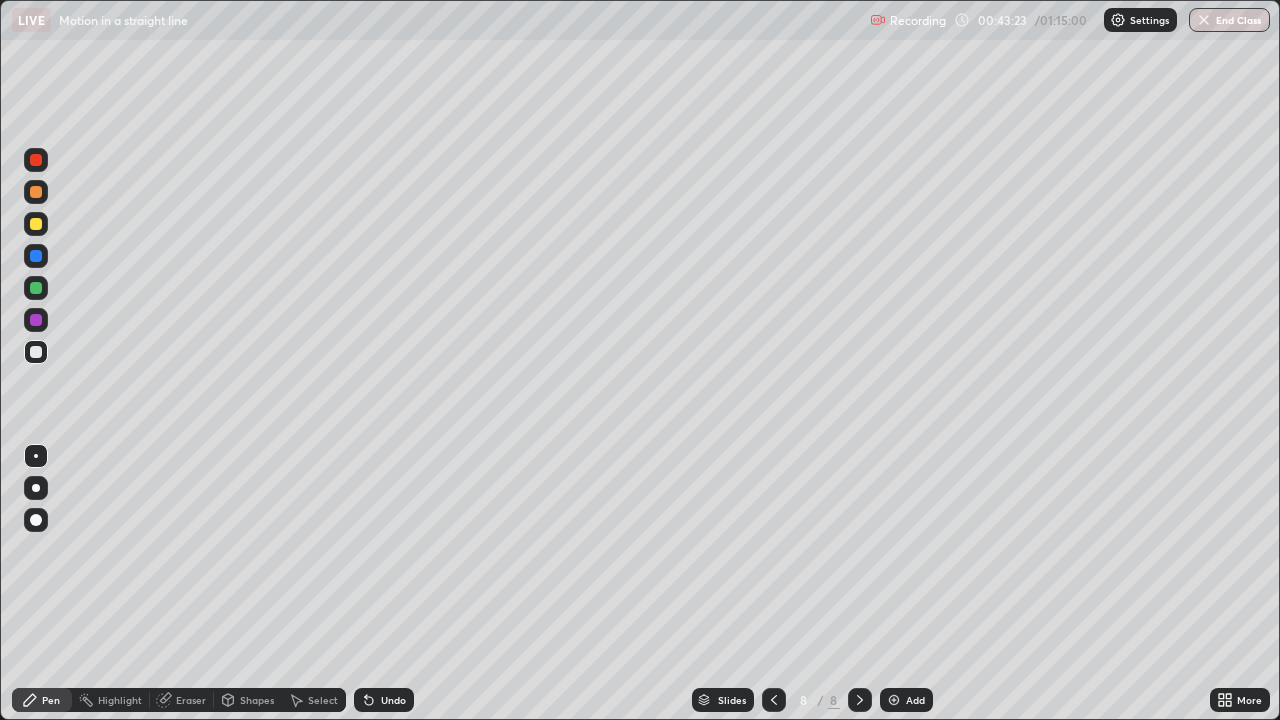 click at bounding box center (36, 192) 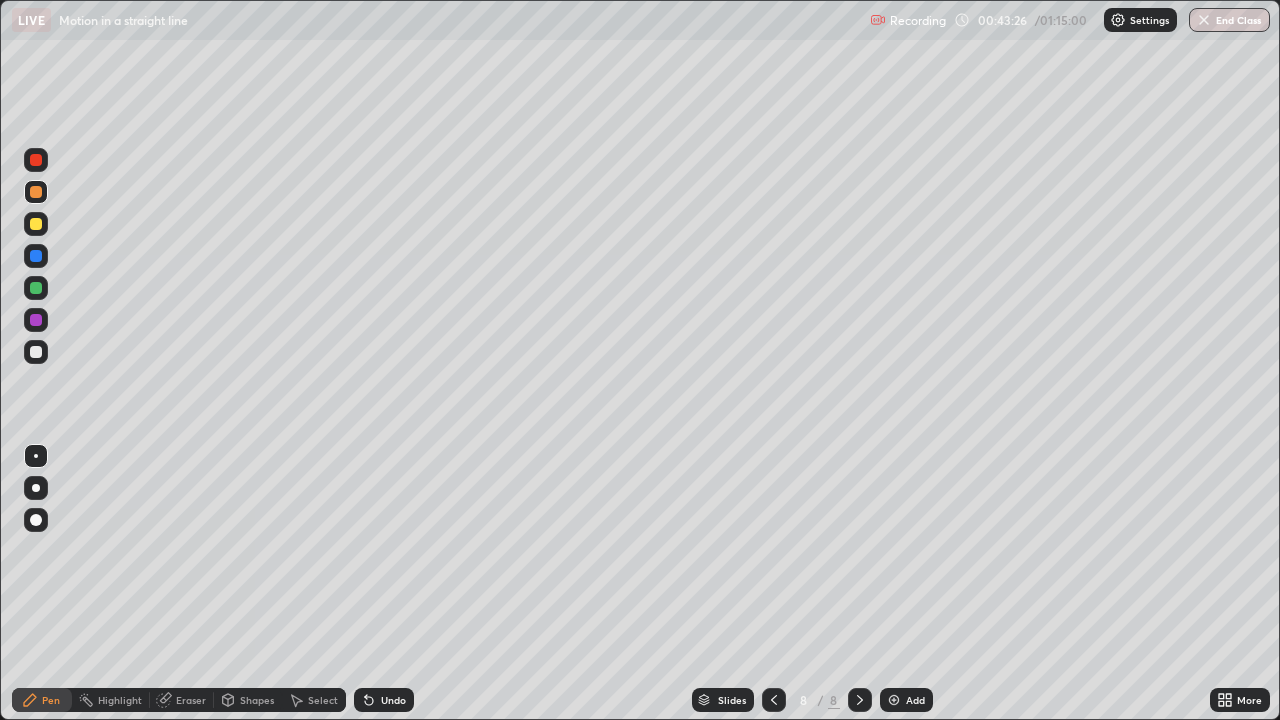 click at bounding box center (36, 352) 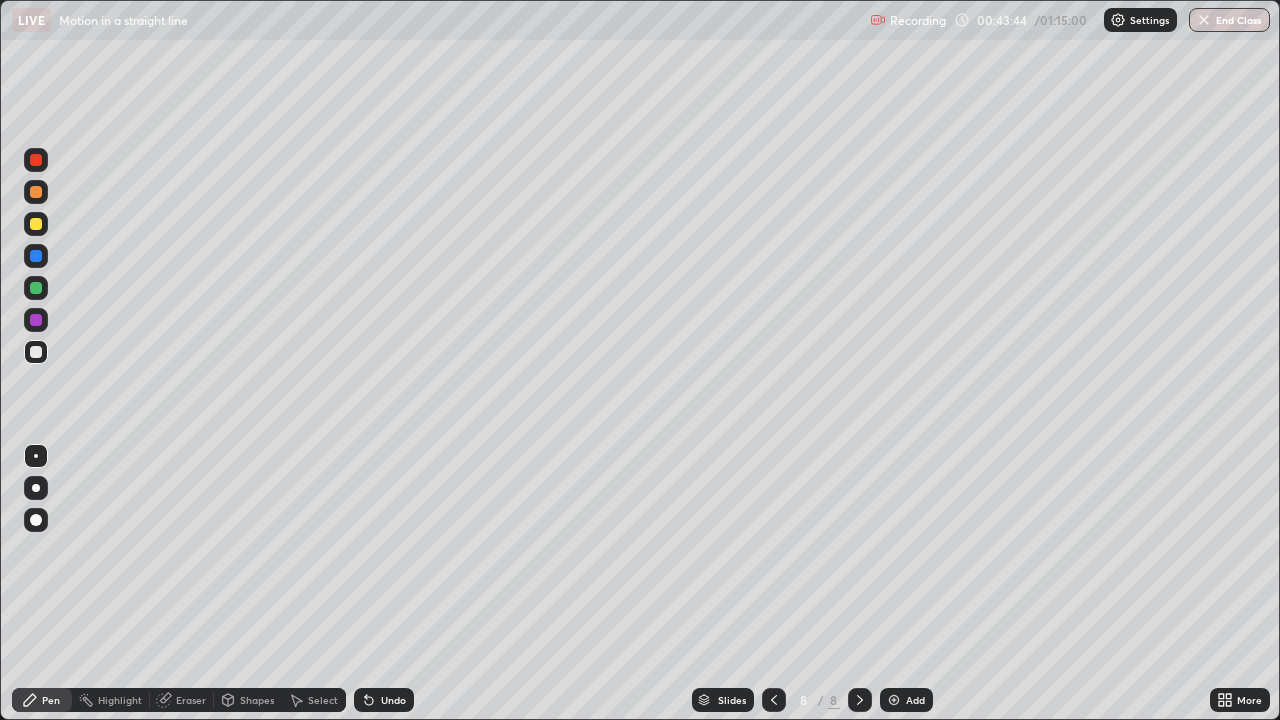 click on "Undo" at bounding box center [393, 700] 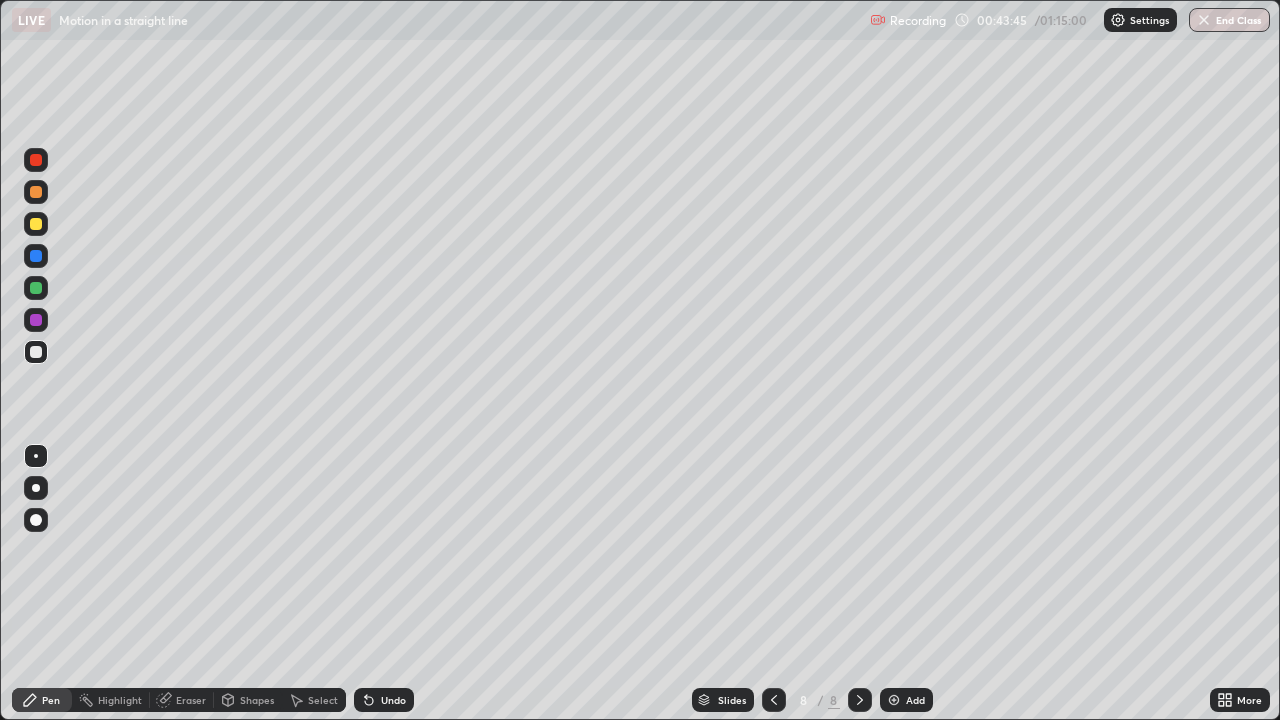 click on "Undo" at bounding box center (393, 700) 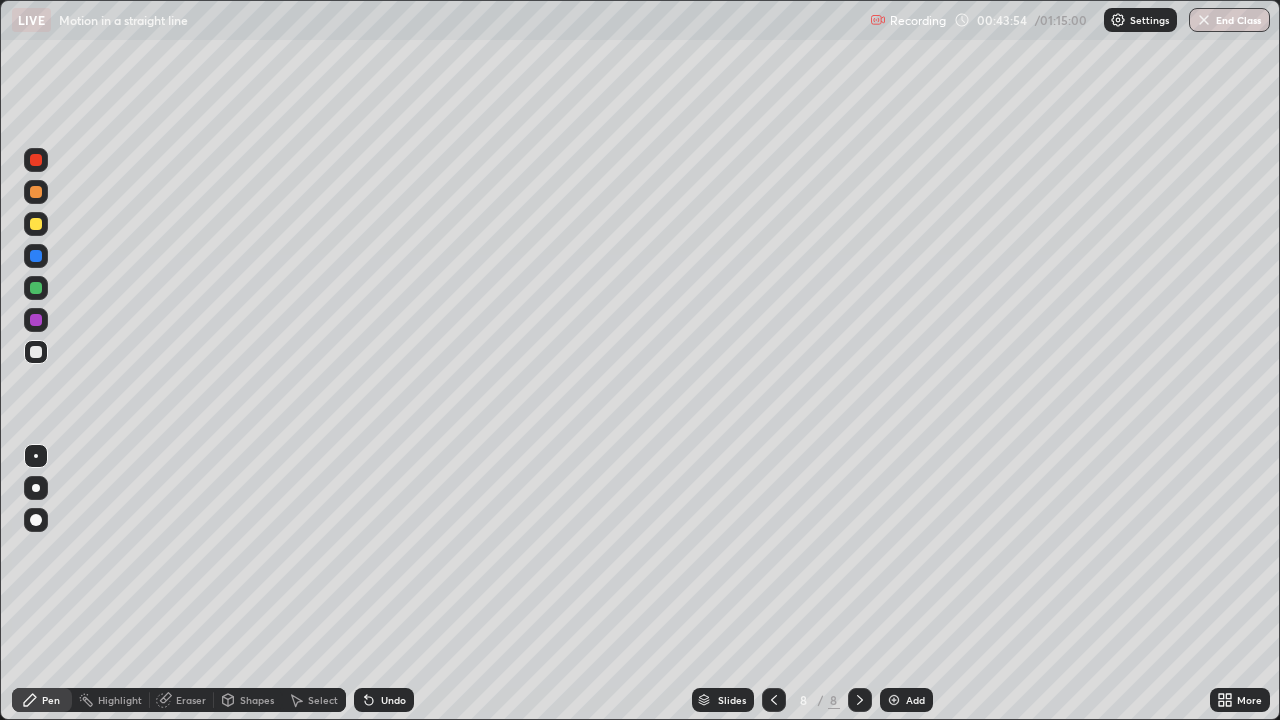 click on "Undo" at bounding box center [393, 700] 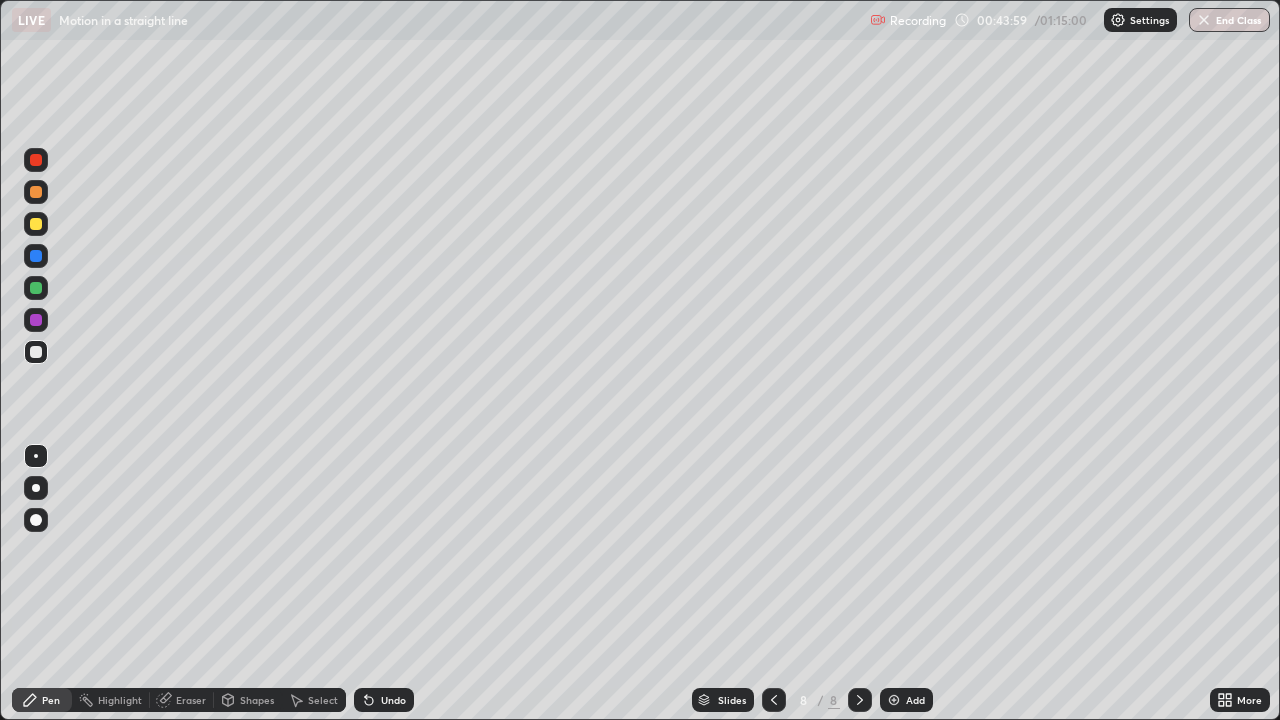 click on "Undo" at bounding box center (393, 700) 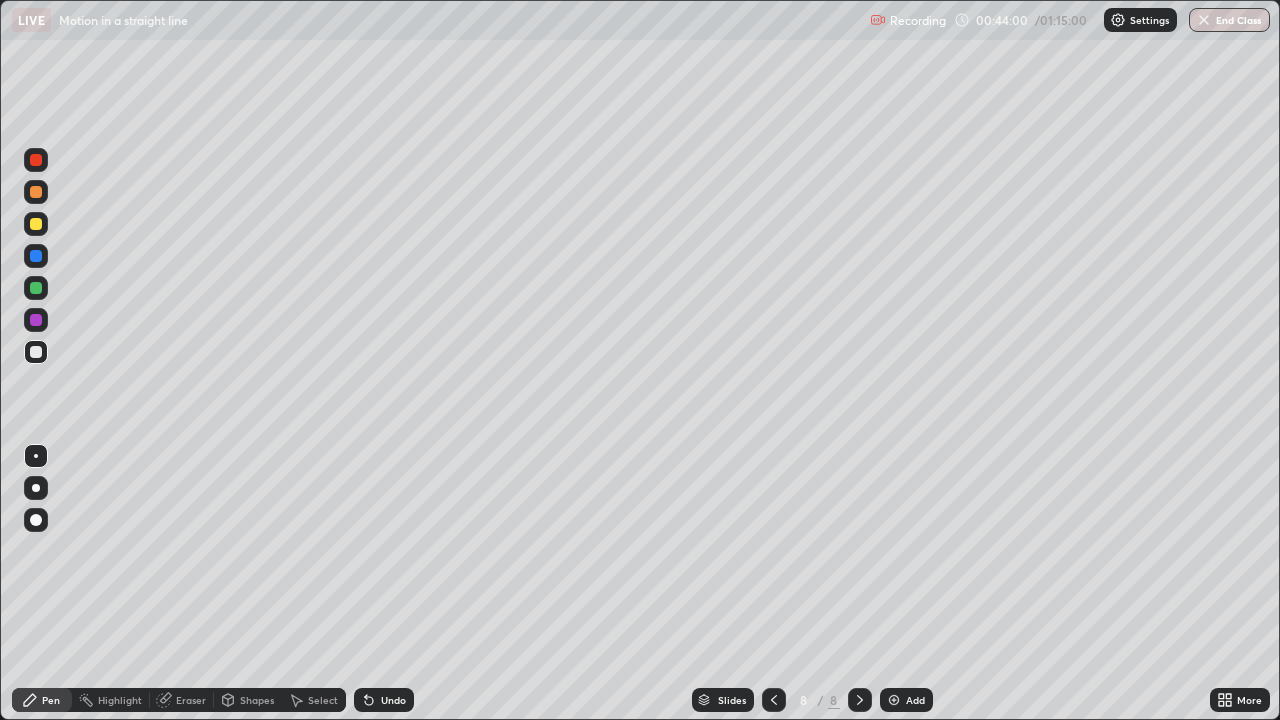 click on "Undo" at bounding box center [384, 700] 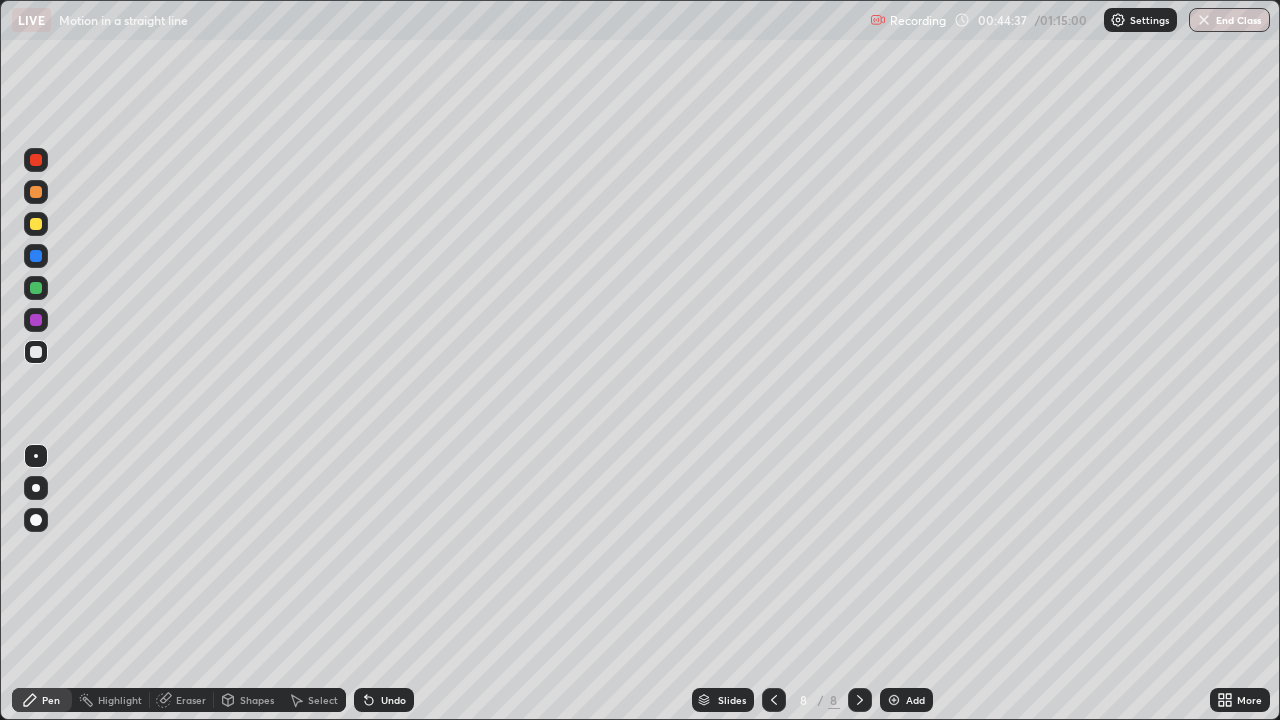 click at bounding box center (36, 224) 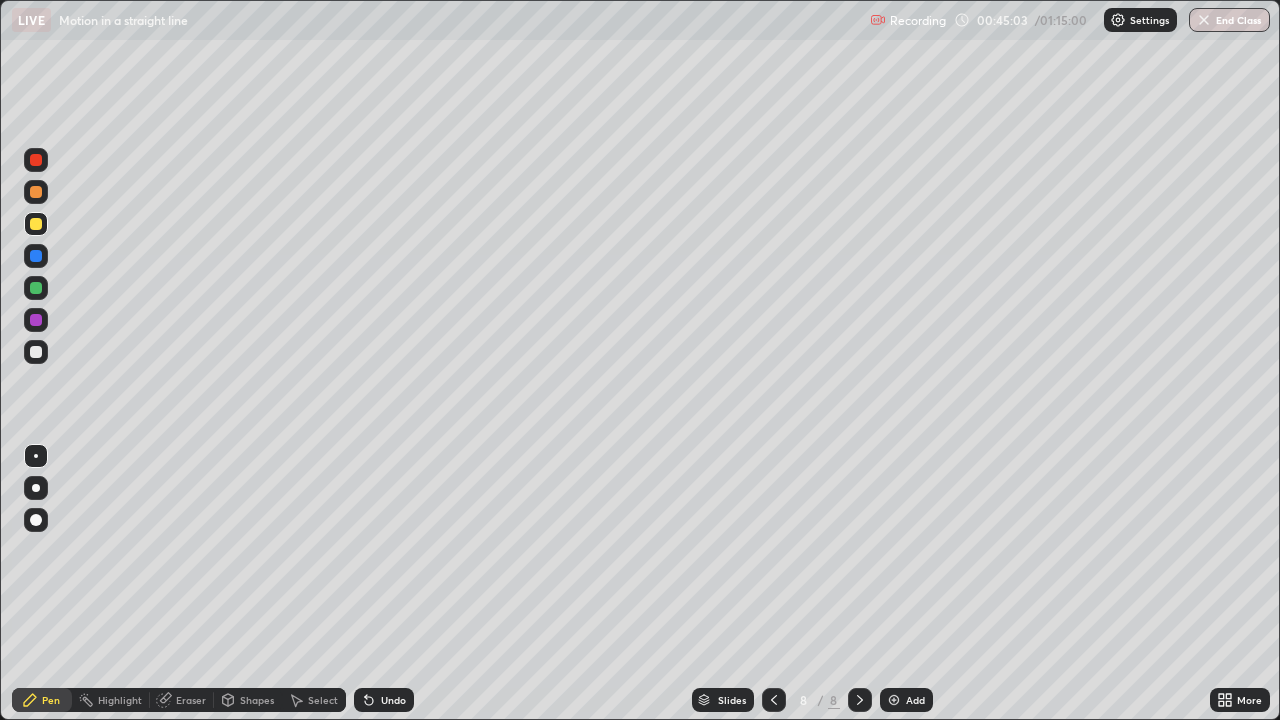 click at bounding box center [36, 352] 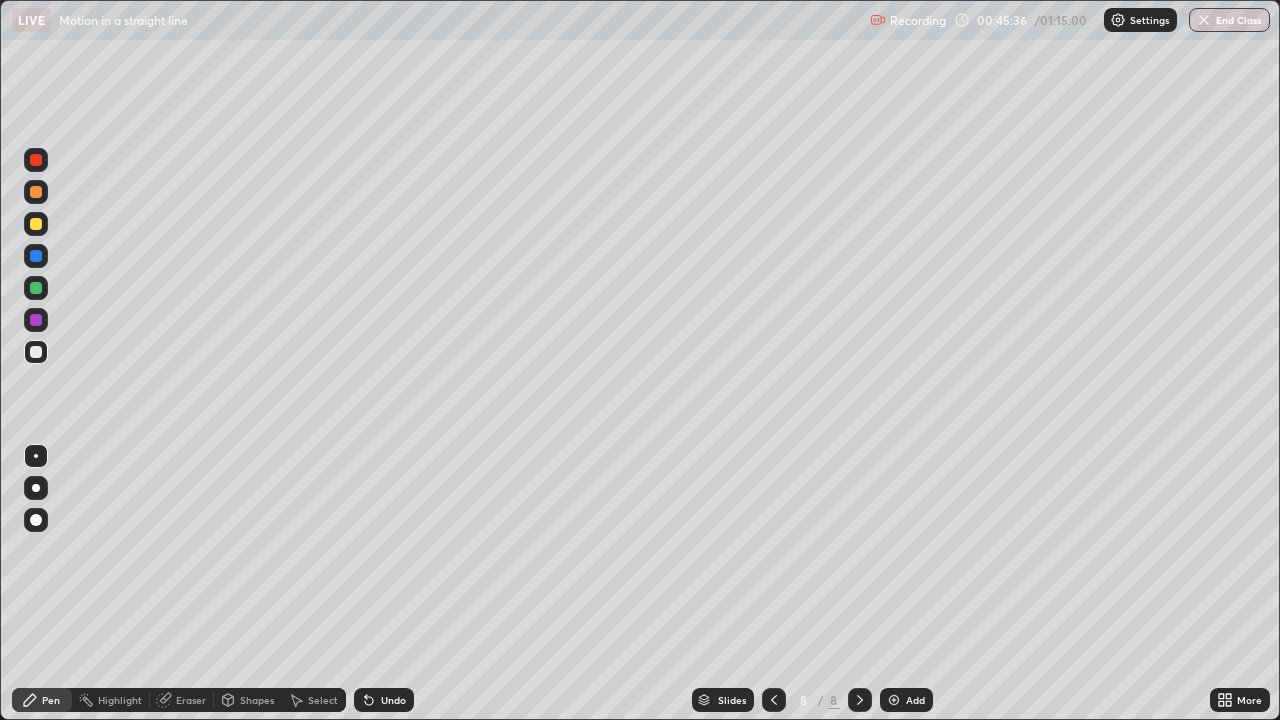 click at bounding box center (36, 192) 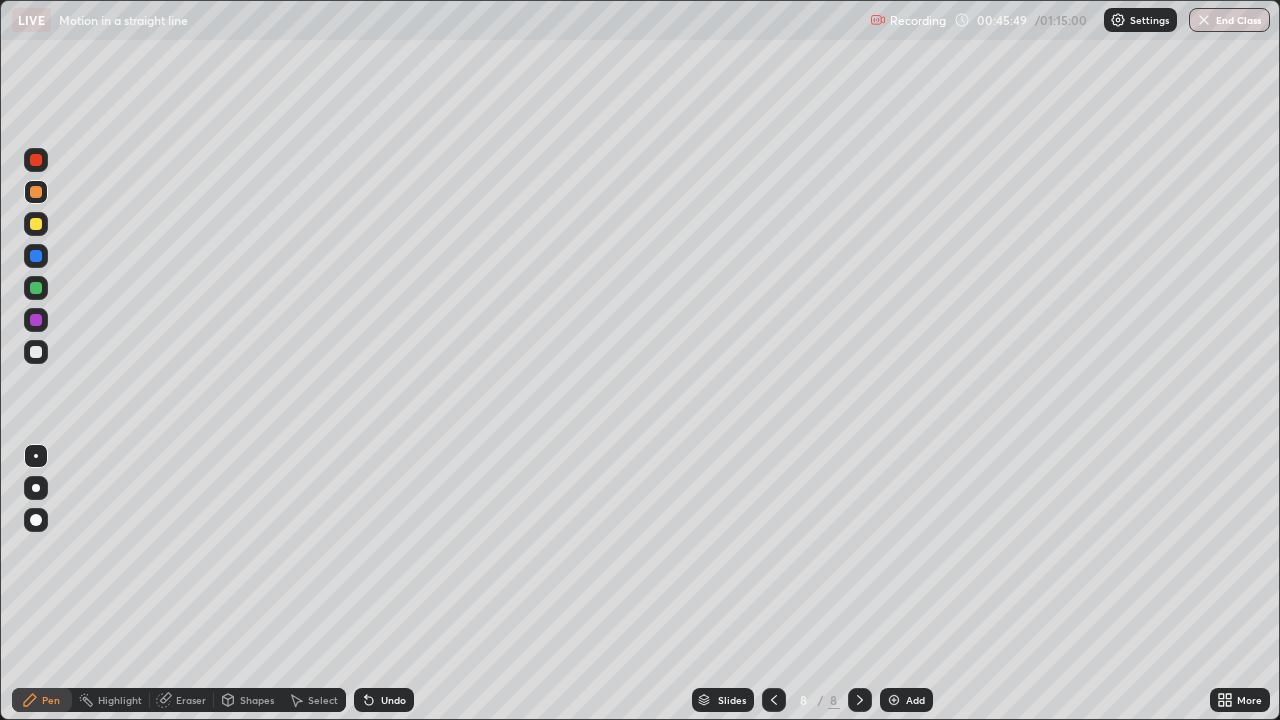 click at bounding box center [36, 352] 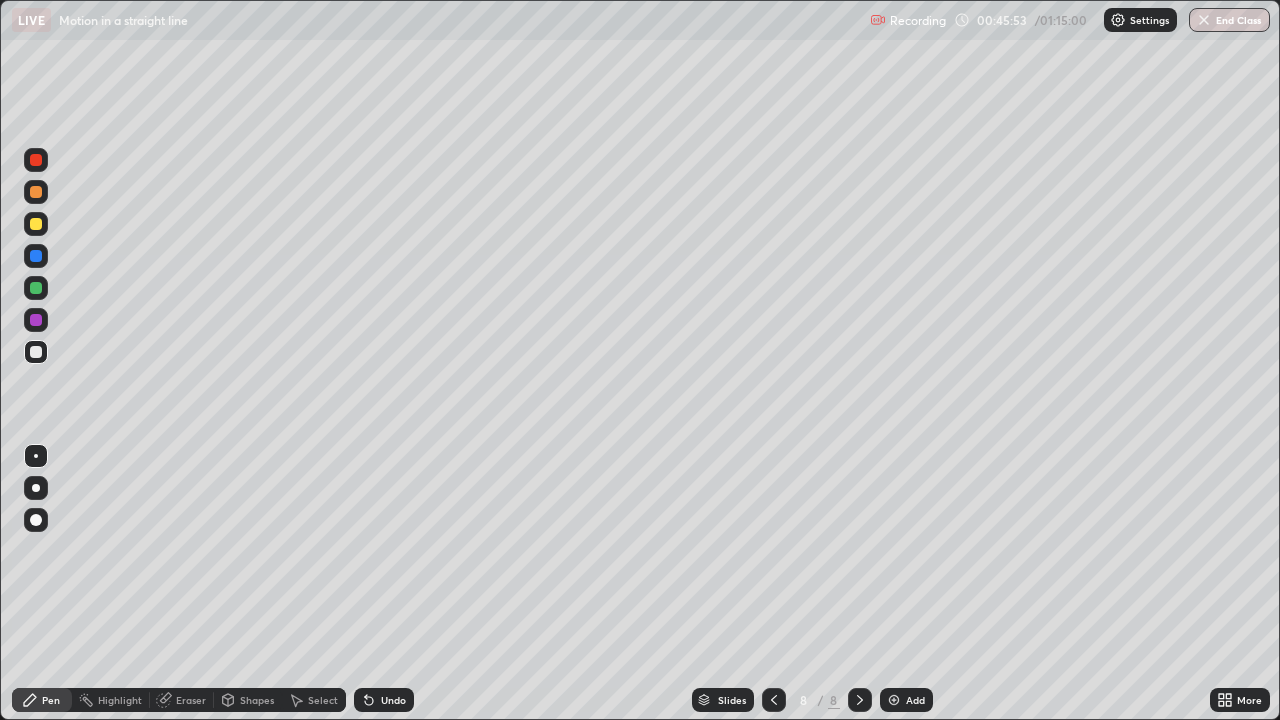 click on "Undo" at bounding box center (393, 700) 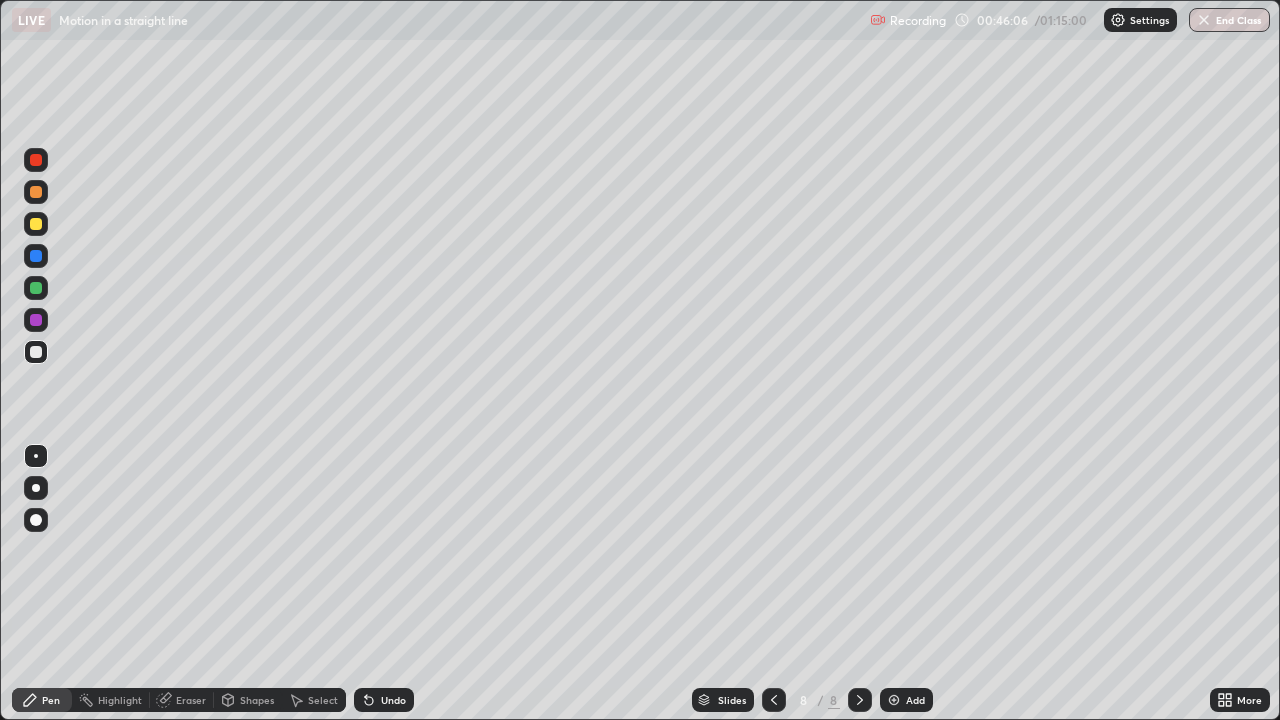 click on "Undo" at bounding box center (384, 700) 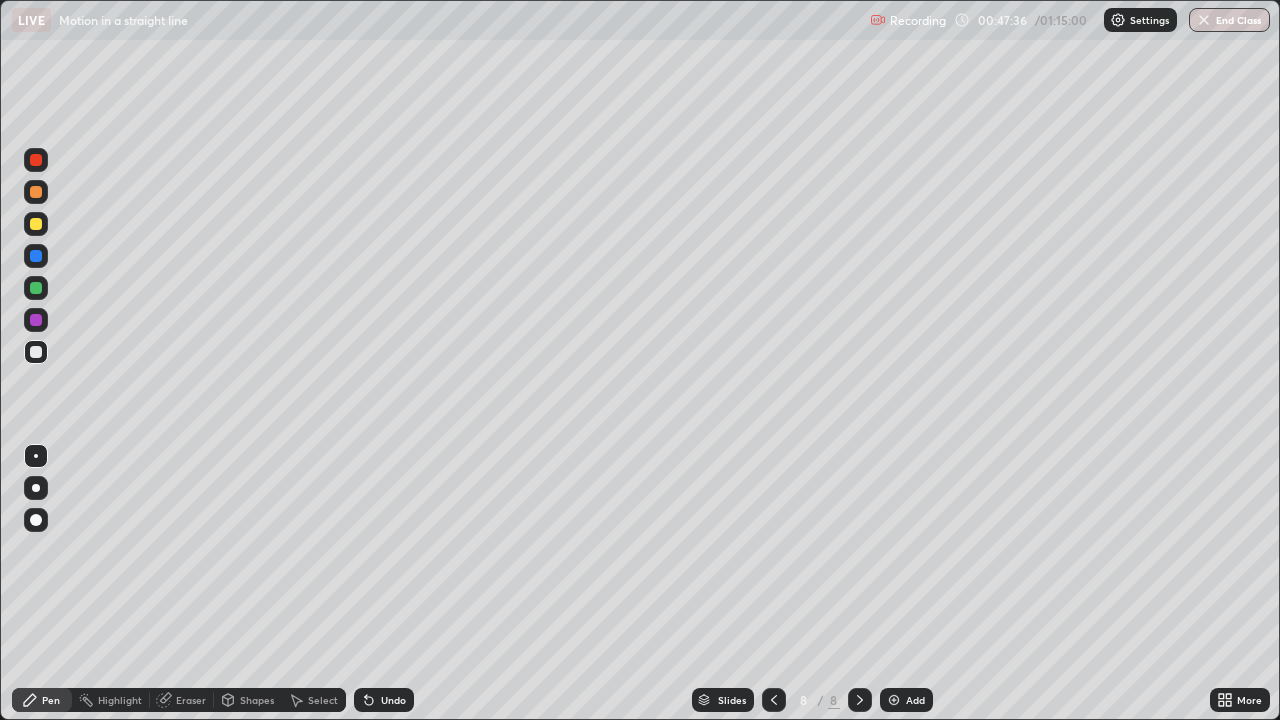 click at bounding box center (36, 224) 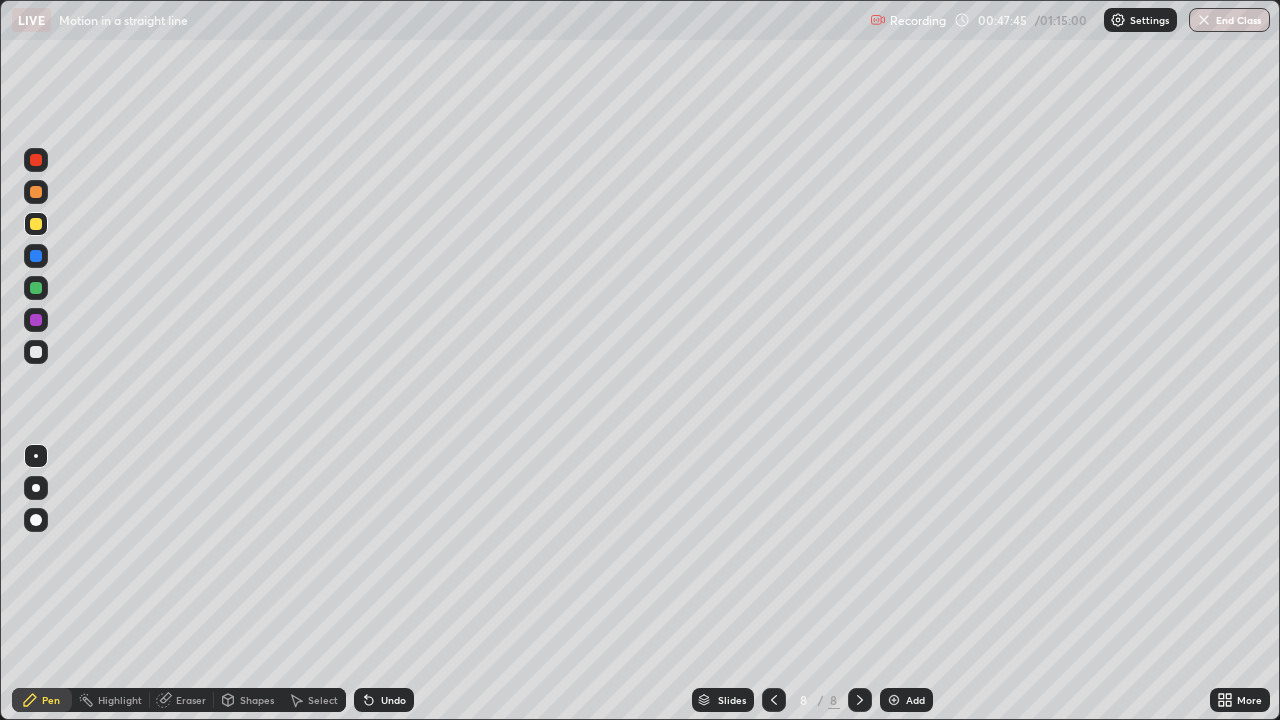click on "Undo" at bounding box center [384, 700] 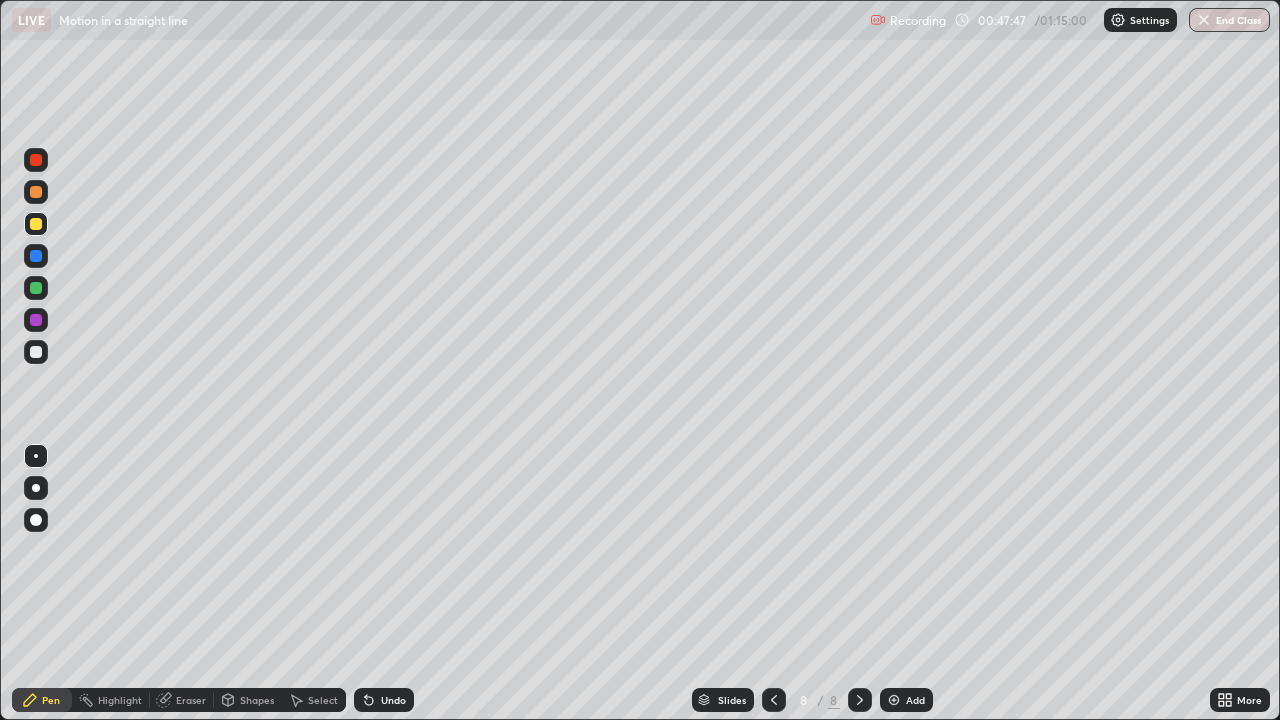 click on "Undo" at bounding box center [384, 700] 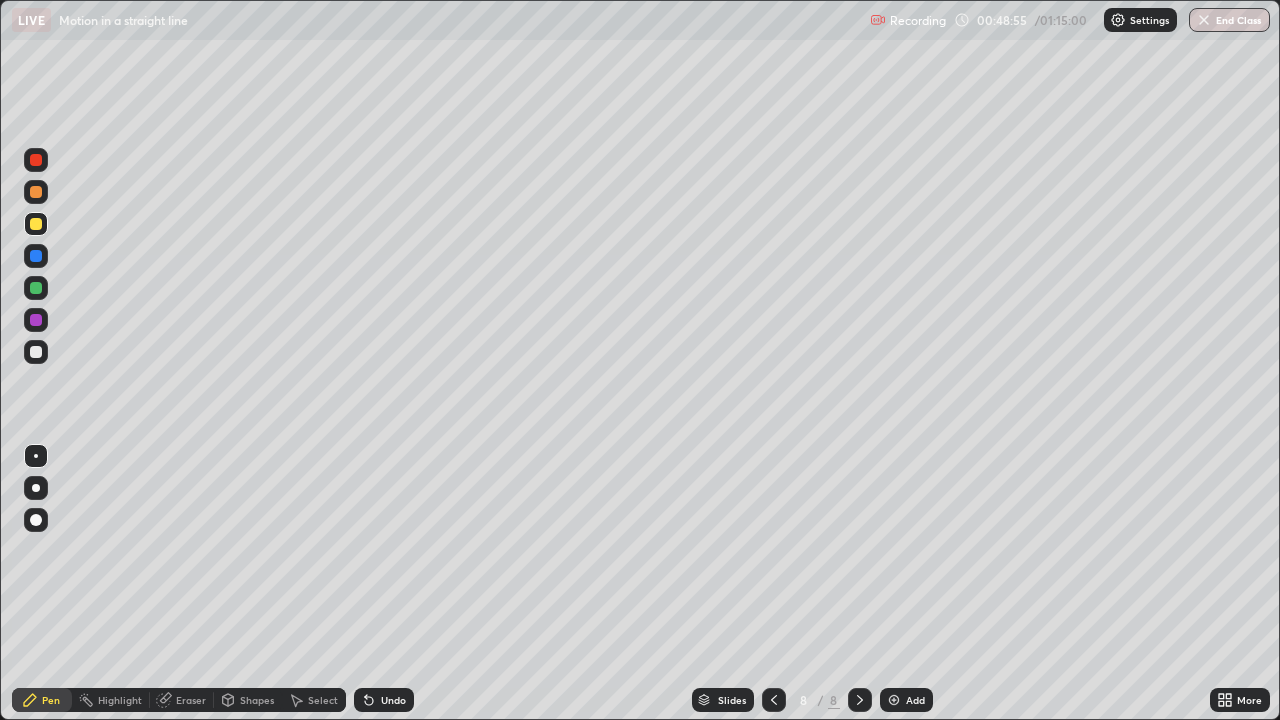 click at bounding box center [36, 352] 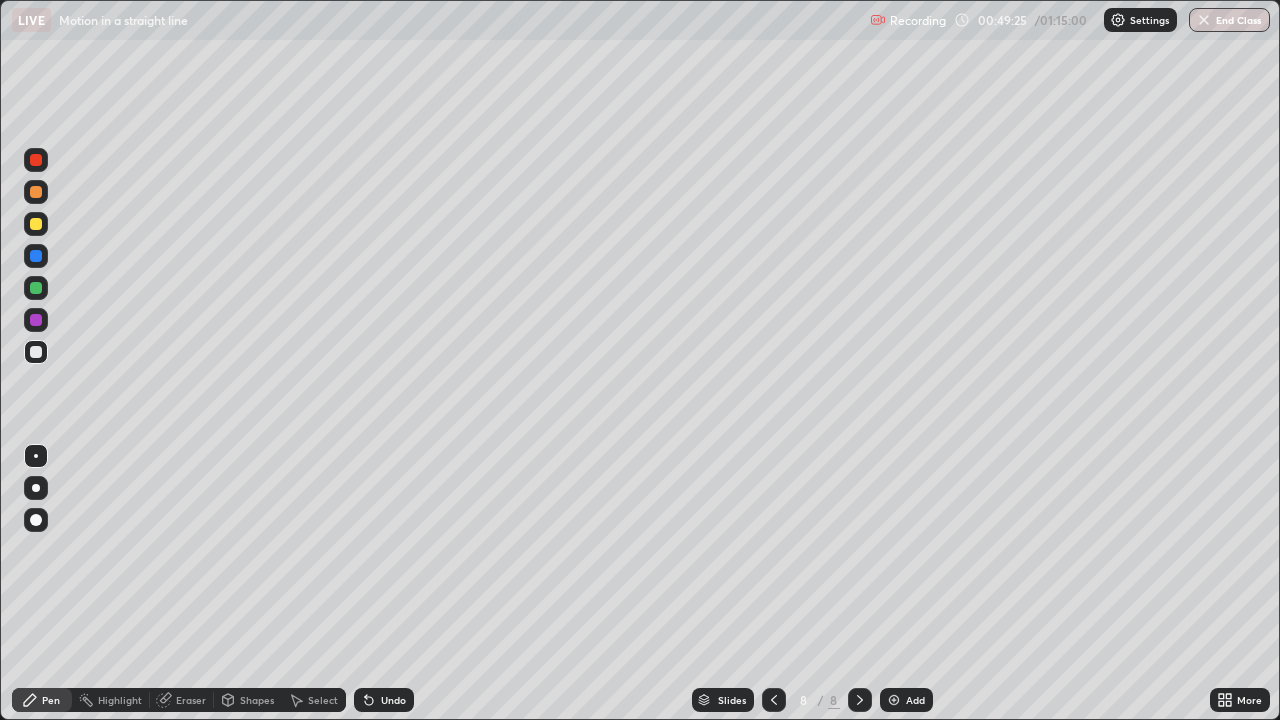 click at bounding box center [36, 224] 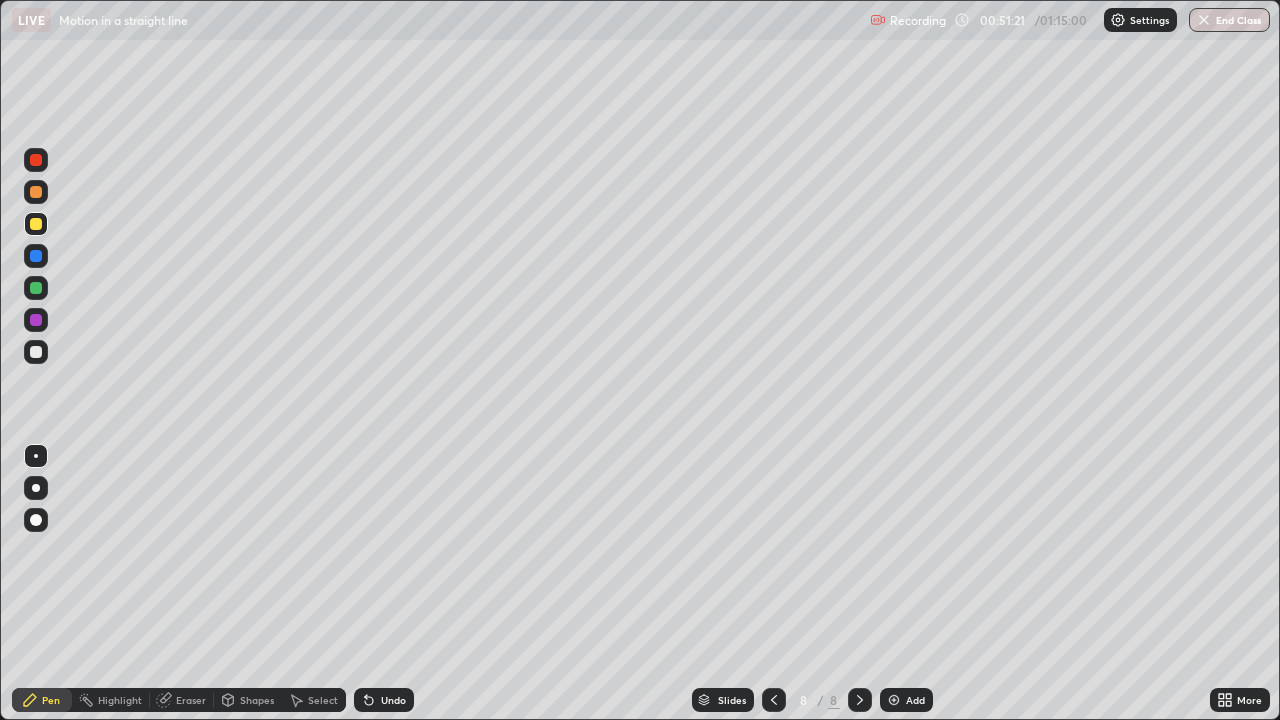 click at bounding box center (36, 352) 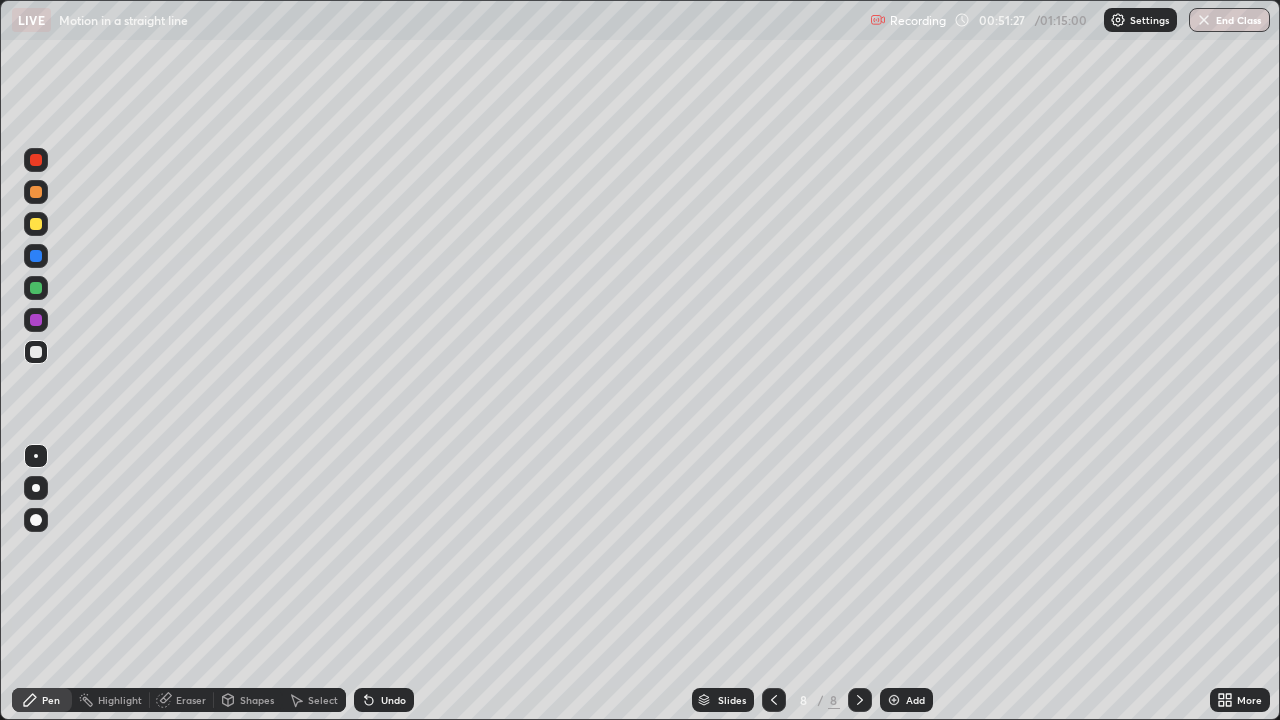 click on "Add" at bounding box center [906, 700] 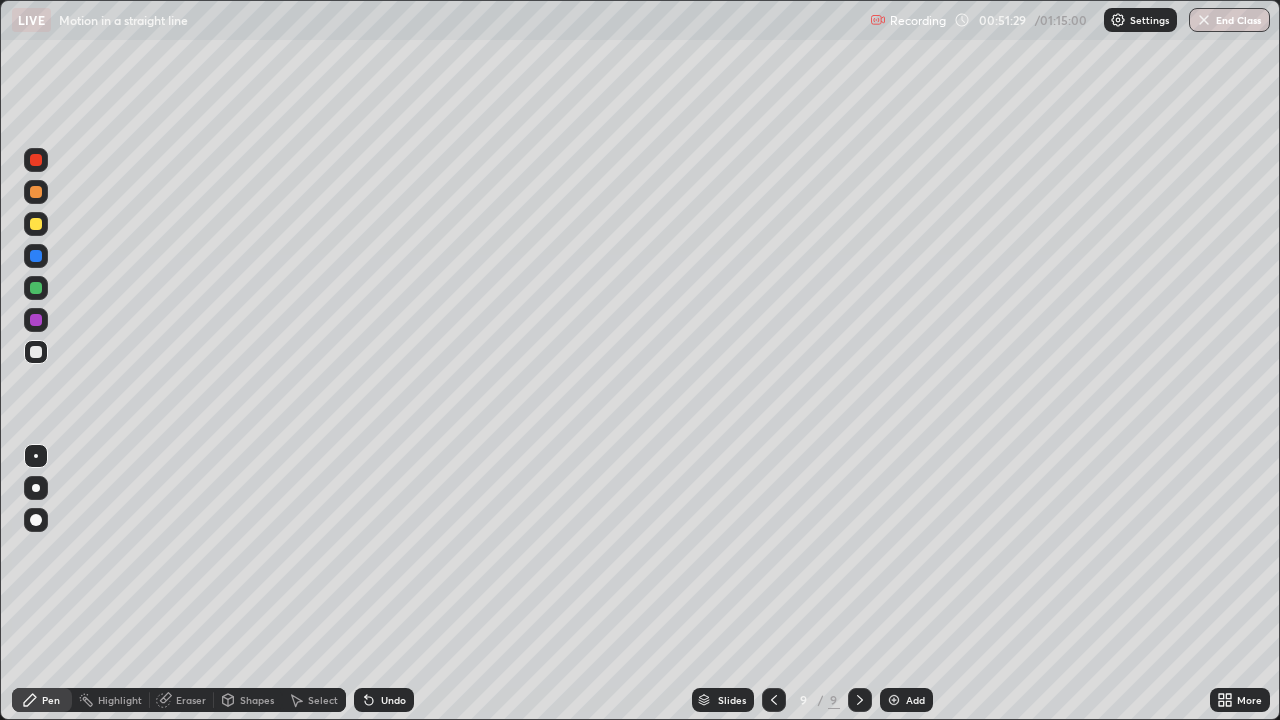 click at bounding box center [36, 192] 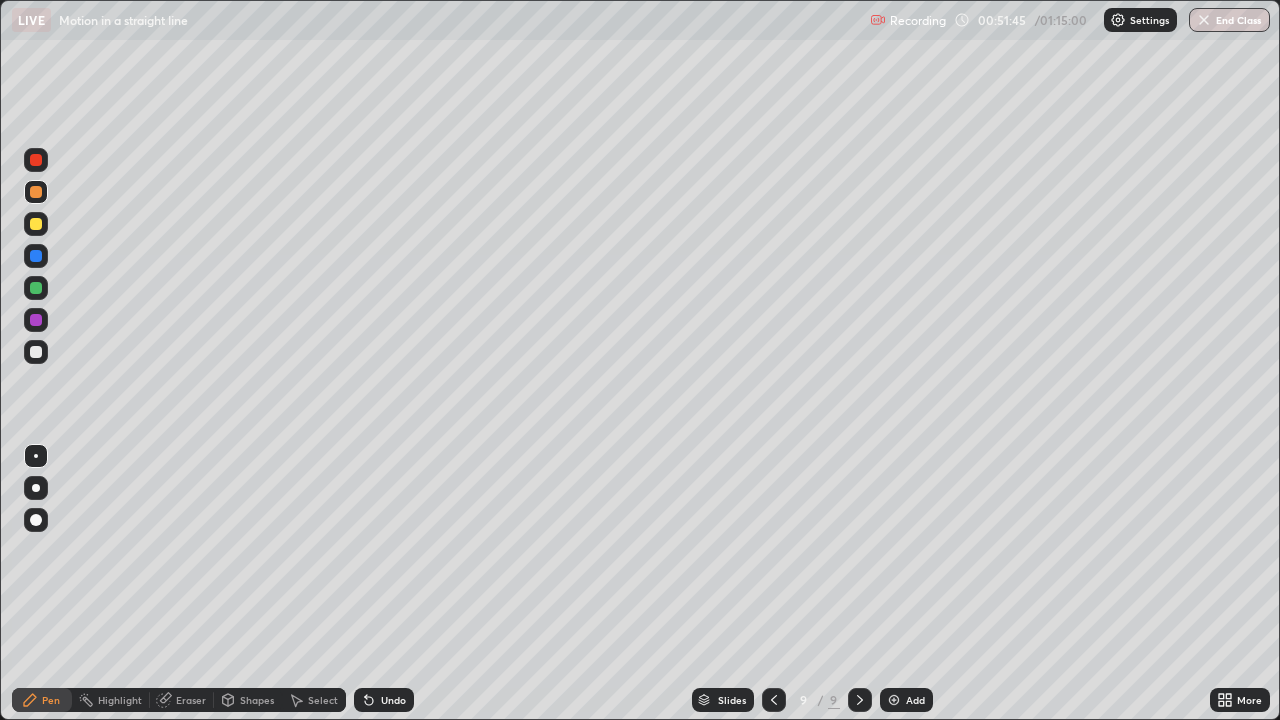 click at bounding box center (36, 352) 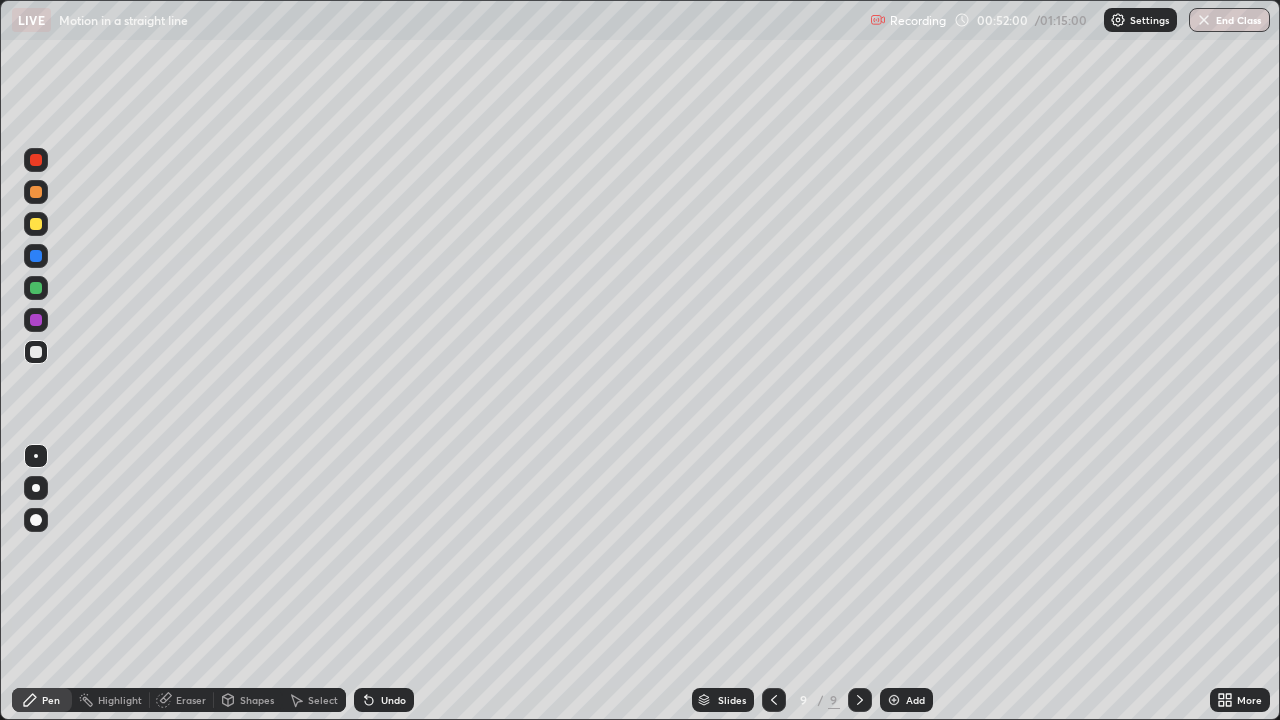 click at bounding box center [36, 224] 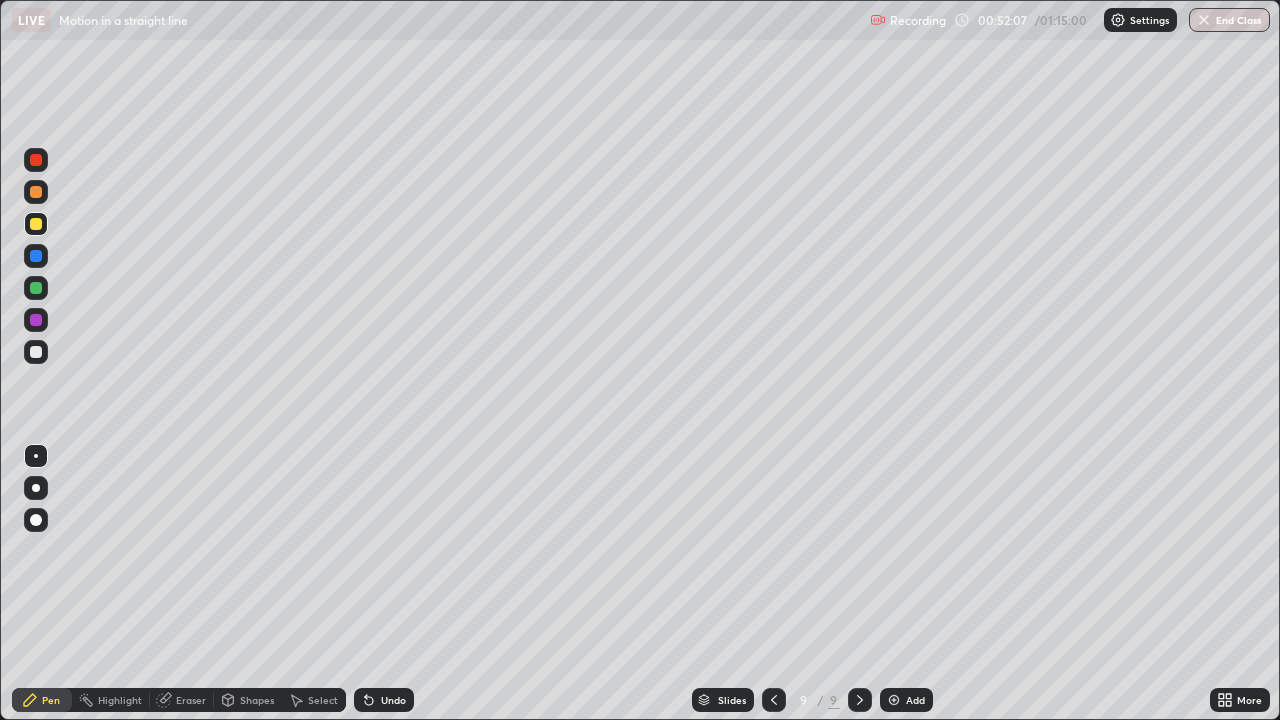 click at bounding box center [36, 352] 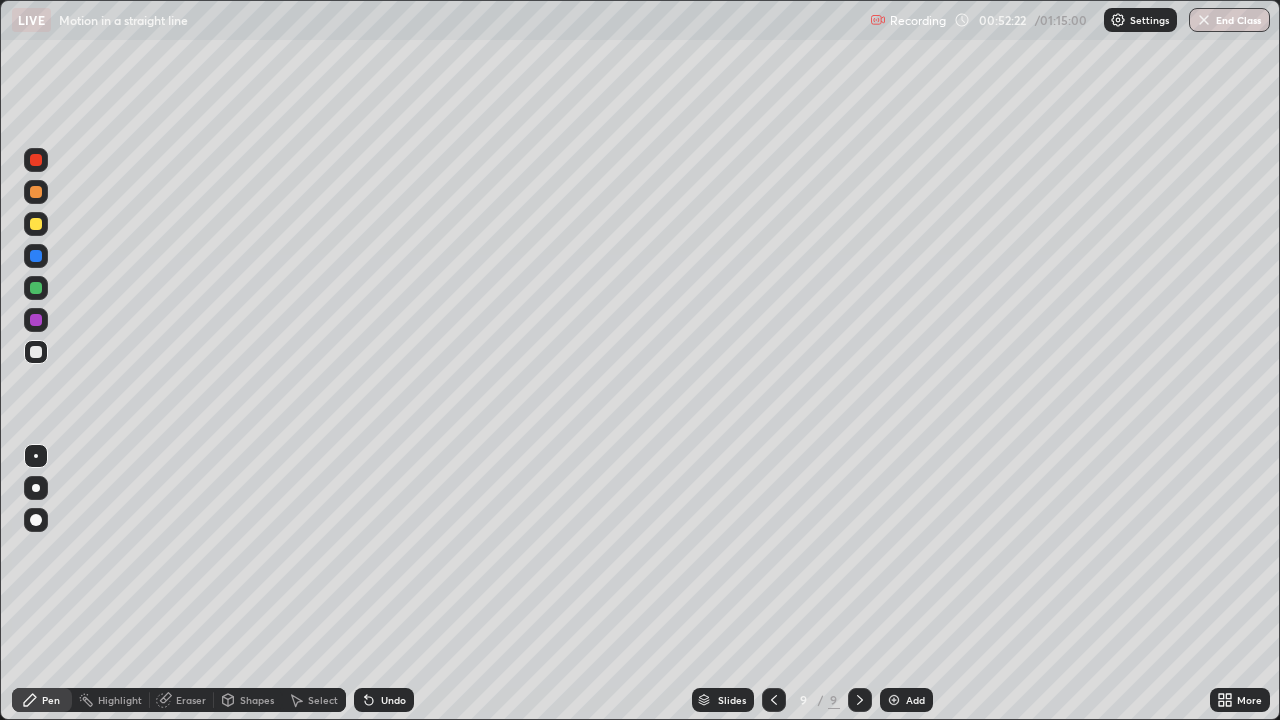click at bounding box center (36, 256) 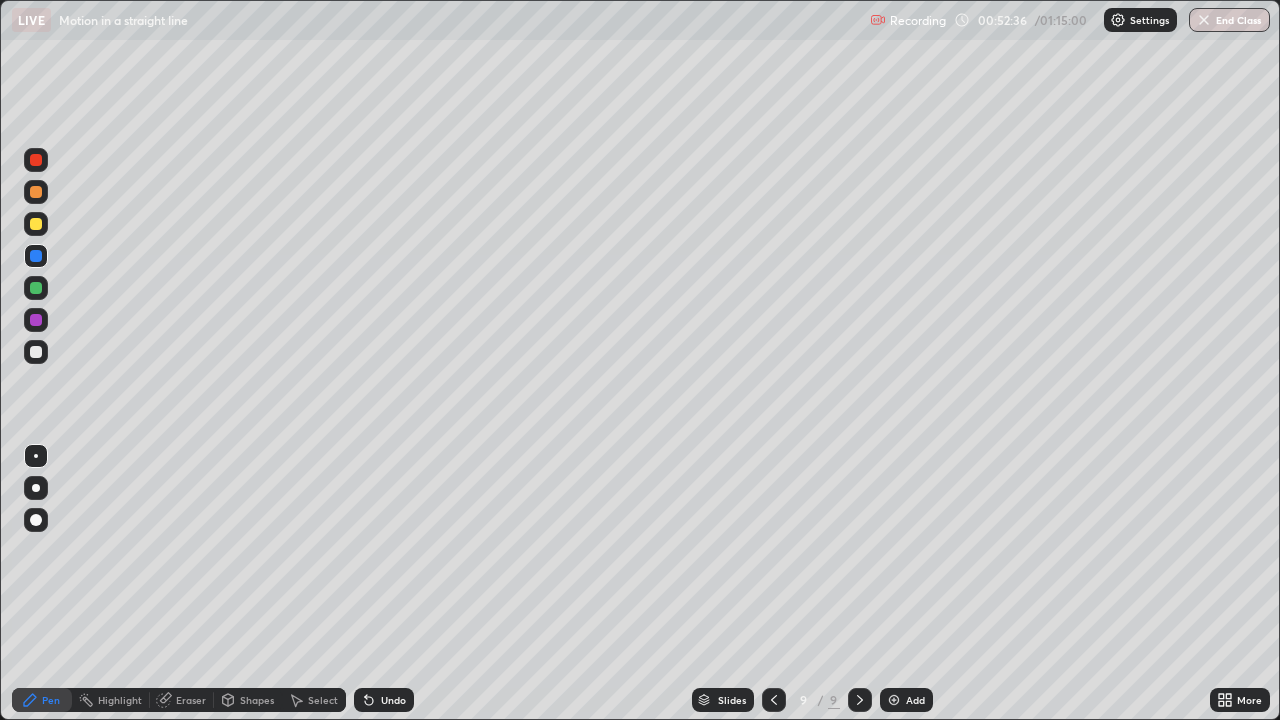 click at bounding box center [36, 352] 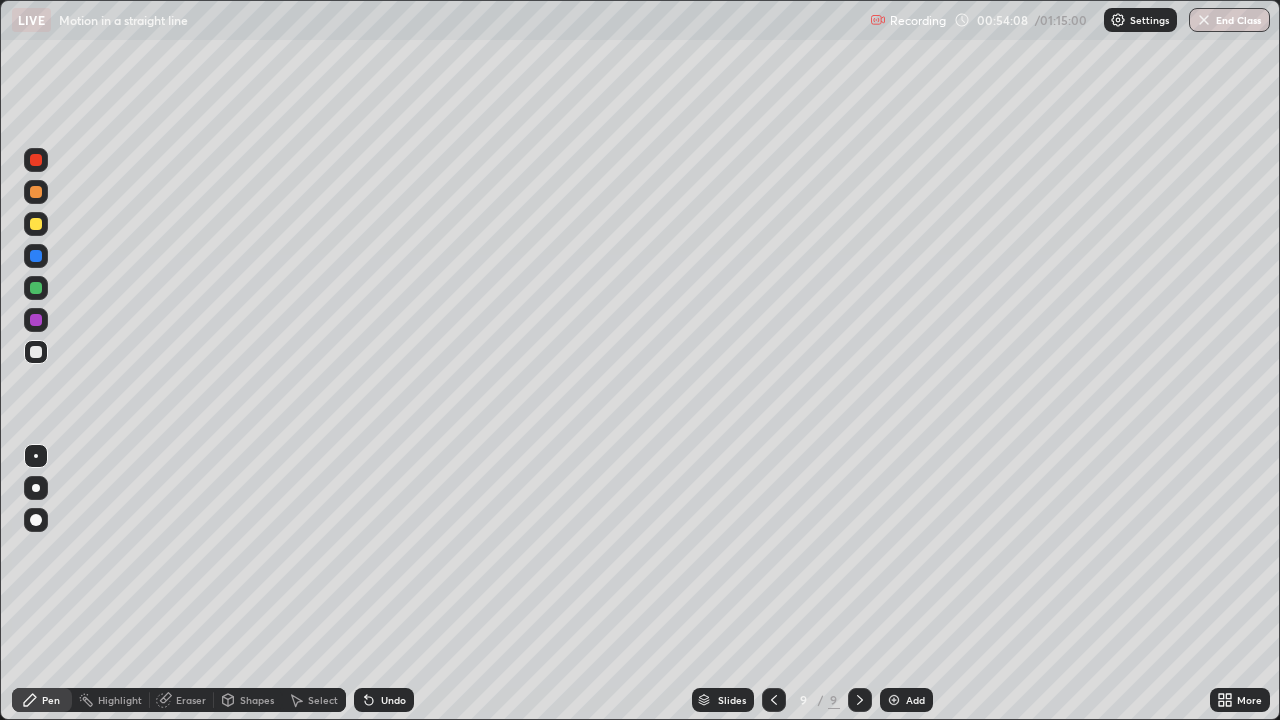 click at bounding box center [36, 352] 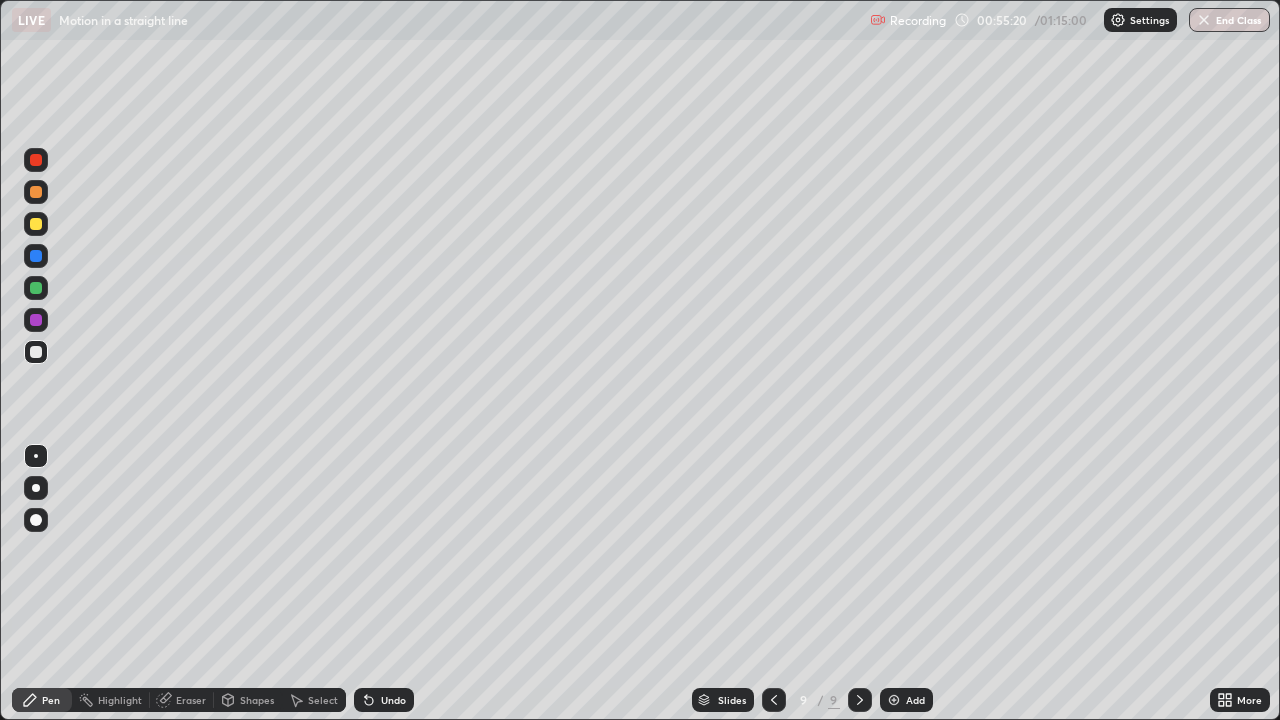 click on "End Class" at bounding box center (1229, 20) 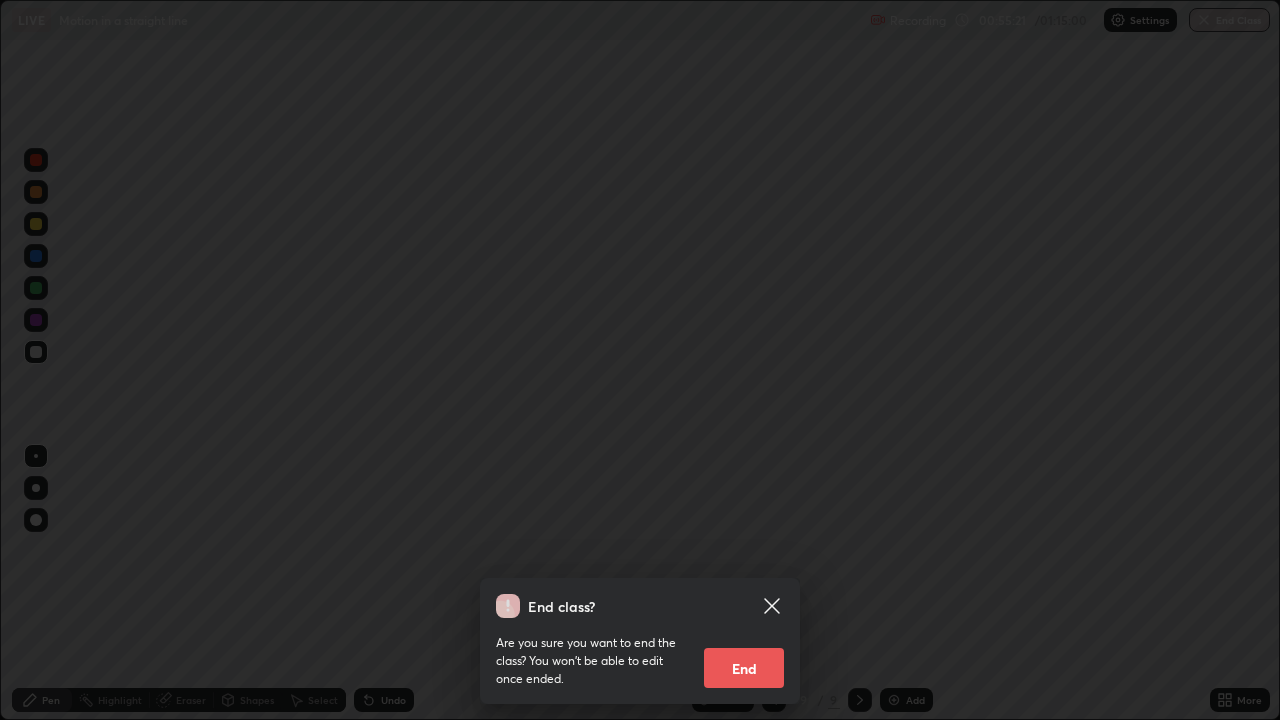 click on "End" at bounding box center [744, 668] 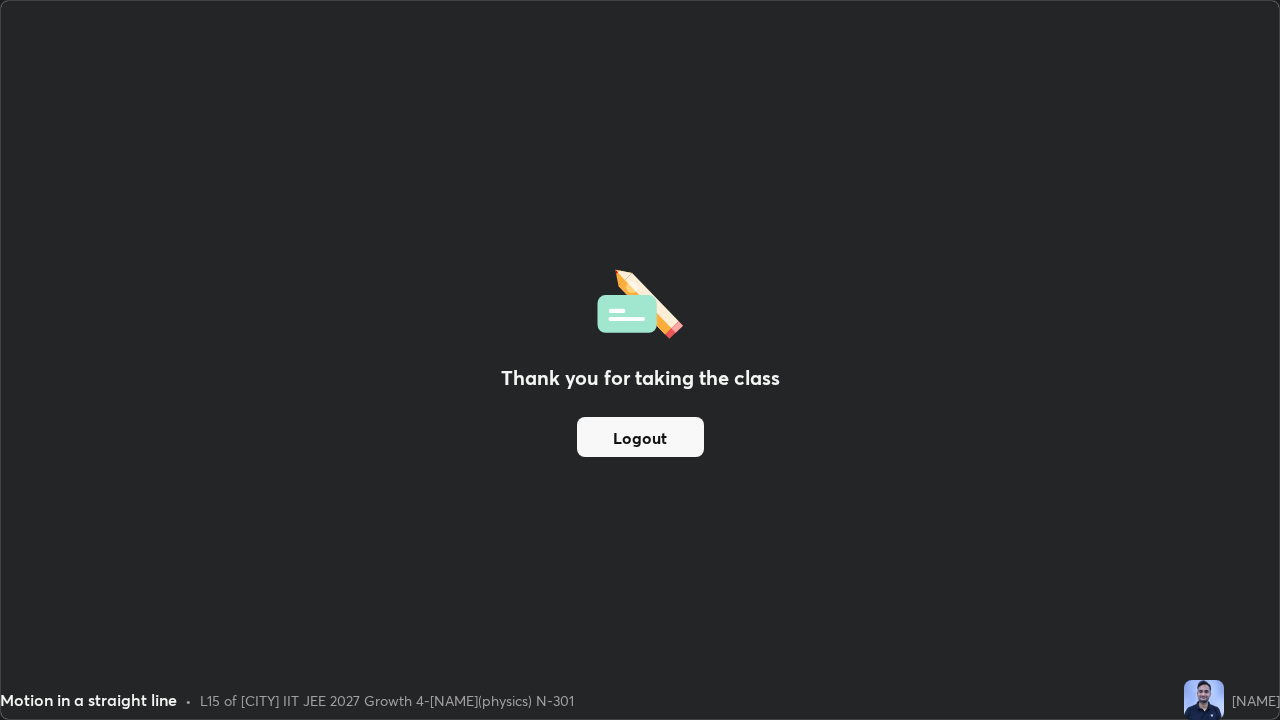 click on "Logout" at bounding box center [640, 437] 